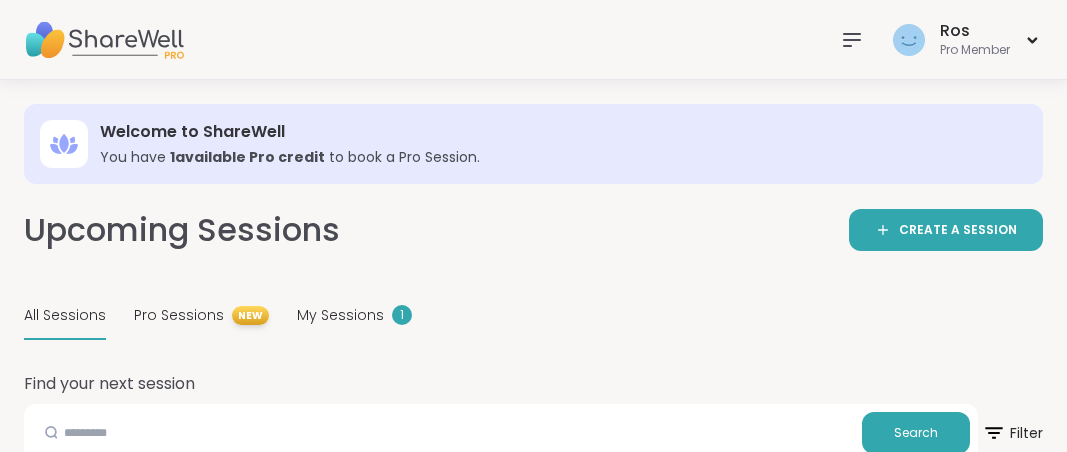 scroll, scrollTop: 0, scrollLeft: 0, axis: both 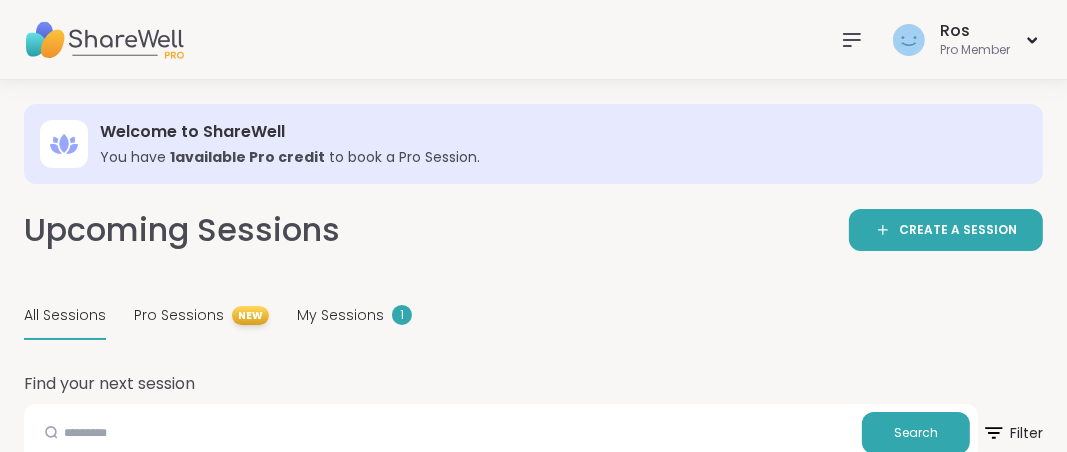 click 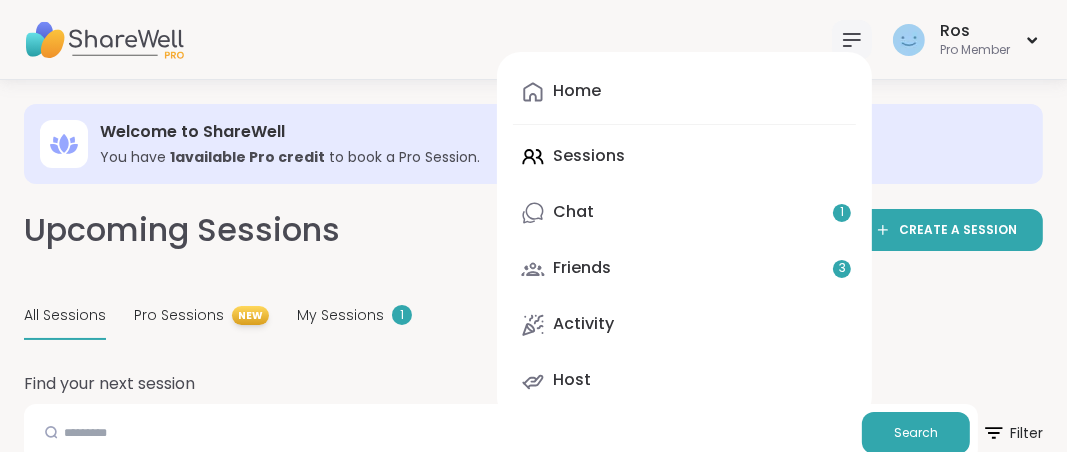 click on "Home Sessions Chat 1 Friends 3 Activity Host" at bounding box center (684, 236) 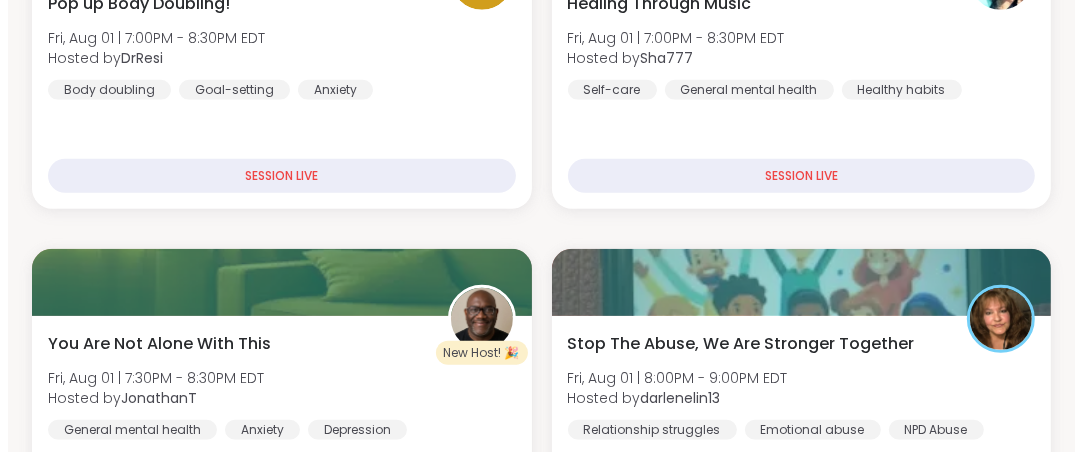 scroll, scrollTop: 939, scrollLeft: 0, axis: vertical 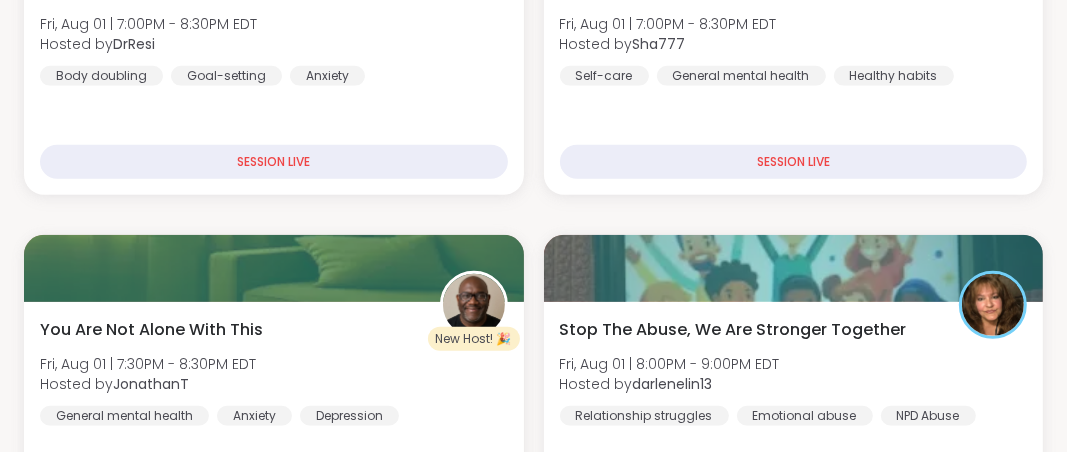 drag, startPoint x: 1072, startPoint y: 23, endPoint x: 1071, endPoint y: 82, distance: 59.008472 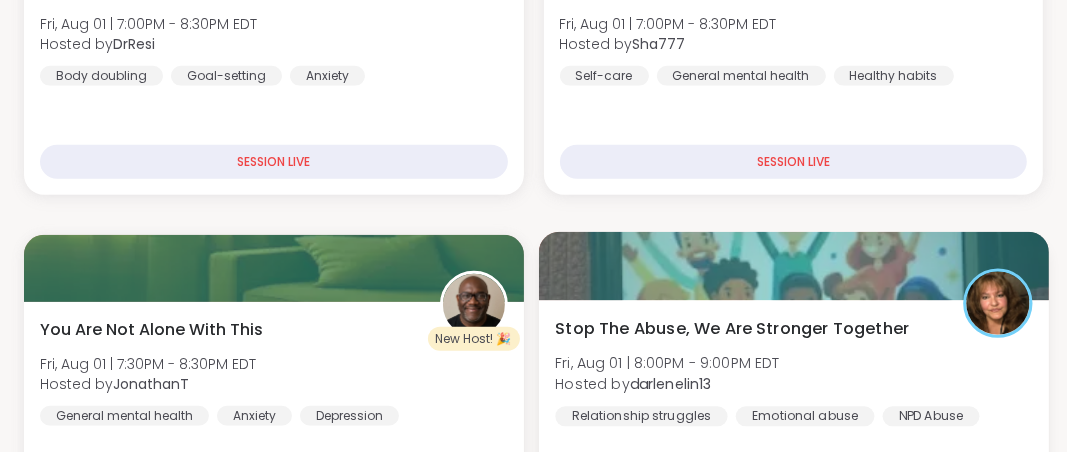click at bounding box center (793, 266) 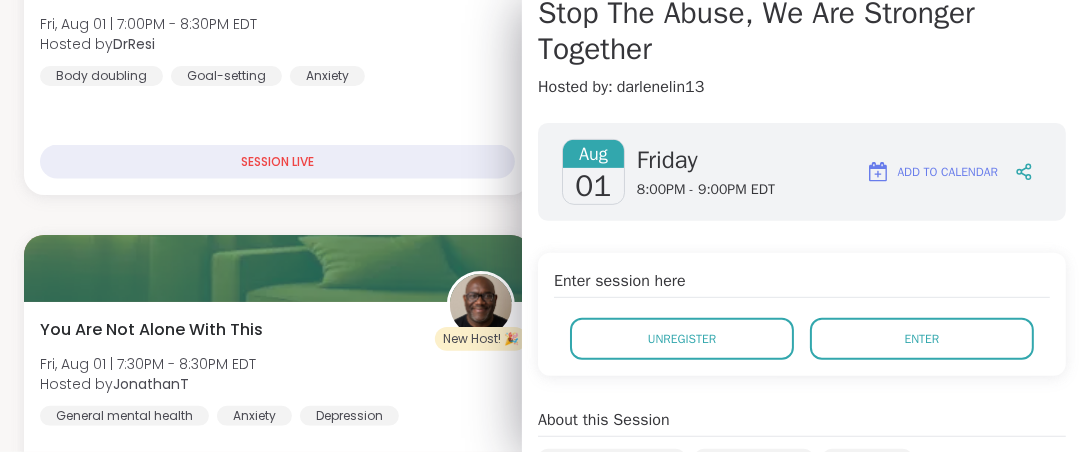 scroll, scrollTop: 210, scrollLeft: 0, axis: vertical 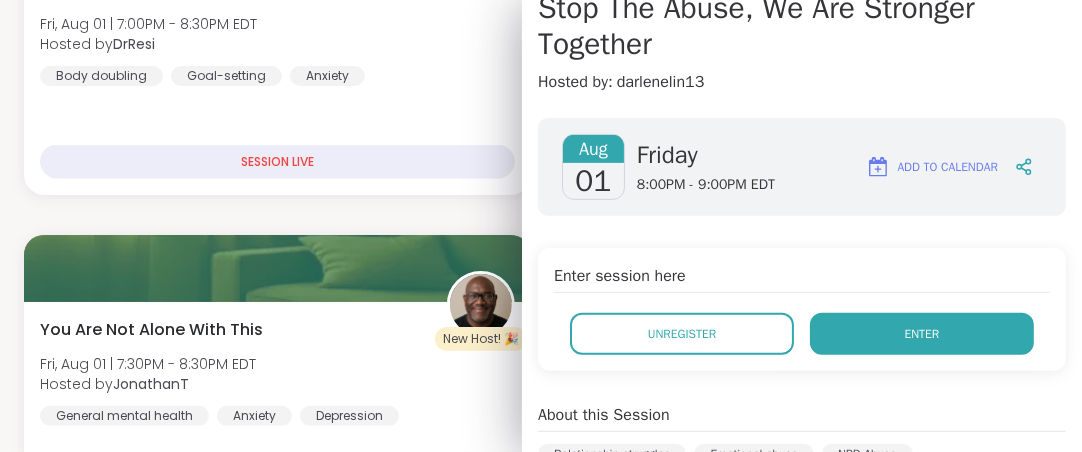 click on "Enter" at bounding box center (922, 334) 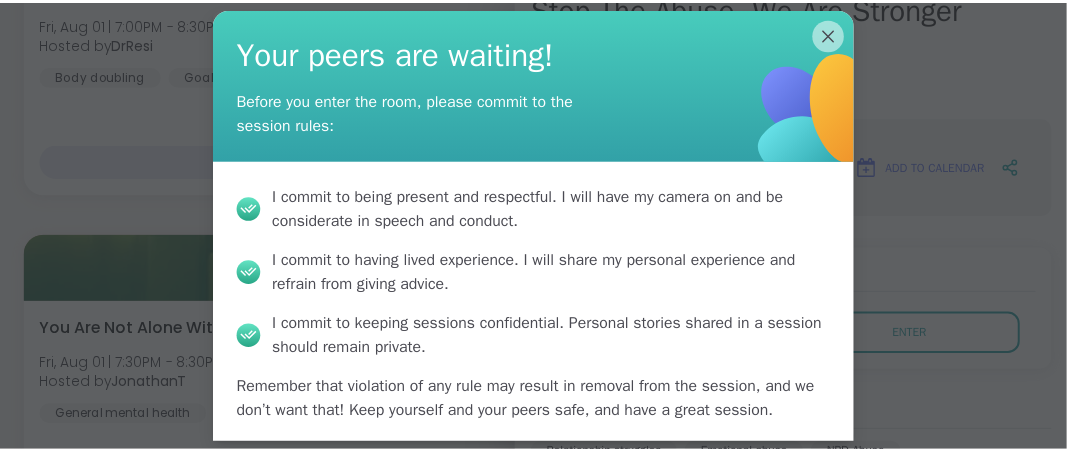 scroll, scrollTop: 75, scrollLeft: 0, axis: vertical 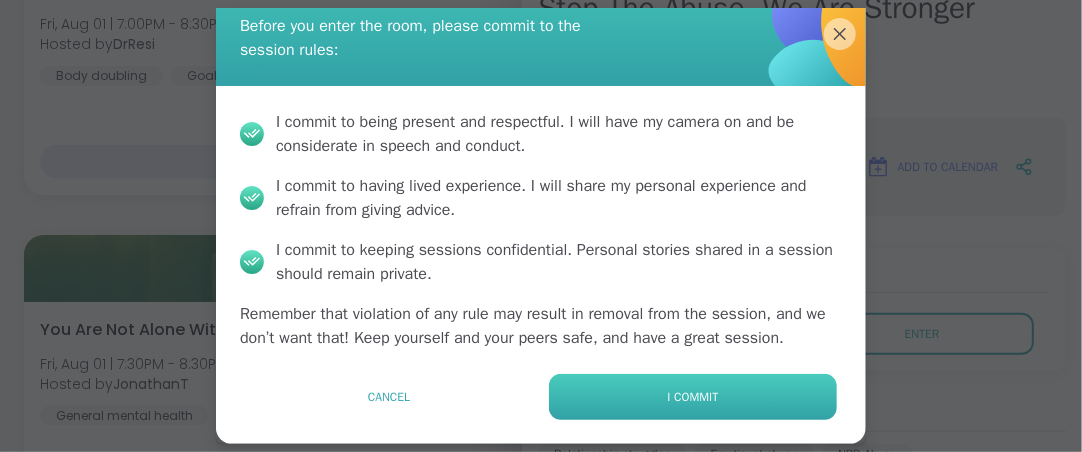 click on "I commit" at bounding box center (693, 397) 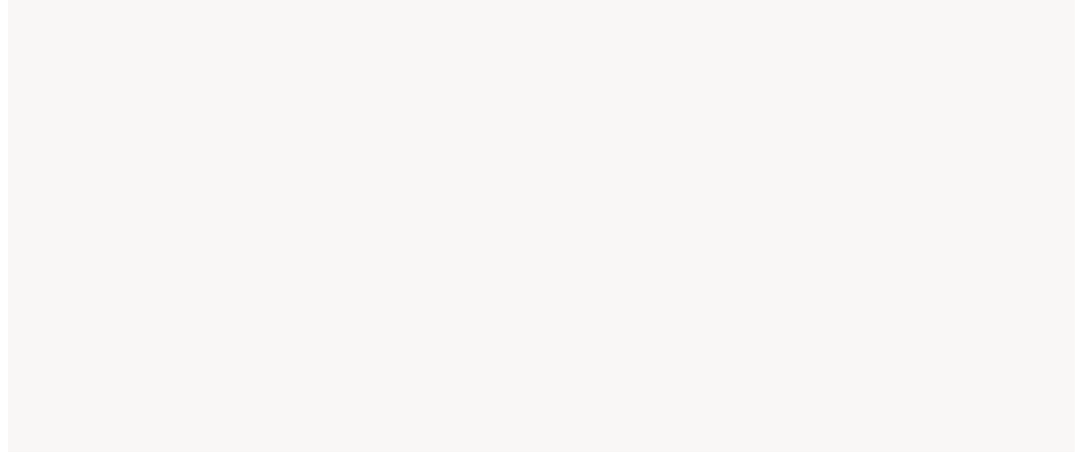 scroll, scrollTop: 0, scrollLeft: 0, axis: both 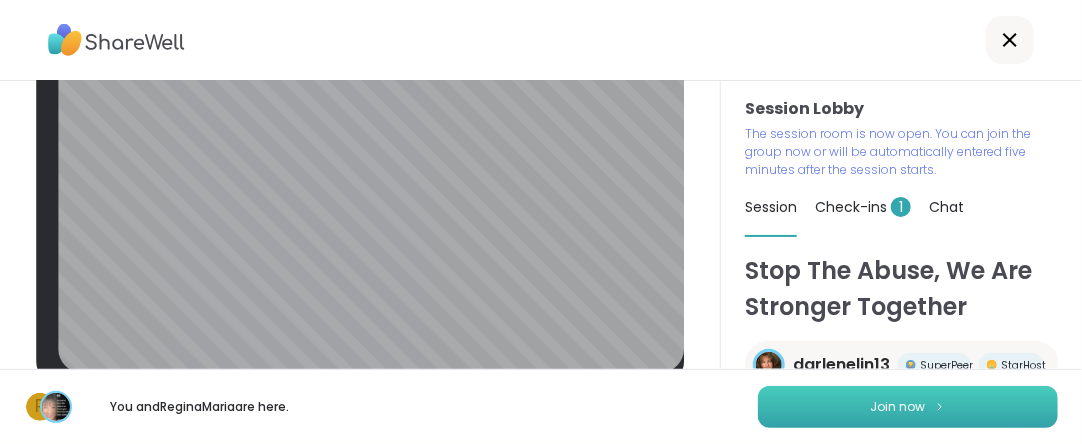 click on "Join now" at bounding box center [898, 407] 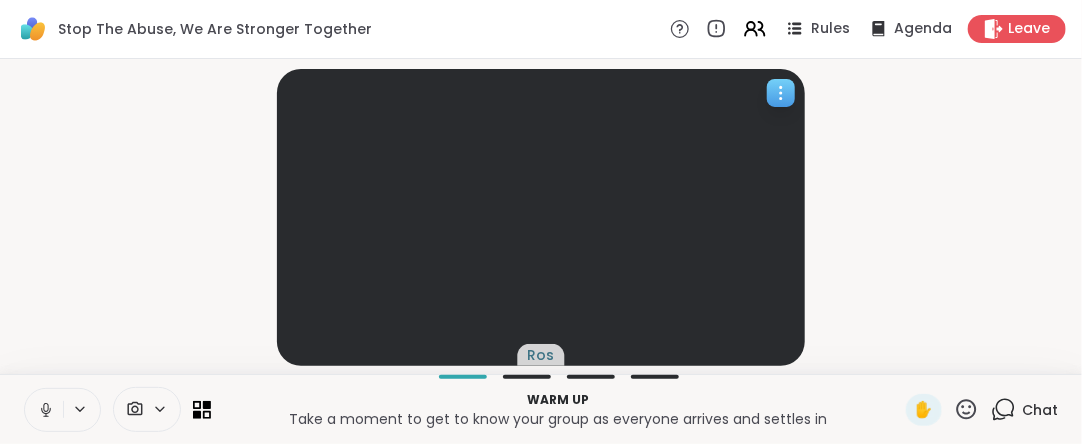 click at bounding box center [541, 217] 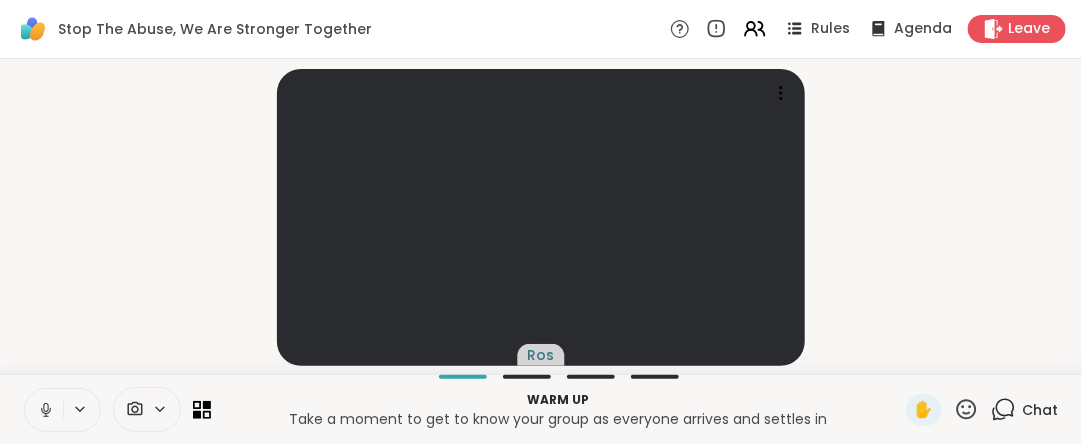 click on "Ros" at bounding box center (541, 216) 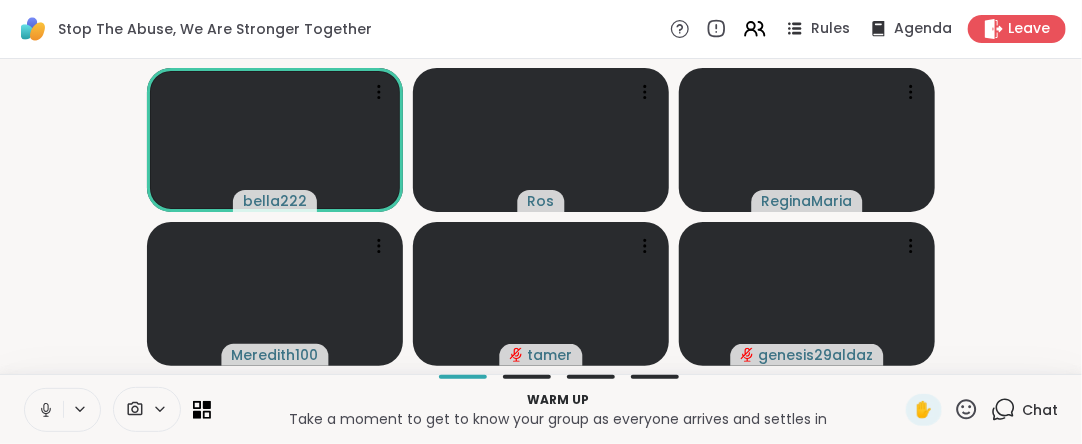 click 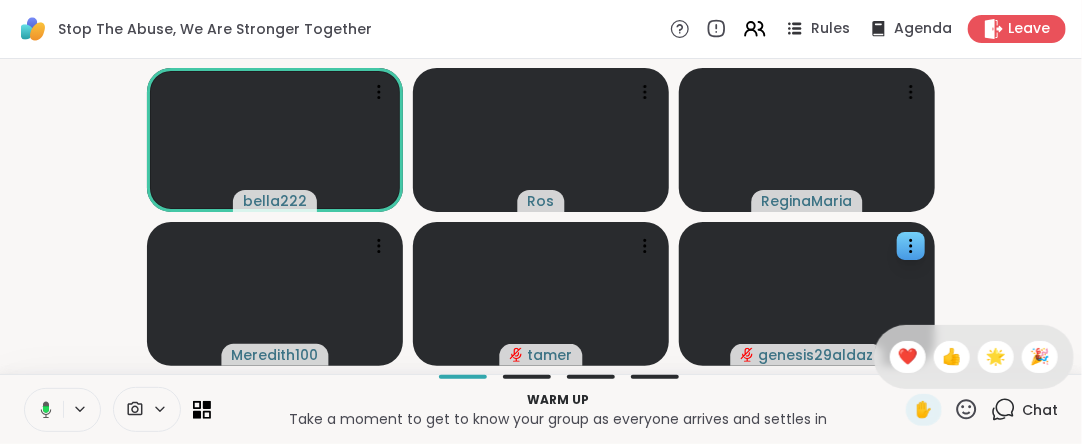click on "❤️" at bounding box center (908, 357) 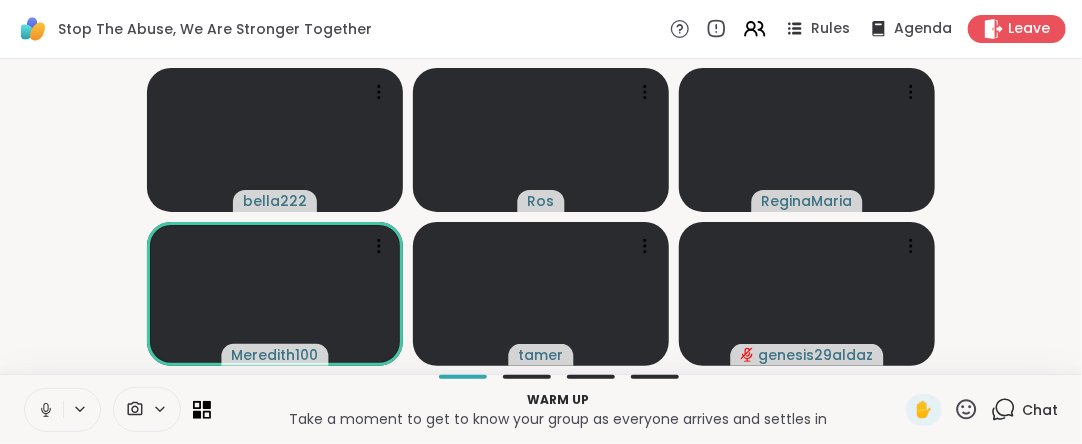 drag, startPoint x: 23, startPoint y: 414, endPoint x: 12, endPoint y: 419, distance: 12.083046 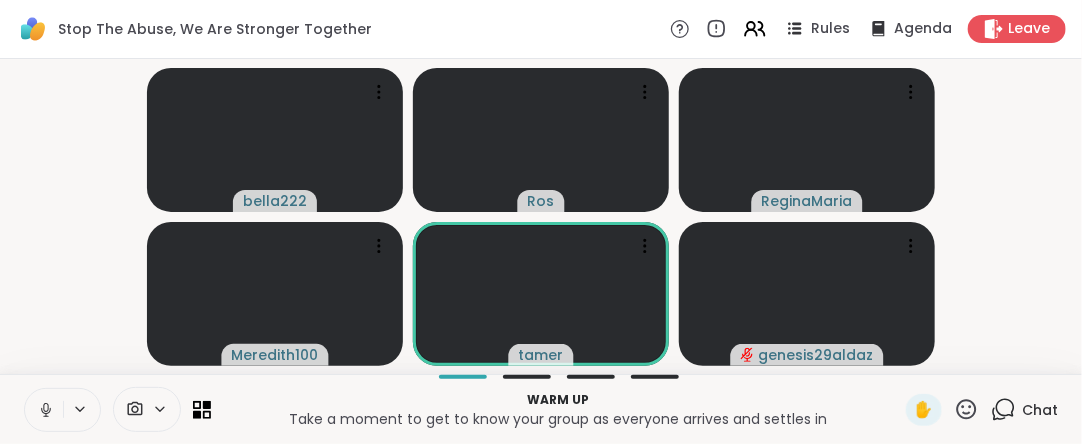 click 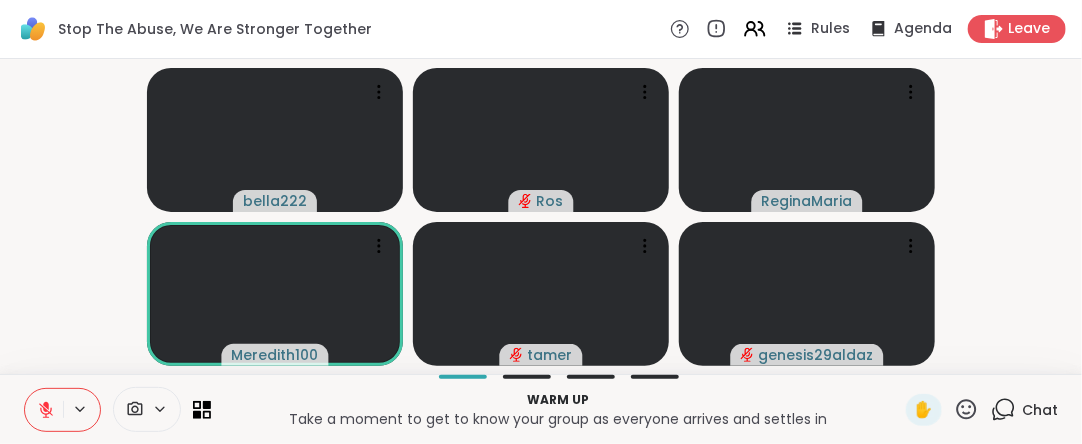 click 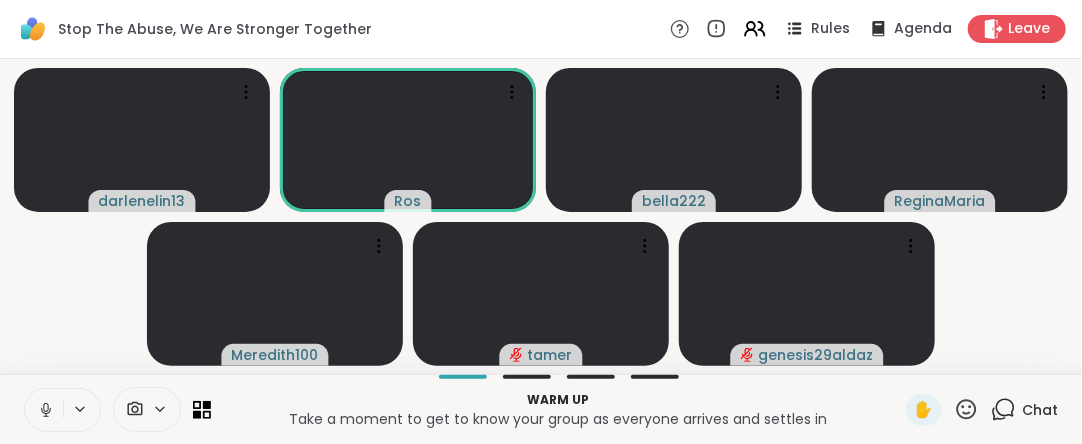 click 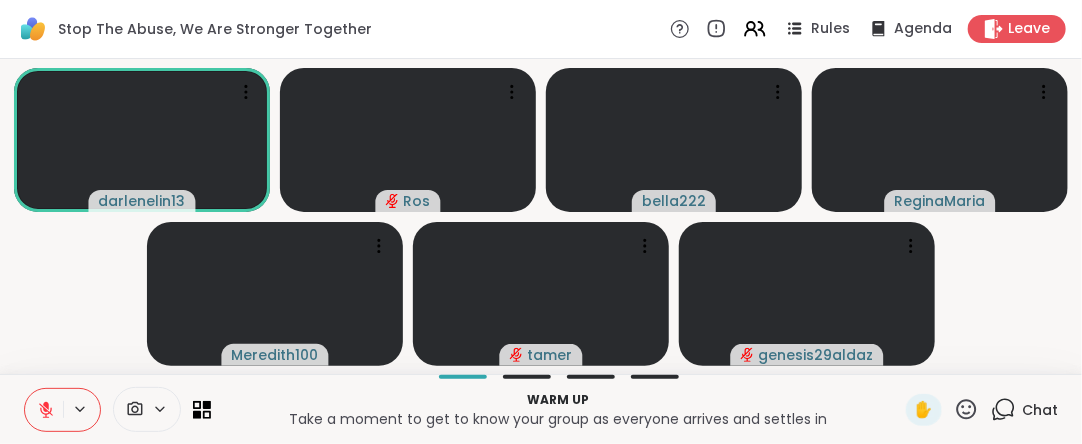 click 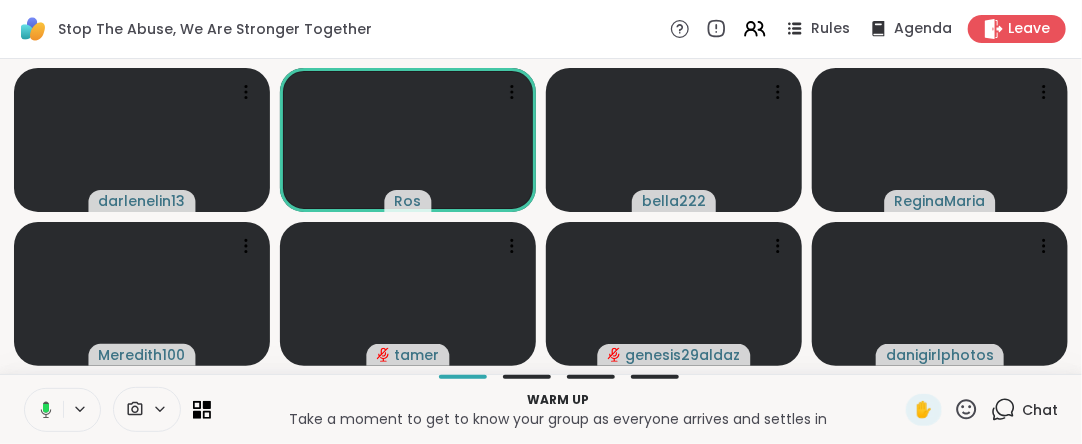 click 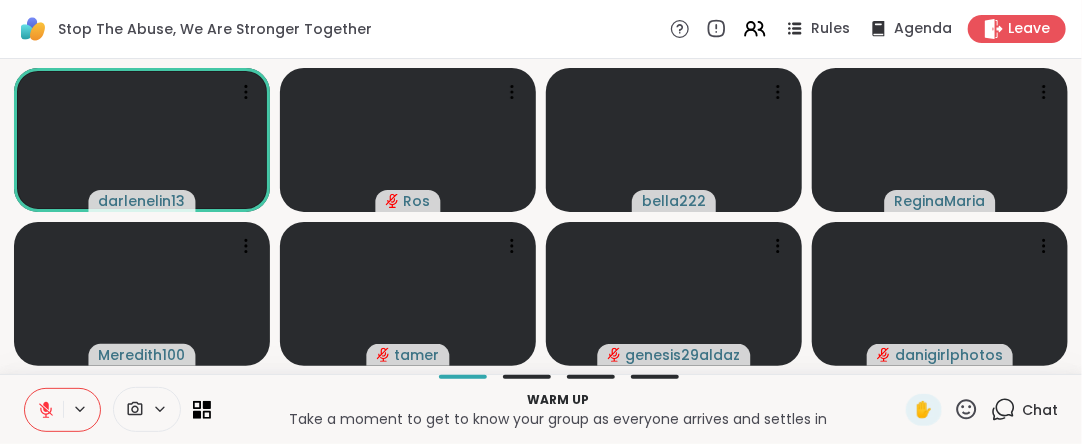 click 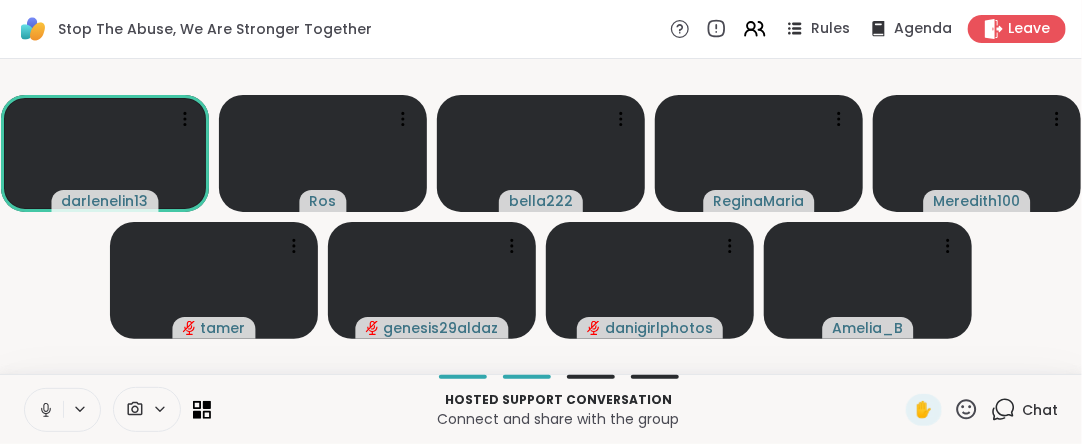 click 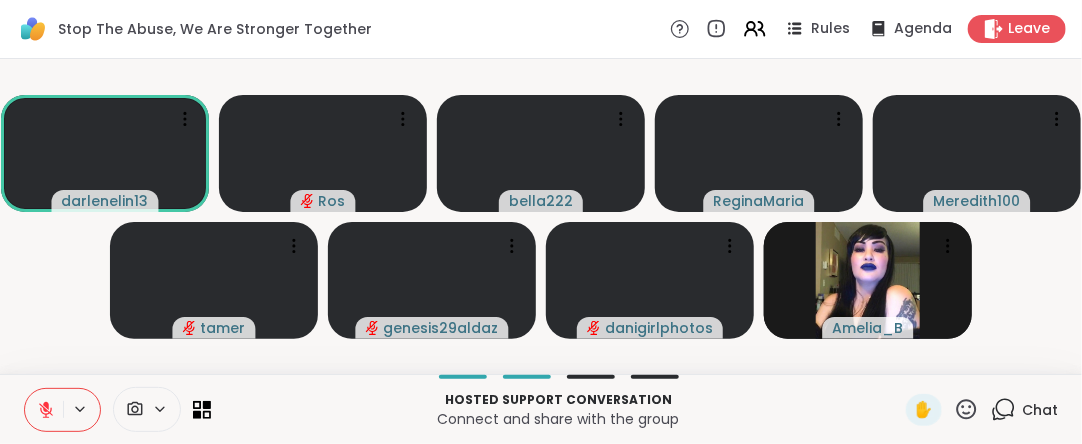 click 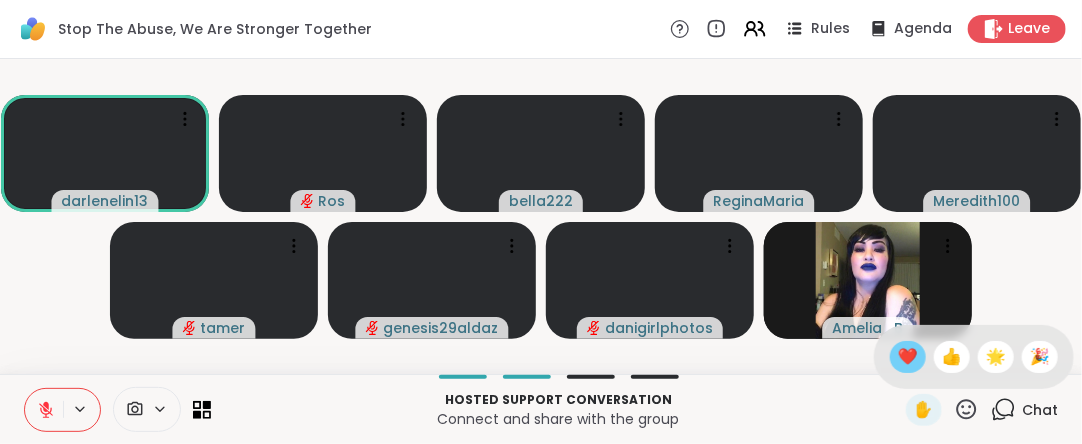 click on "❤️" at bounding box center (908, 357) 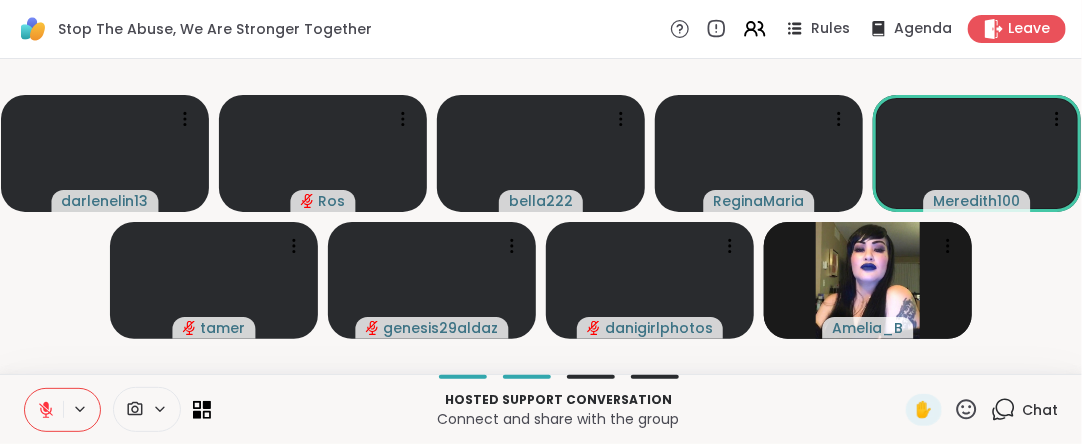 click 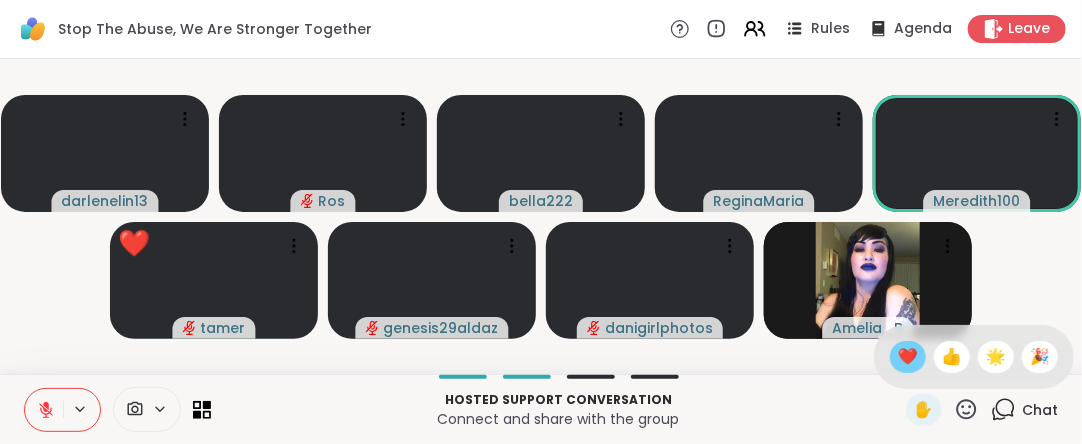 click on "❤️" at bounding box center [908, 357] 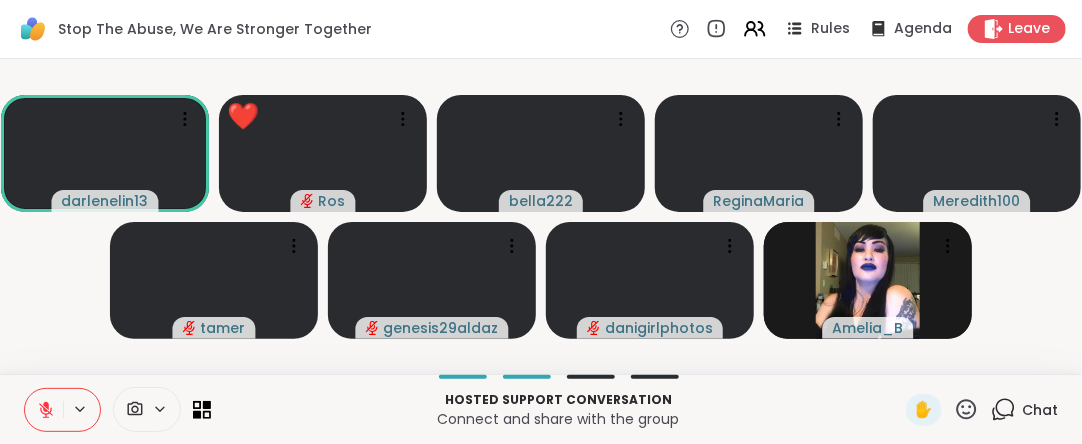 click at bounding box center [44, 410] 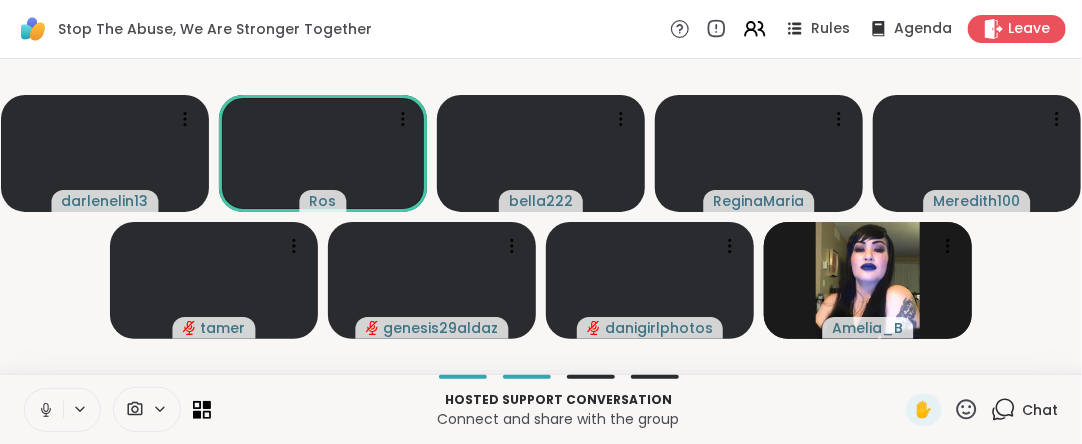 click at bounding box center (44, 410) 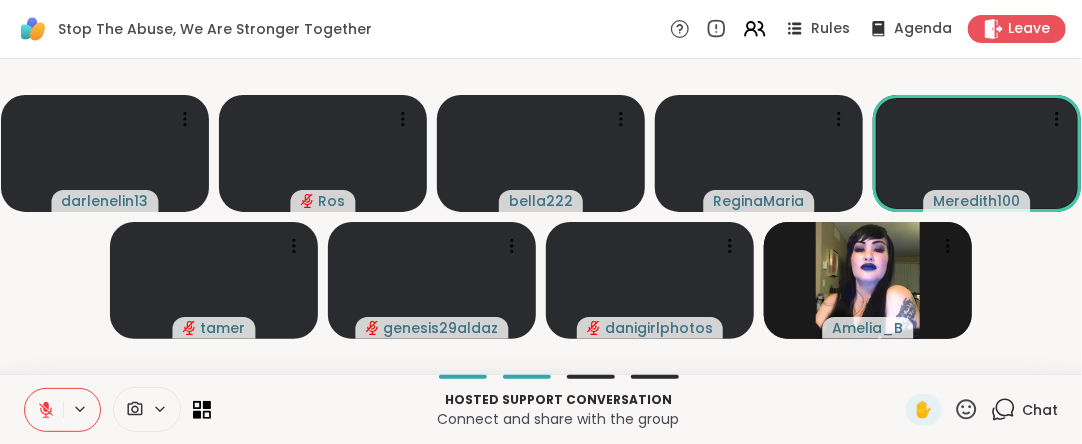 click 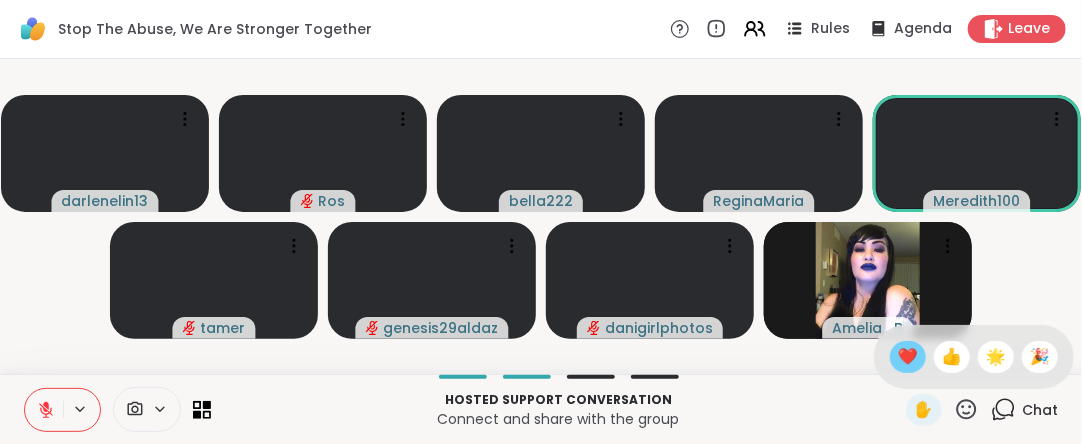click on "❤️" at bounding box center (908, 357) 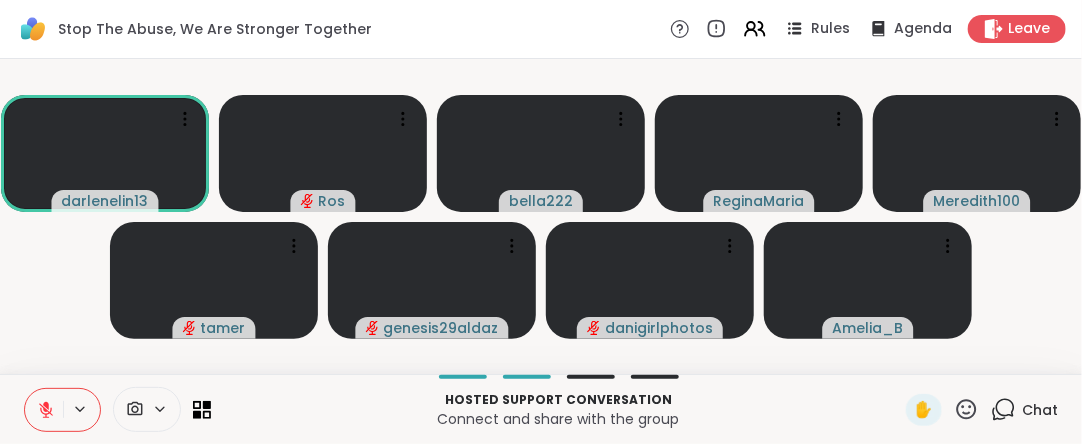 click 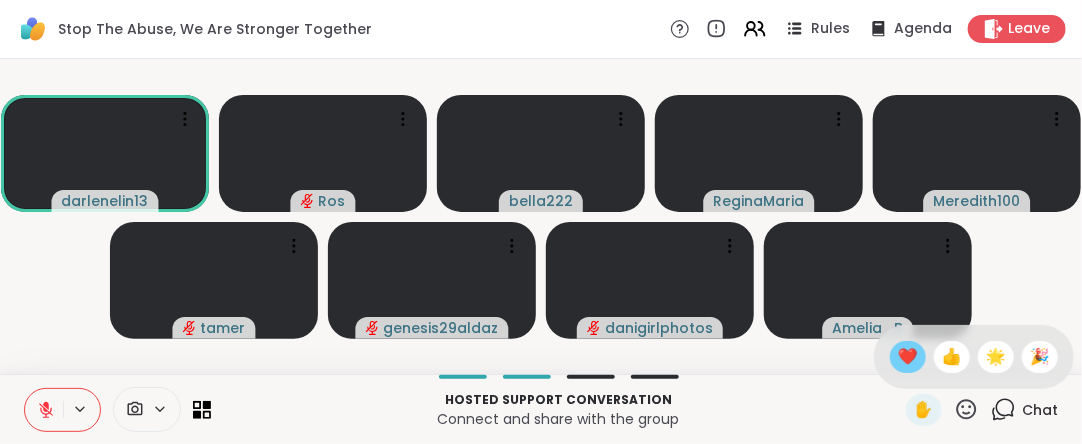 click on "❤️" at bounding box center (908, 357) 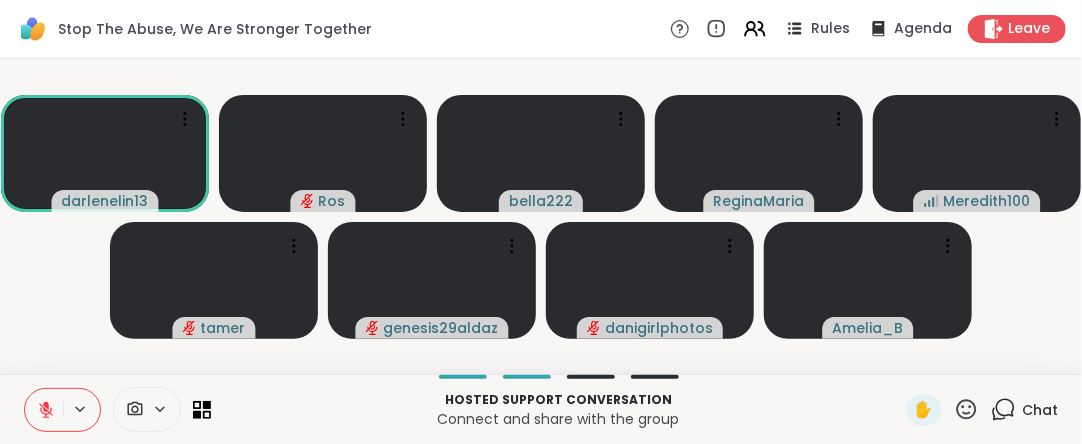 click 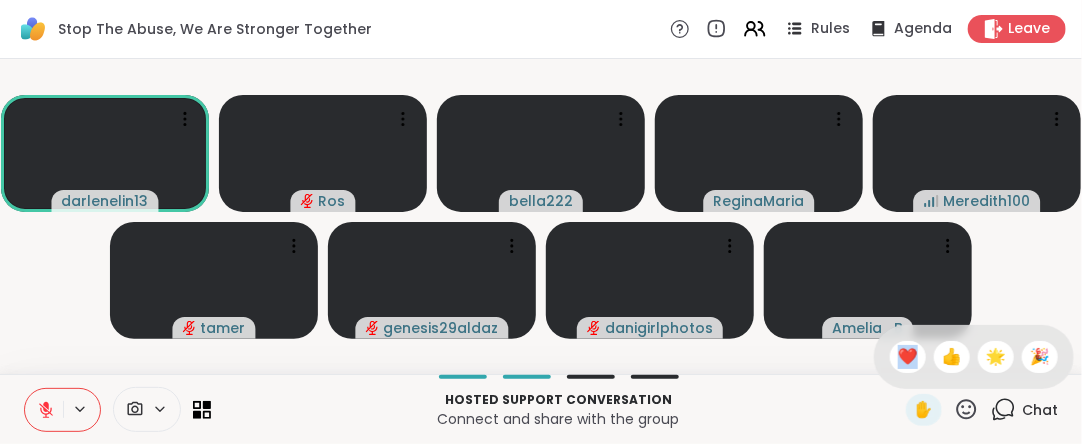 click on "❤️" at bounding box center (908, 357) 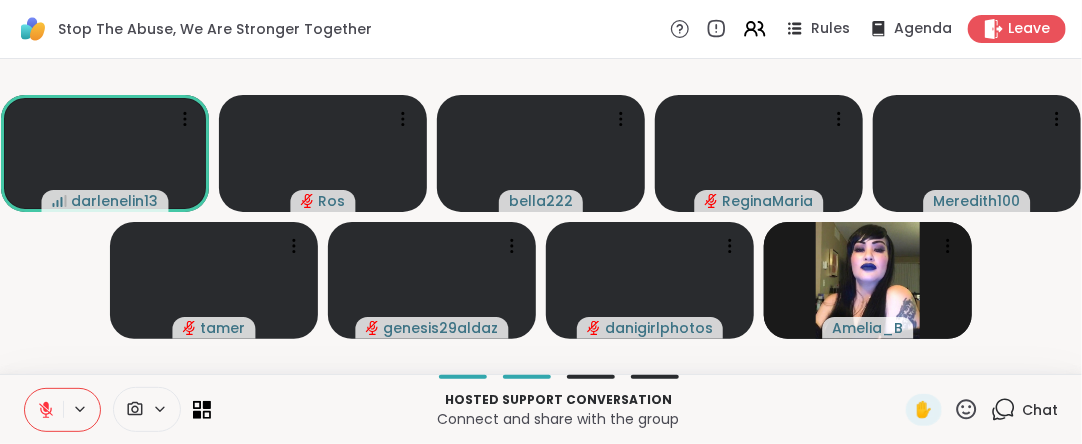 click on "✋ Chat" at bounding box center (982, 410) 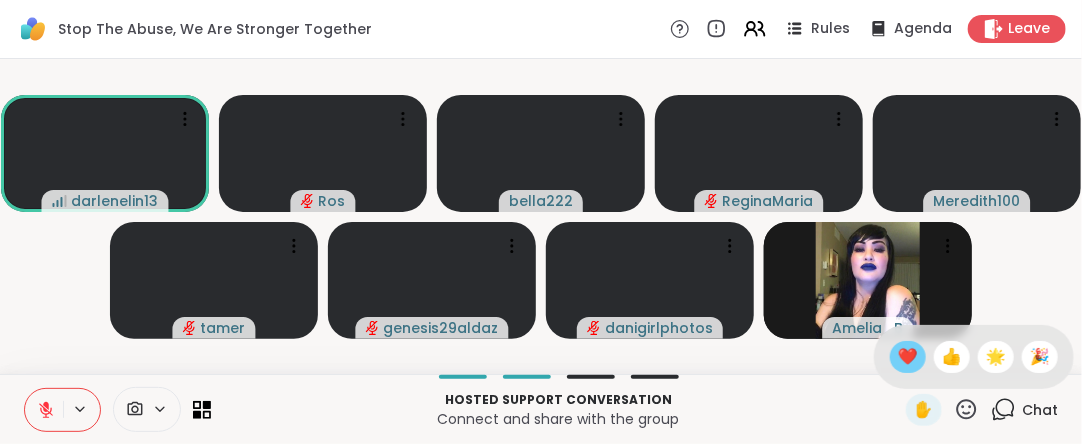 click on "❤️" at bounding box center (908, 357) 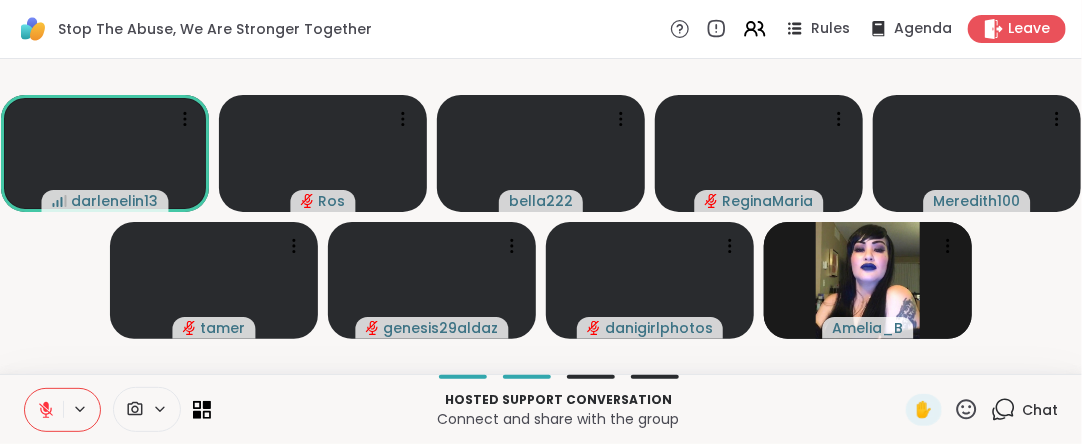 click 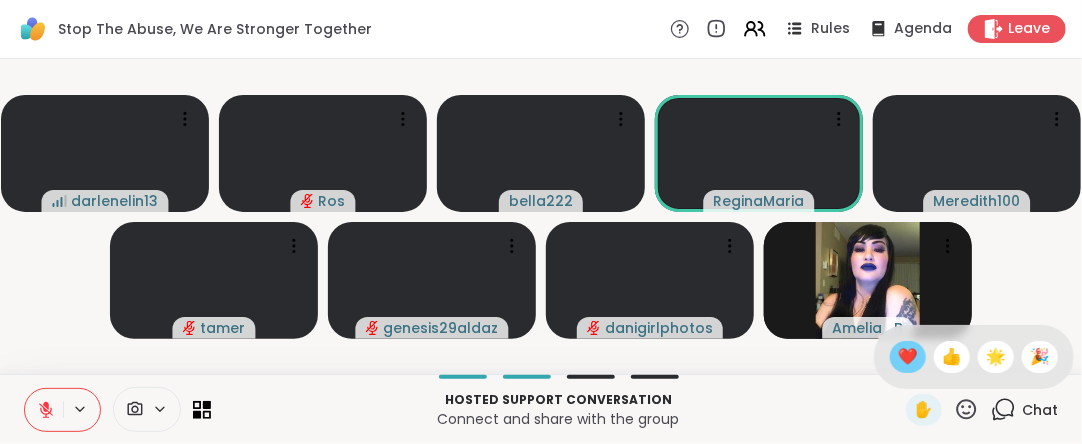 click on "❤️" at bounding box center (908, 357) 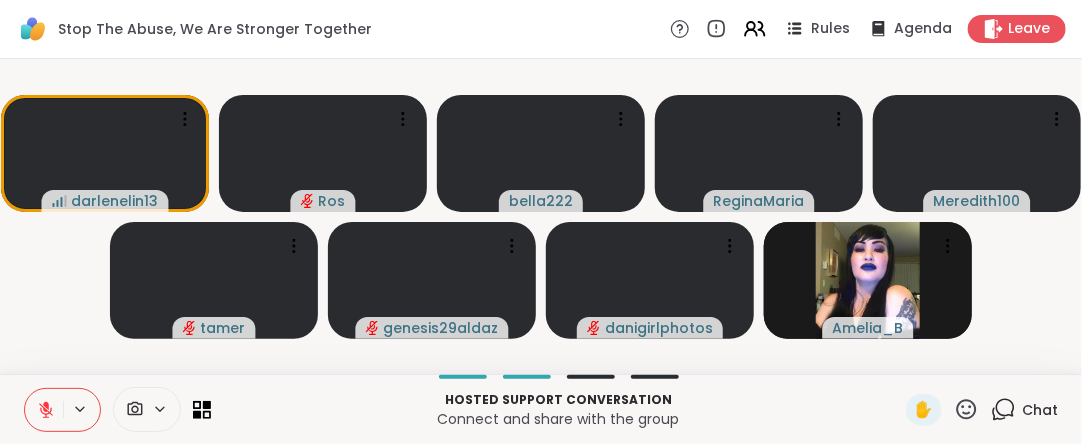 click 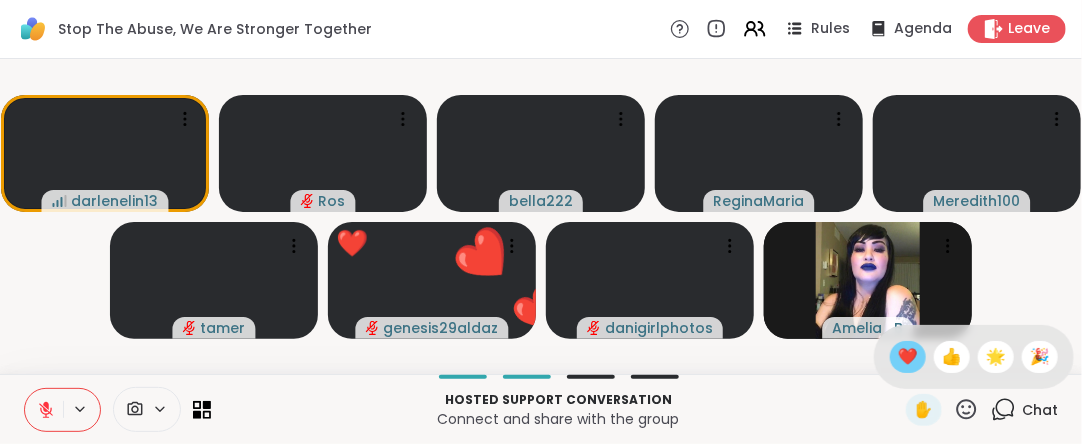 click on "❤️" at bounding box center (908, 357) 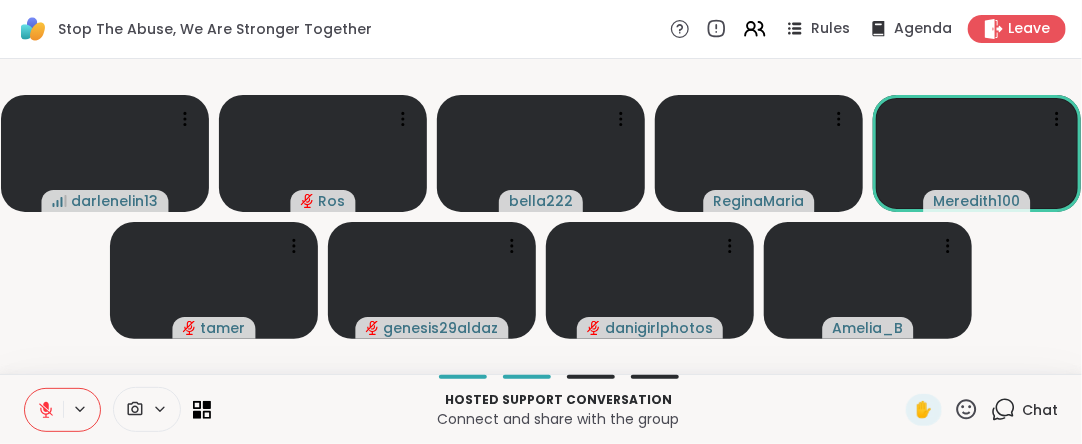 click 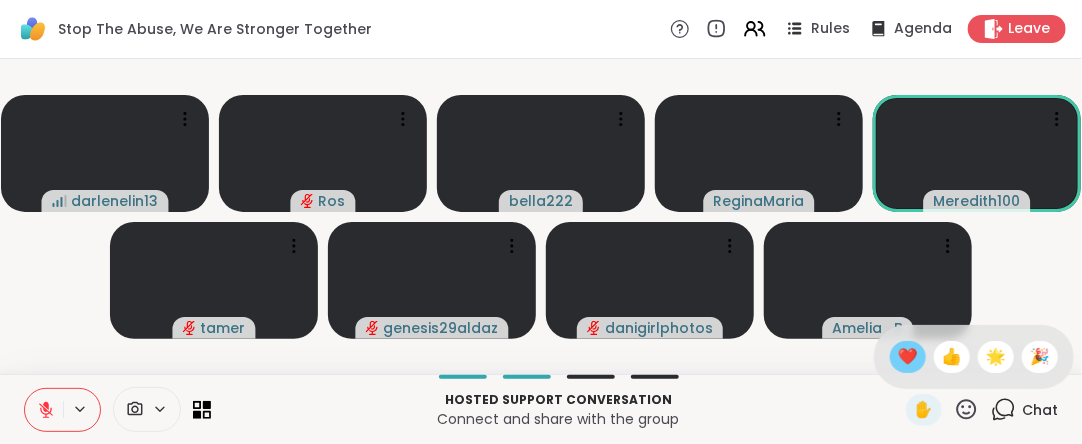 click on "❤️" at bounding box center (908, 357) 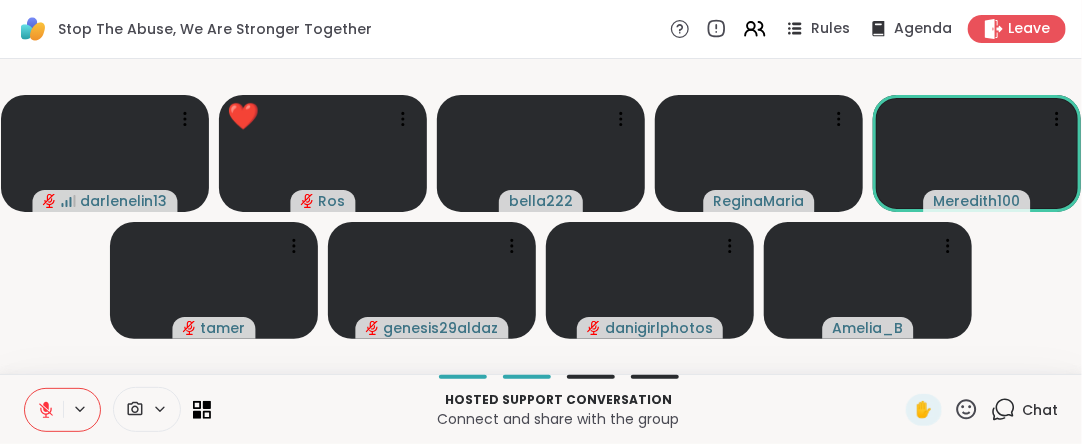 click 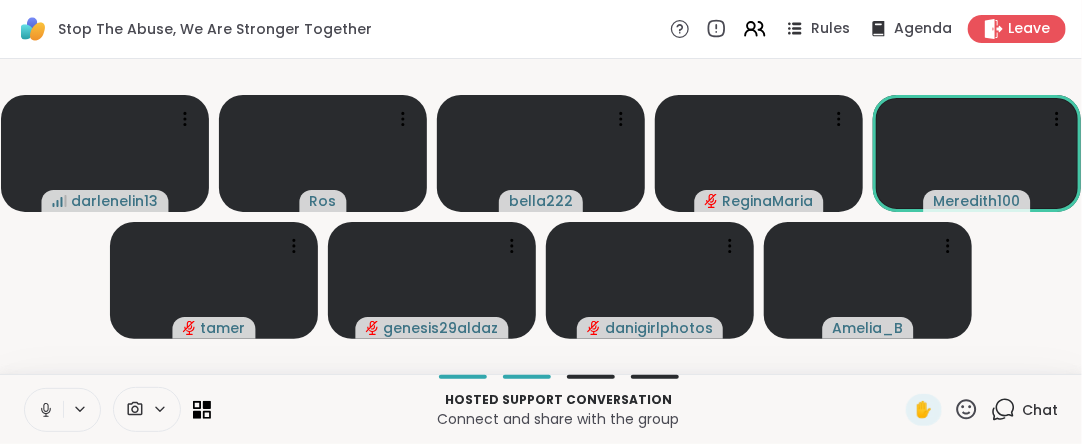 click 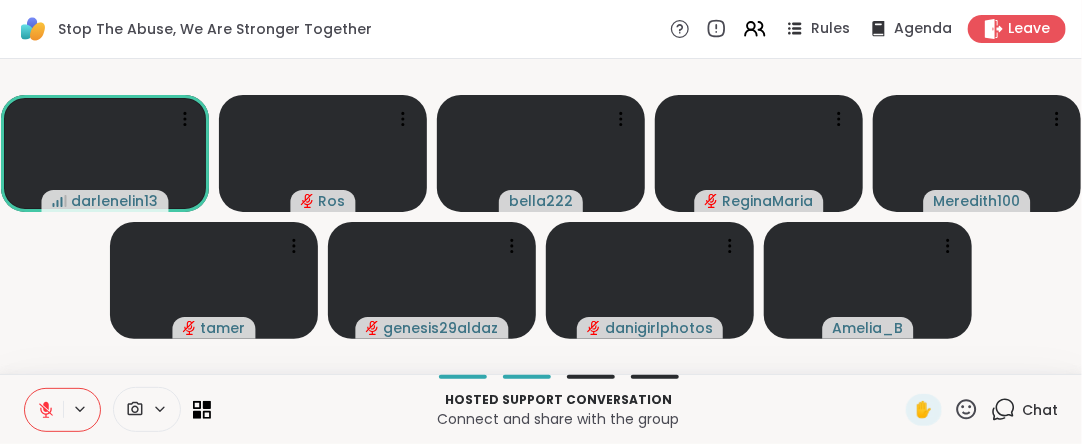 click 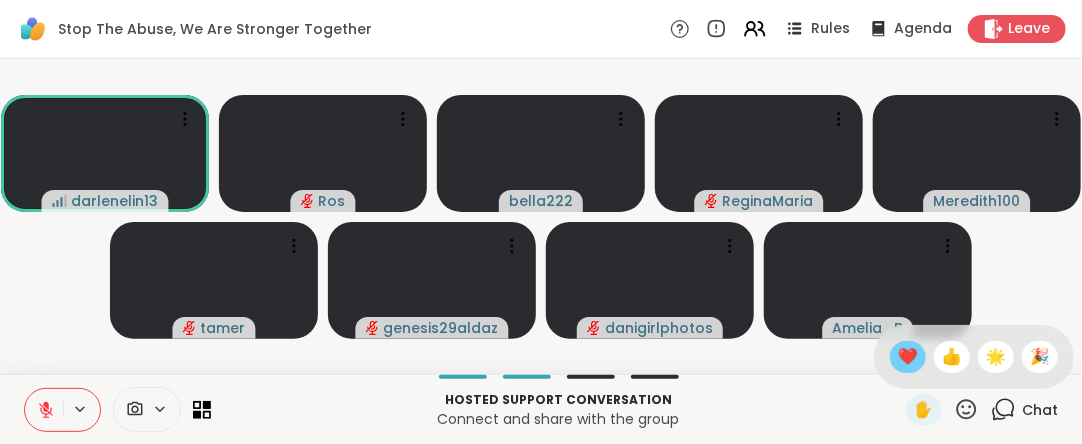 click on "❤️" at bounding box center (908, 357) 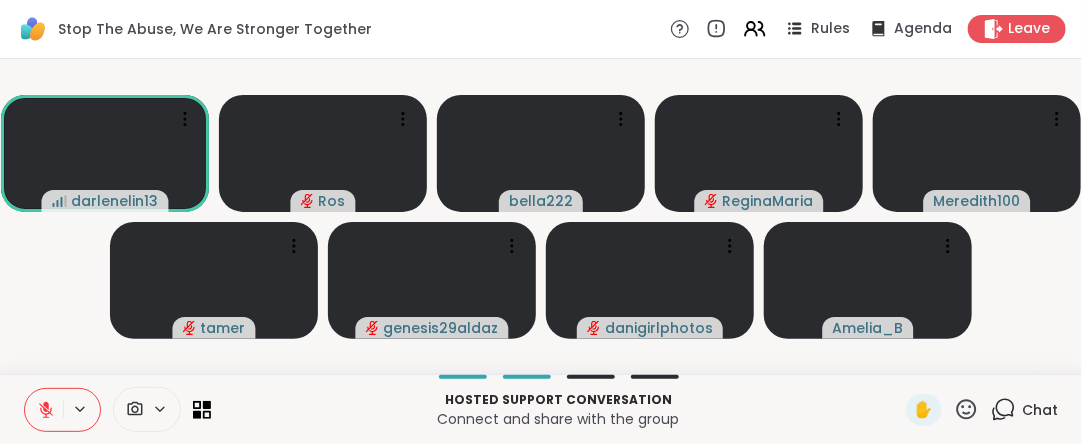 click 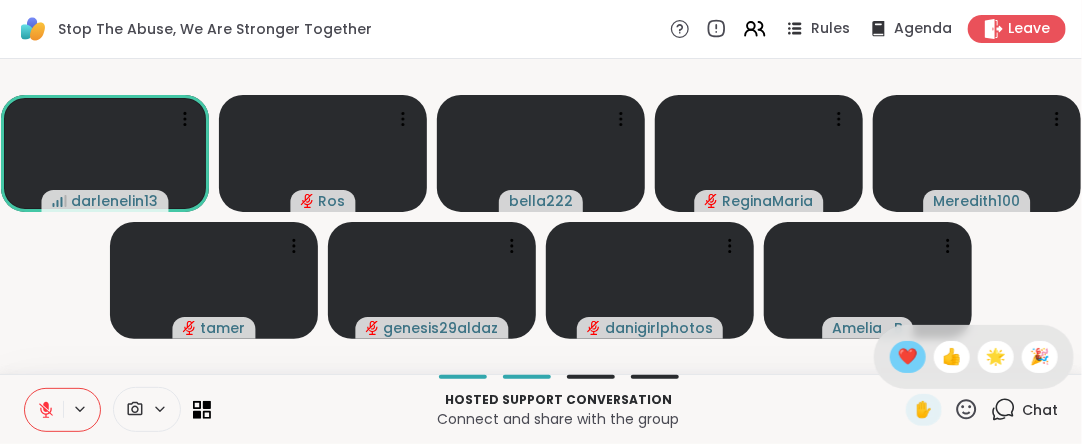 click on "❤️" at bounding box center (908, 357) 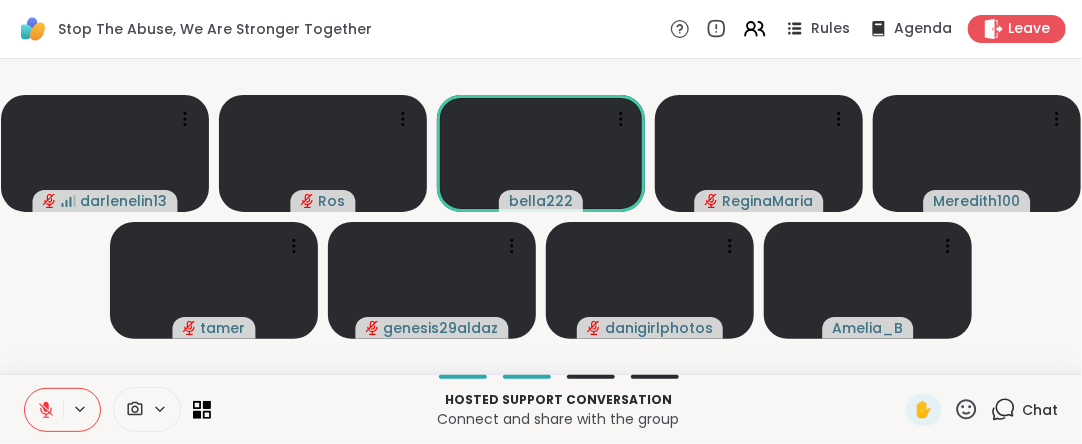 click 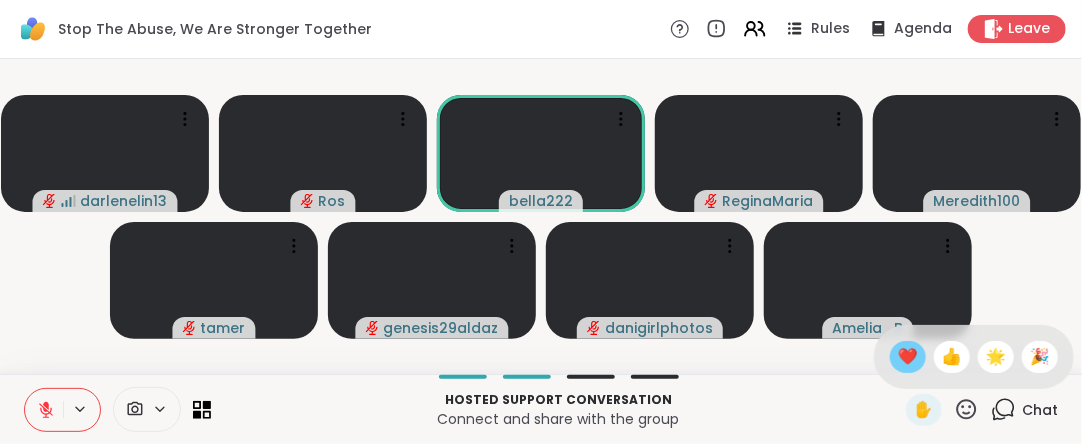 click on "❤️" at bounding box center (908, 357) 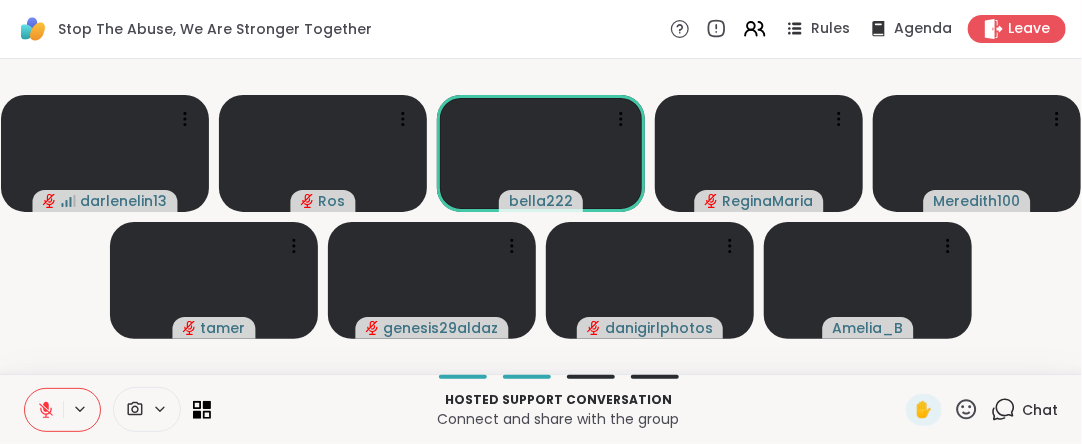 click 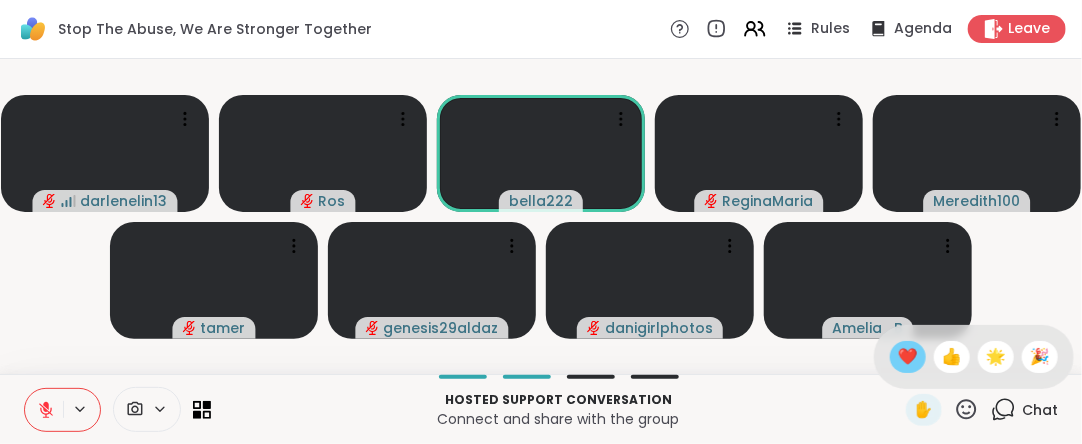 click on "❤️" at bounding box center (908, 357) 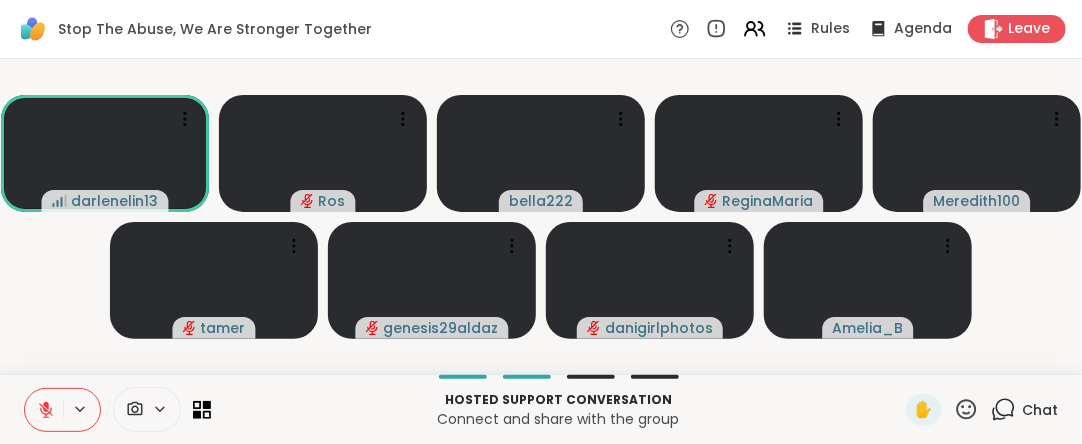 click 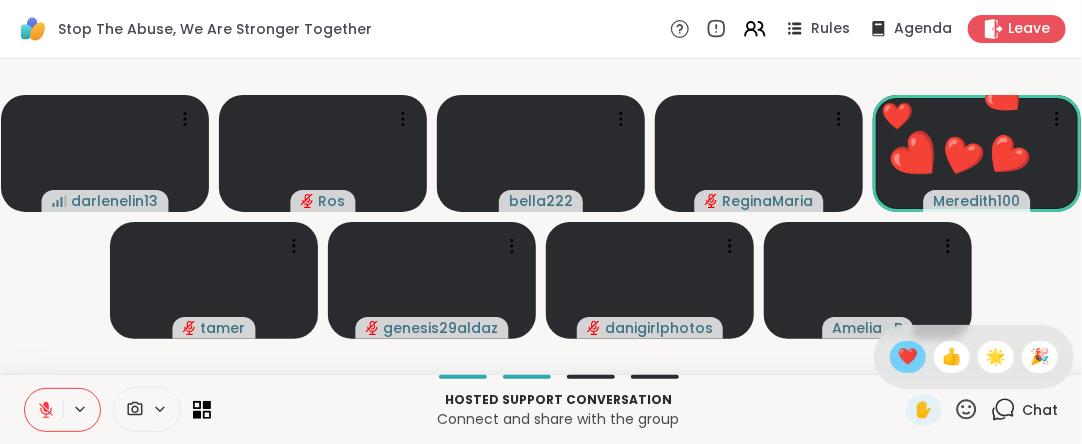 click on "❤️" at bounding box center (908, 357) 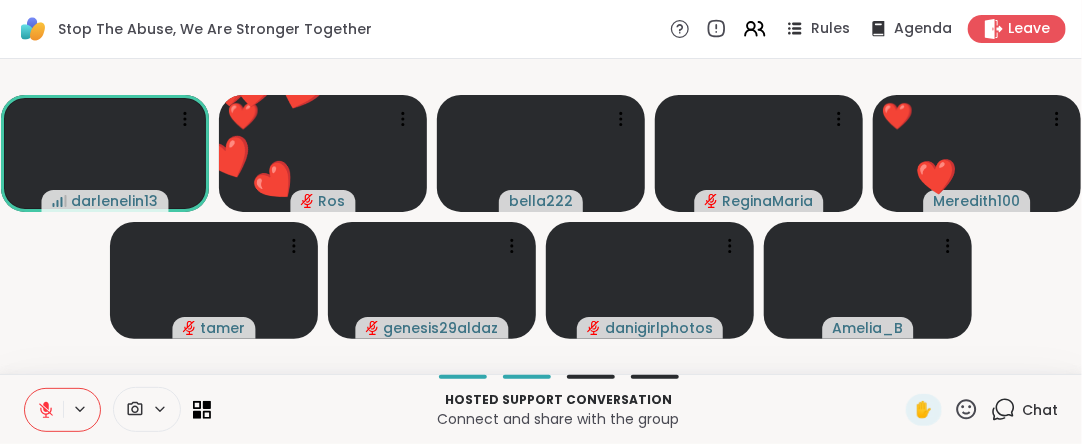 click 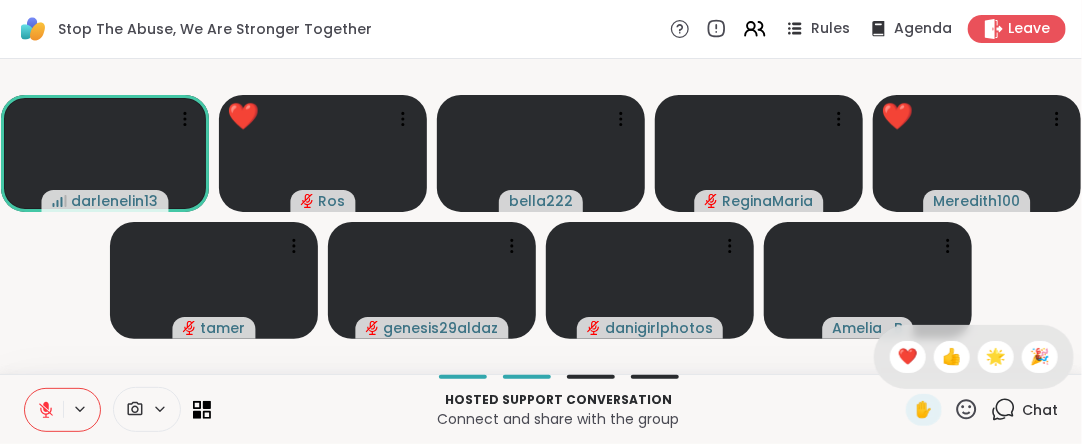 click on "✋ ❤️ 👍 🌟 🎉" at bounding box center (974, 357) 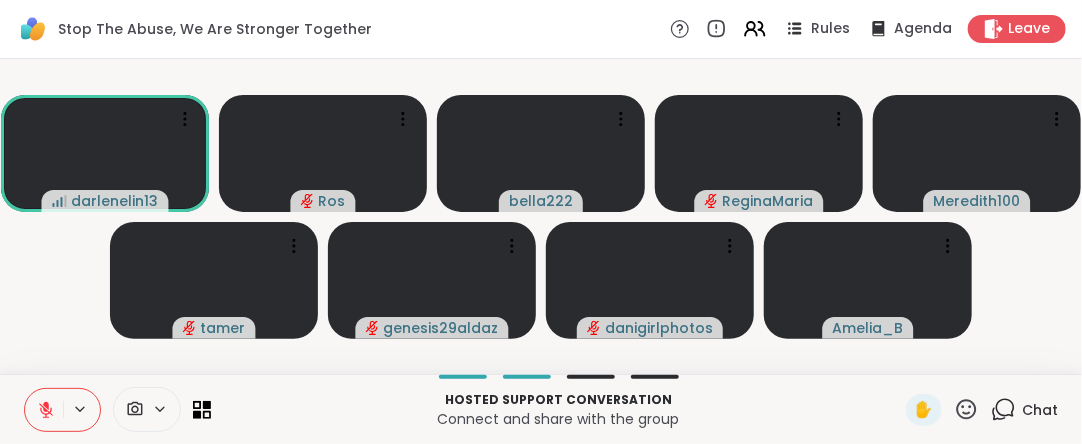 click 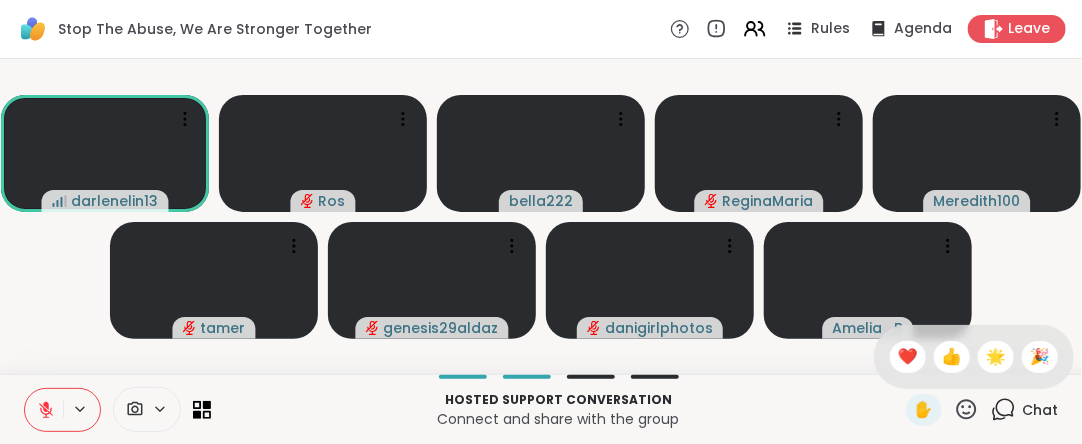 click on "❤️" at bounding box center (908, 357) 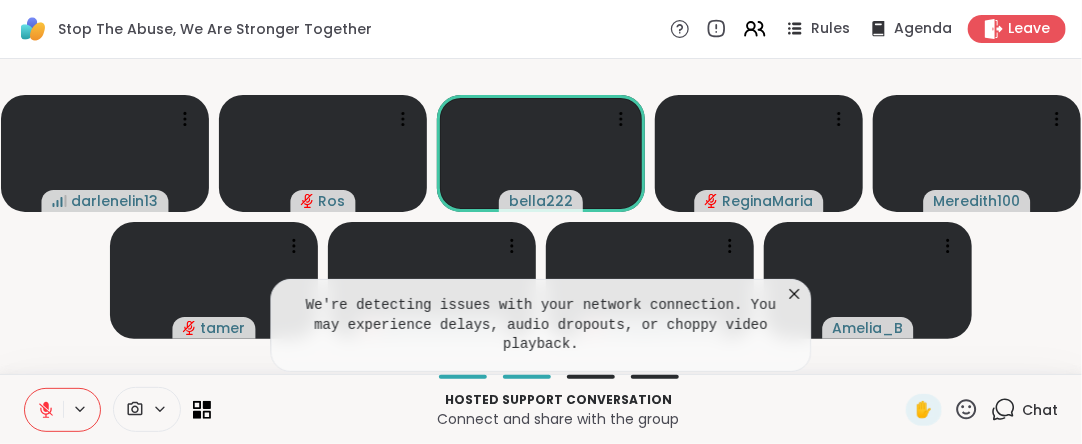 click 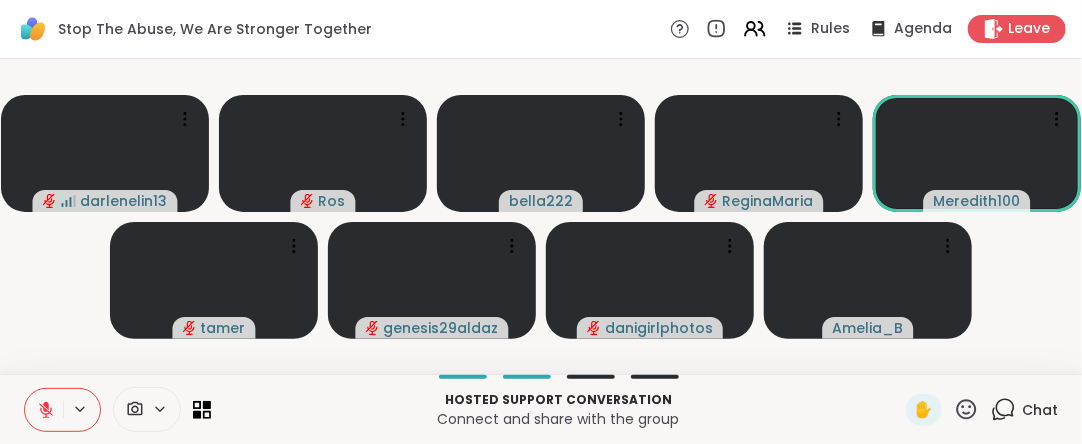 click 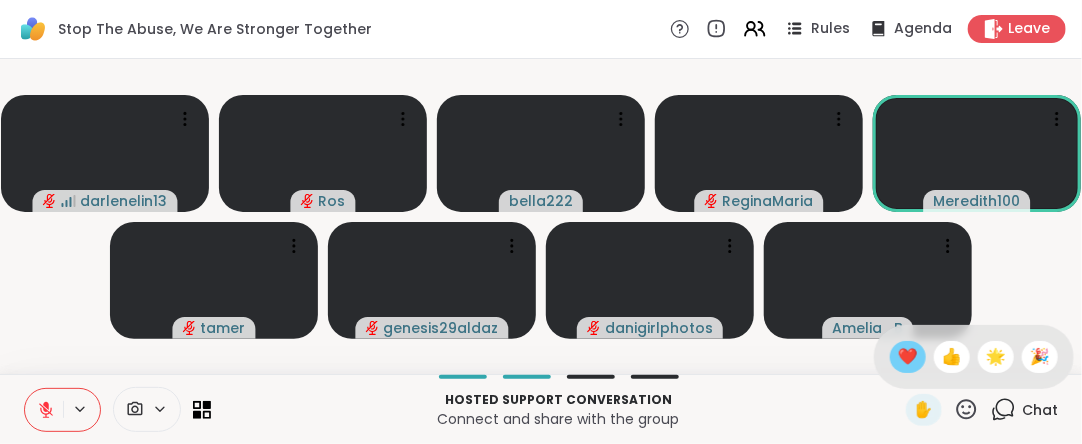 click on "❤️" at bounding box center (908, 357) 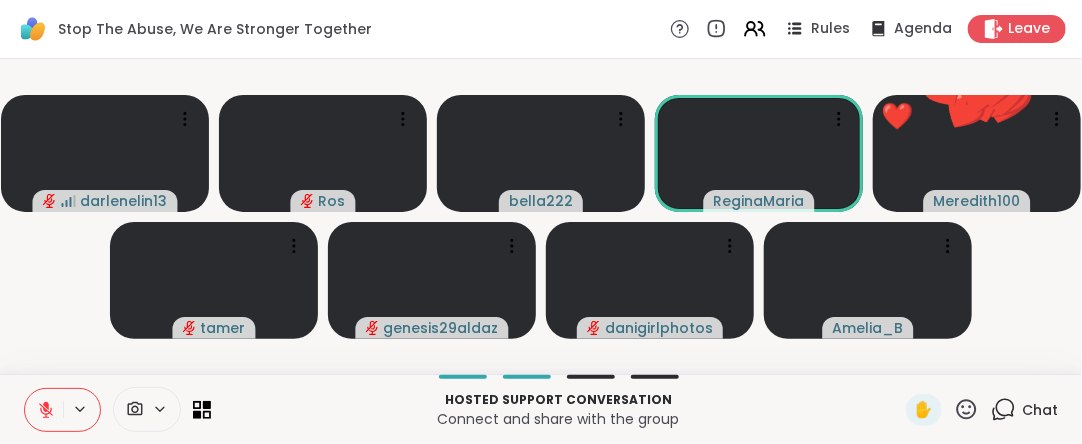 click 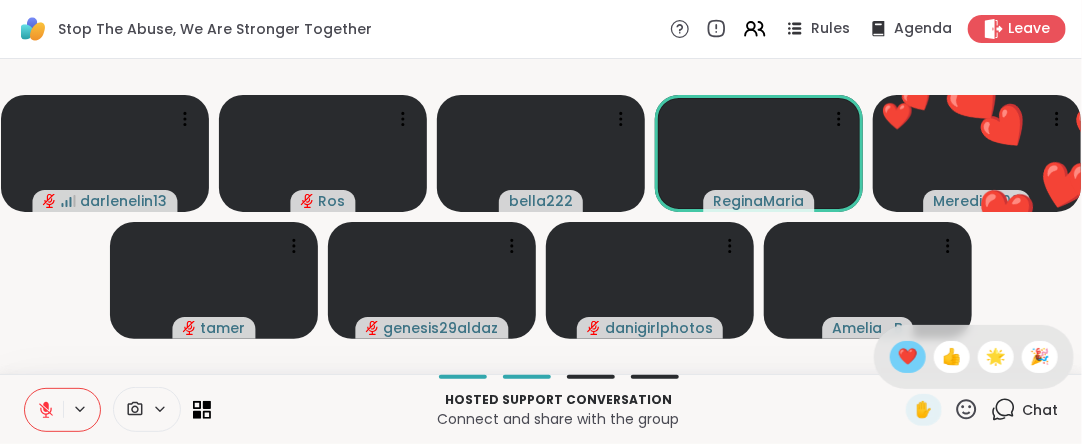 click on "❤️" at bounding box center (908, 357) 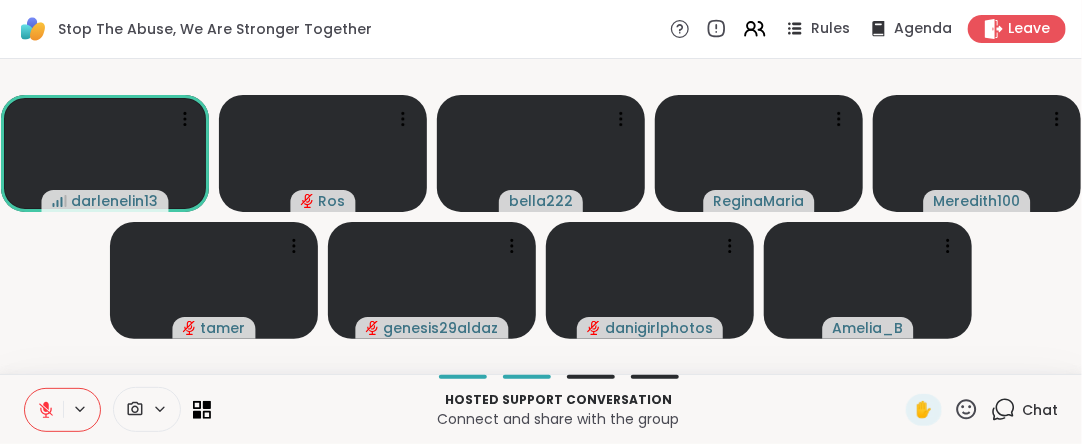 click 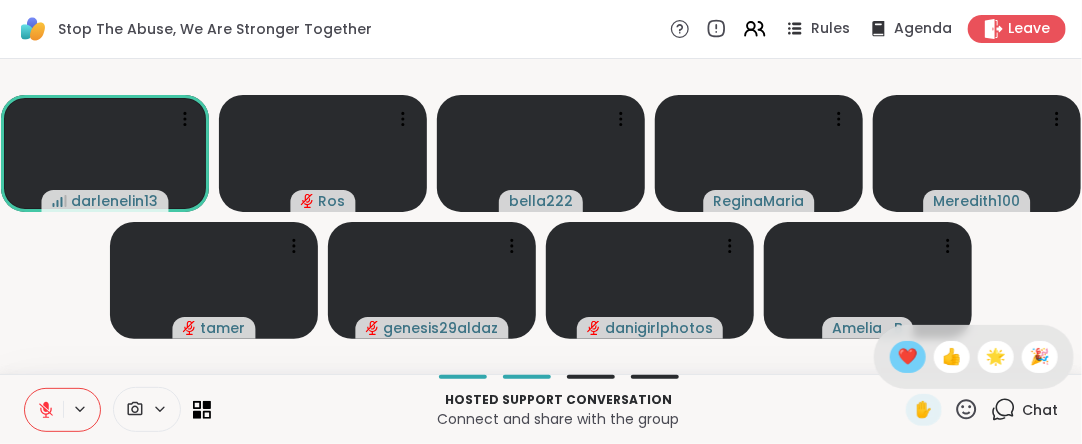 click on "❤️" at bounding box center (908, 357) 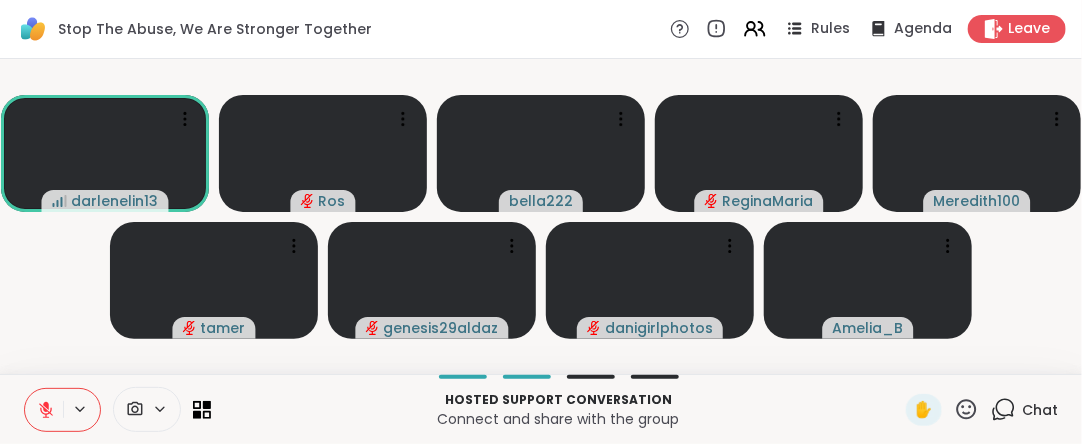 click 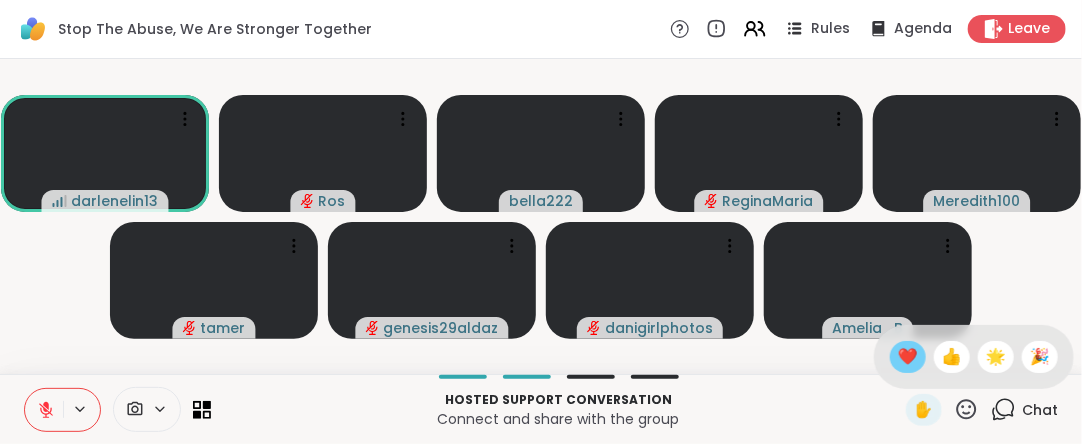click on "❤️" at bounding box center (908, 357) 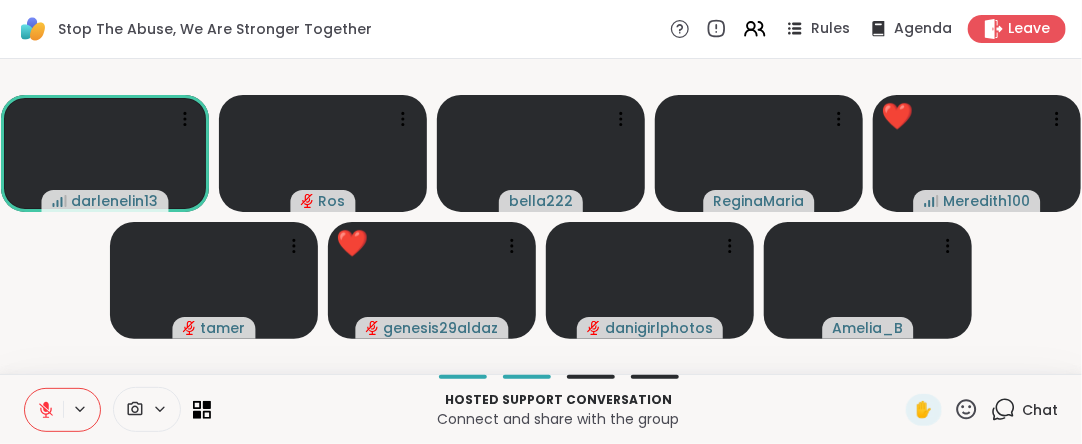 click 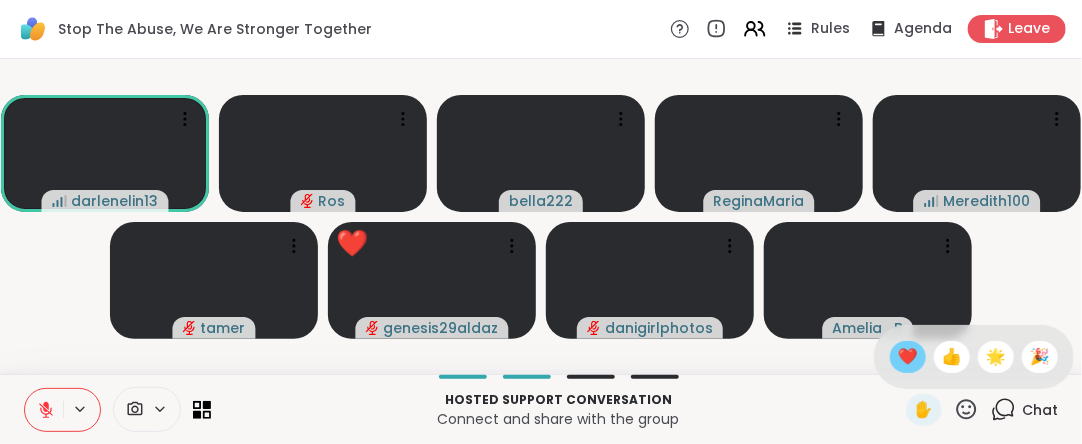 click on "❤️" at bounding box center [908, 357] 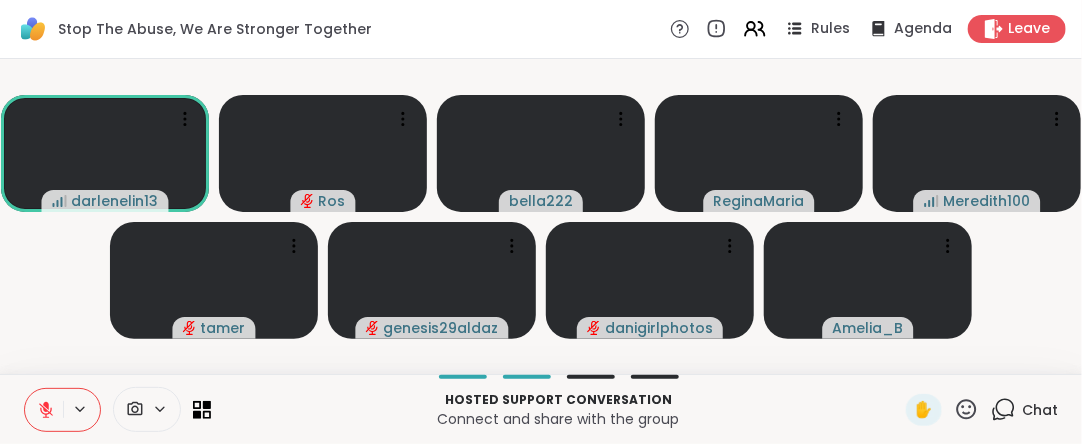 click 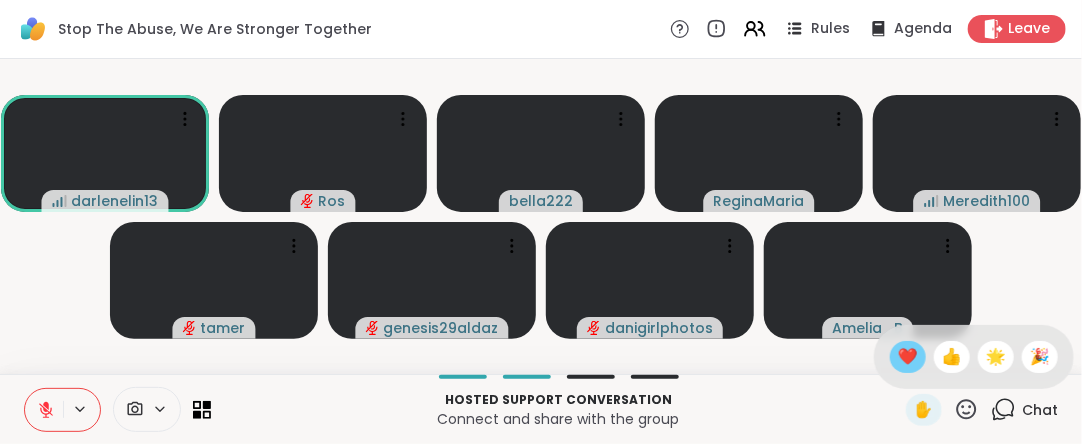 click on "❤️" at bounding box center (908, 357) 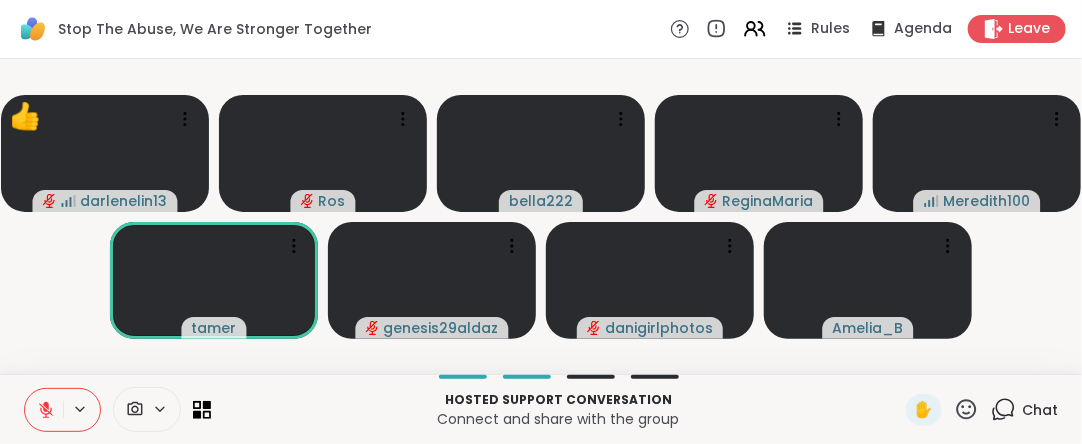 click 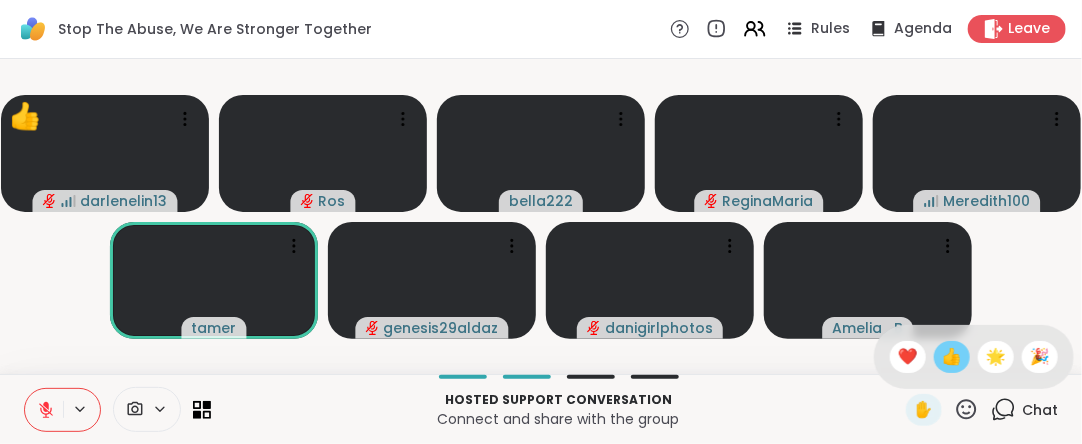 click on "👍" at bounding box center (952, 357) 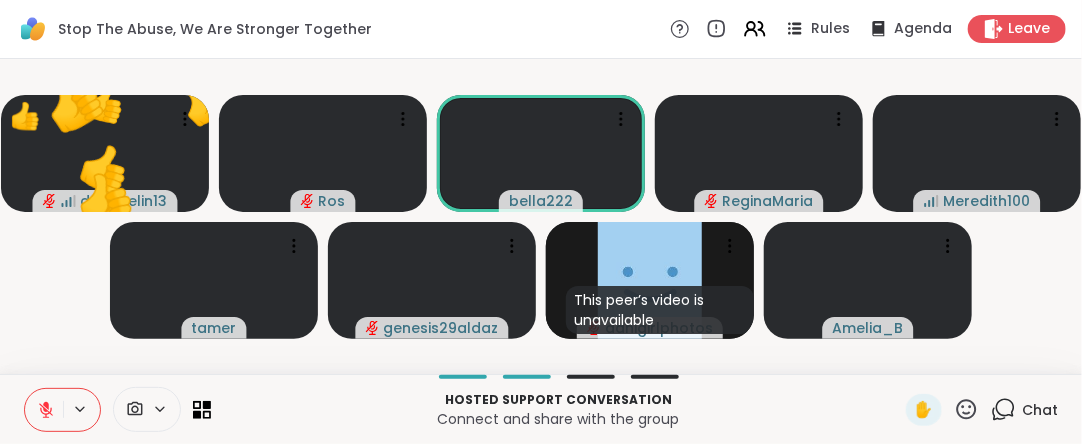 click 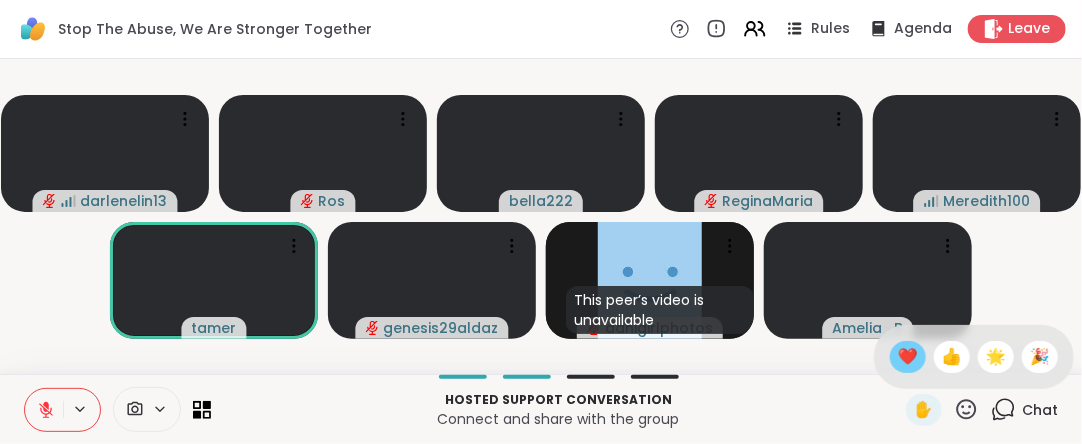 click on "❤️" at bounding box center [908, 357] 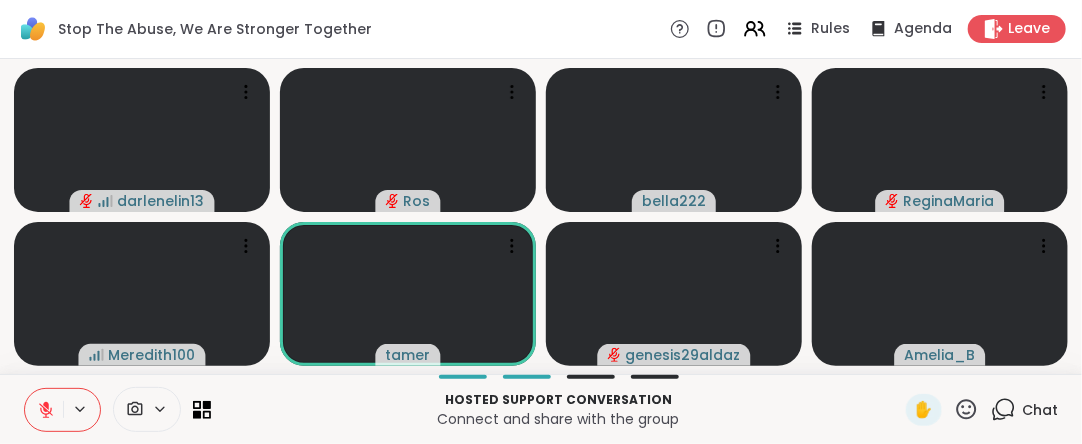 click 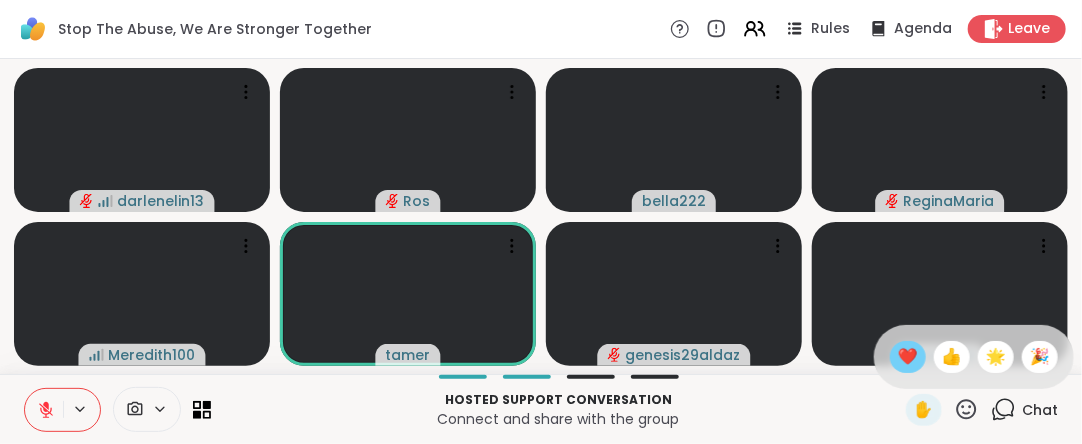 click on "❤️" at bounding box center (908, 357) 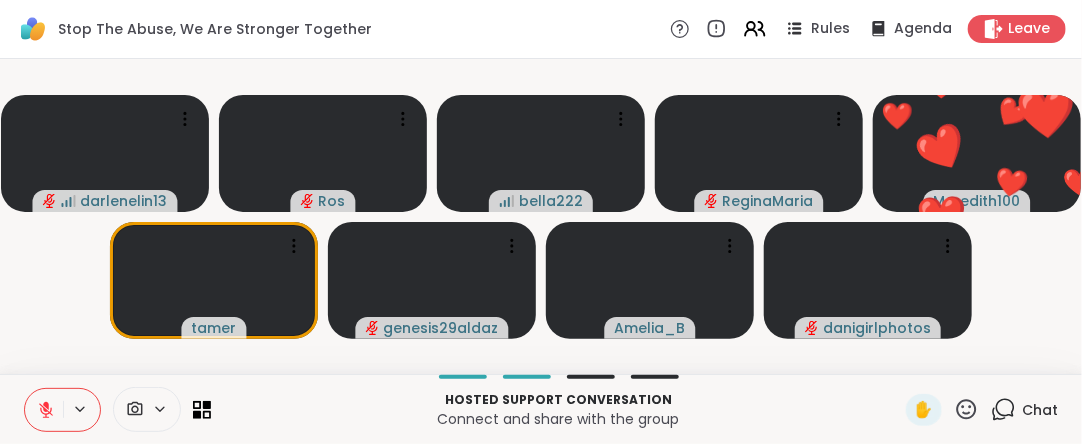 click 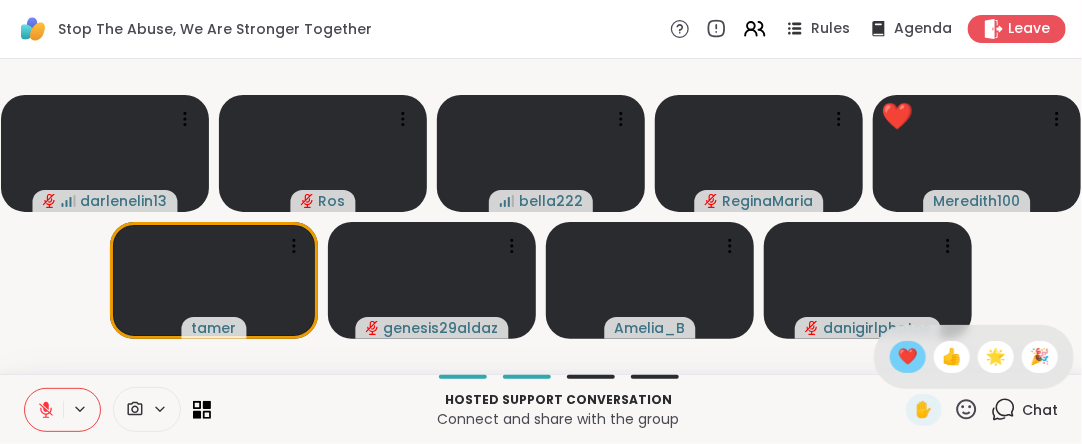click on "❤️" at bounding box center [908, 357] 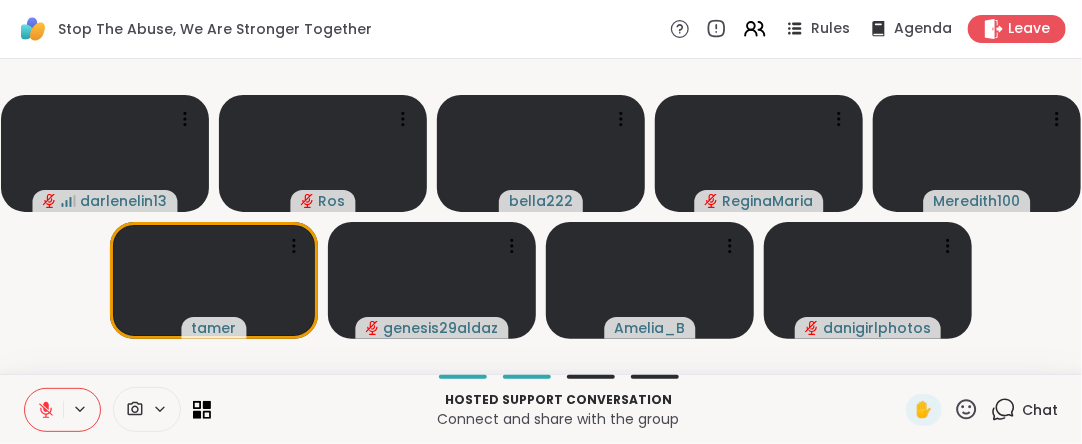 click 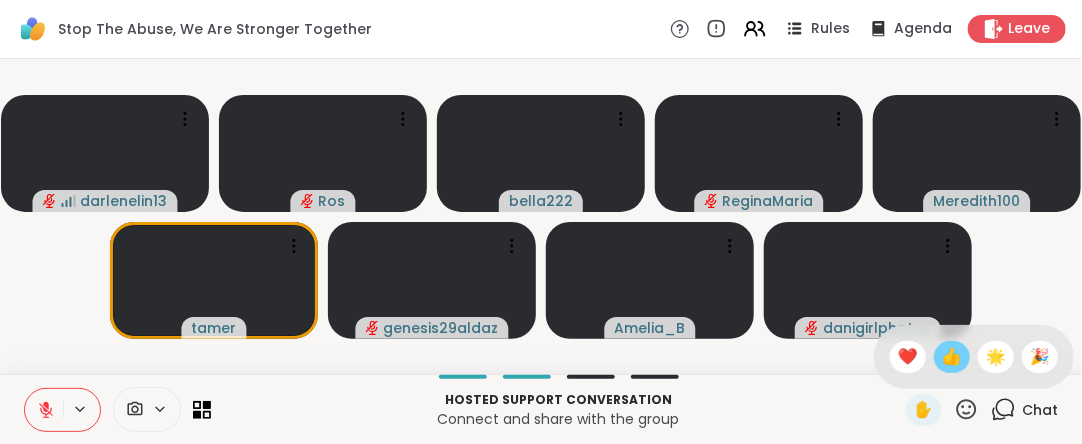 click on "👍" at bounding box center (952, 357) 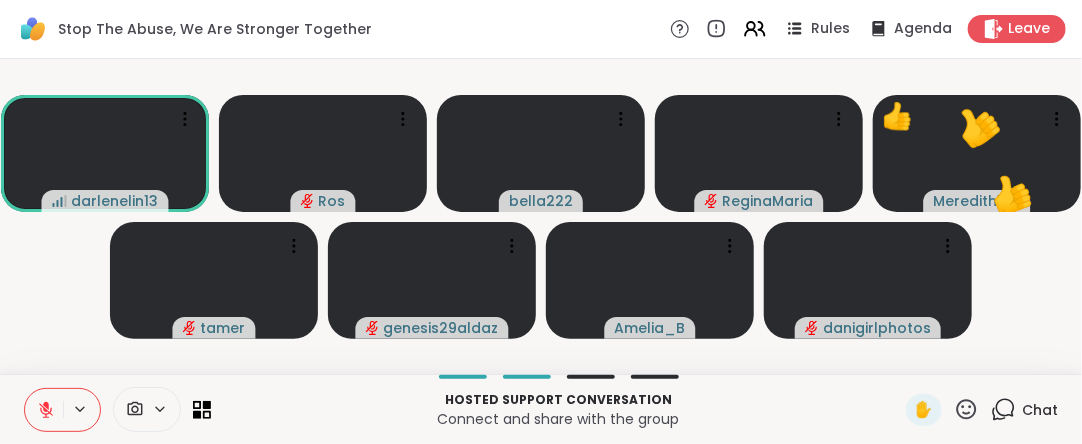 click 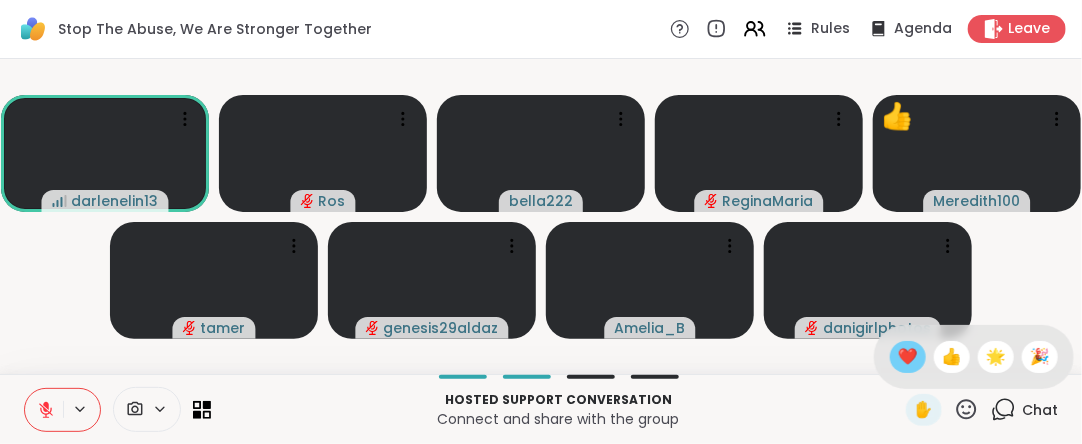 click on "❤️" at bounding box center (908, 357) 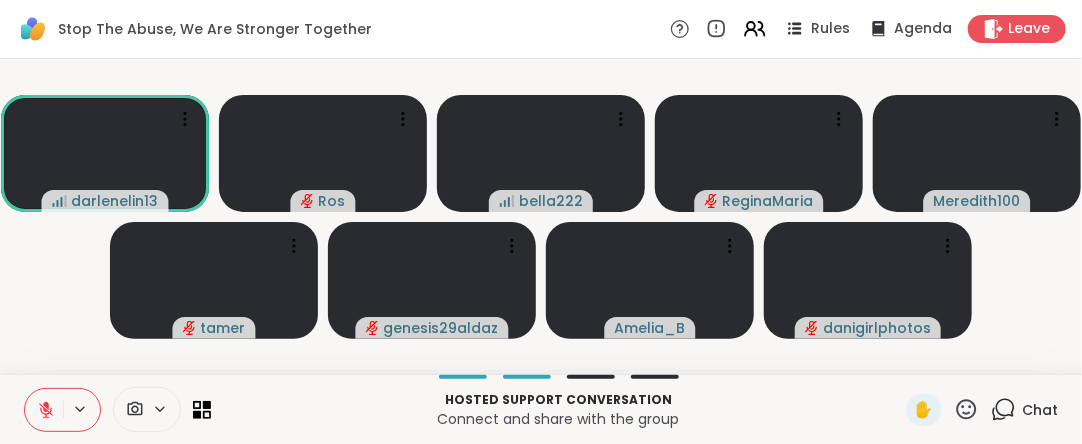 click 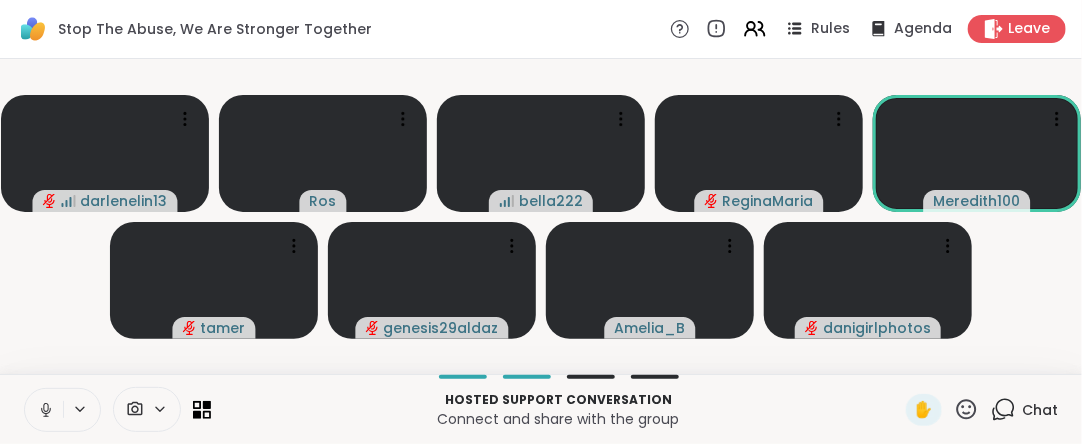 click 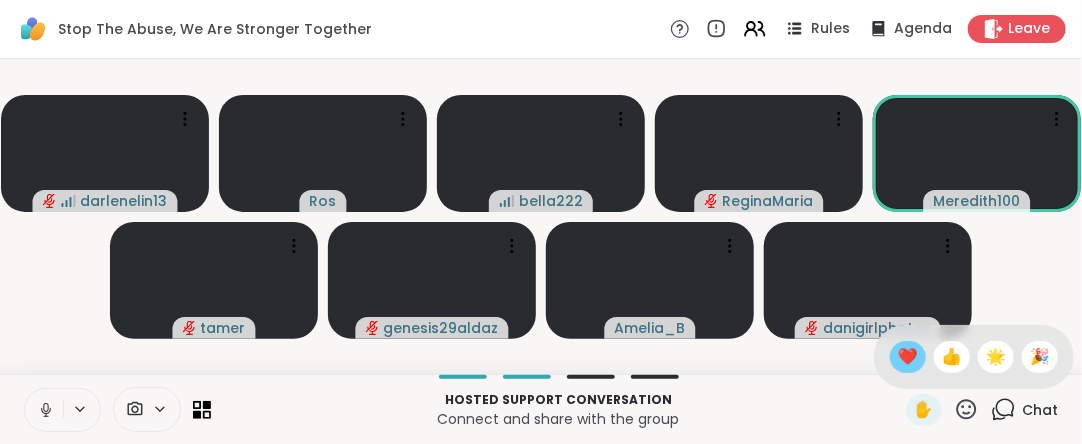click on "❤️" at bounding box center [908, 357] 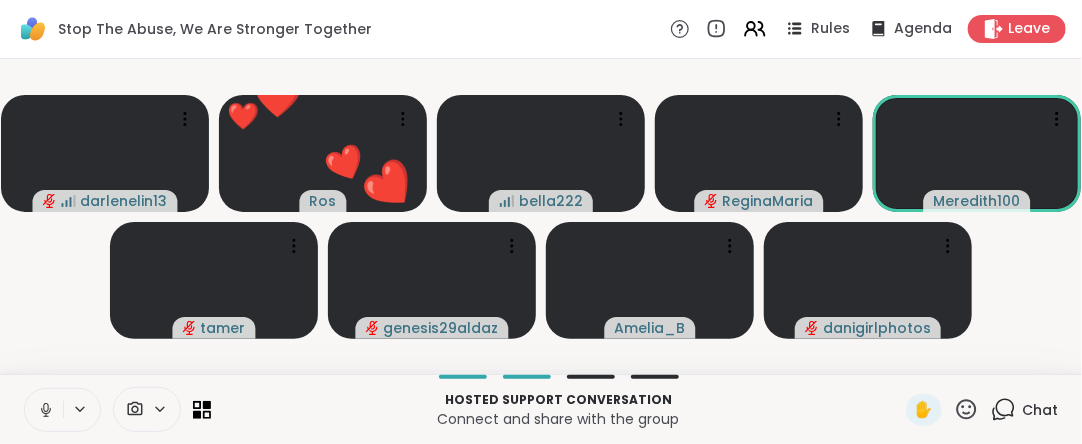 click 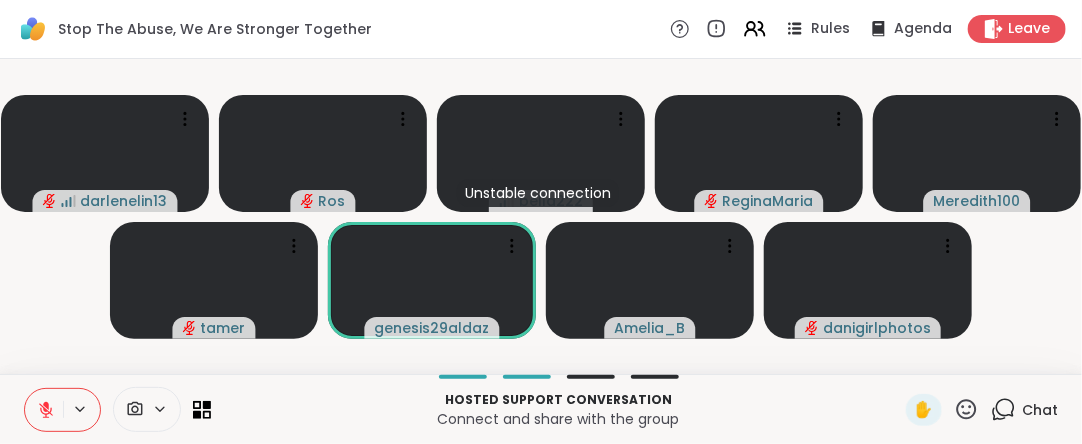 click 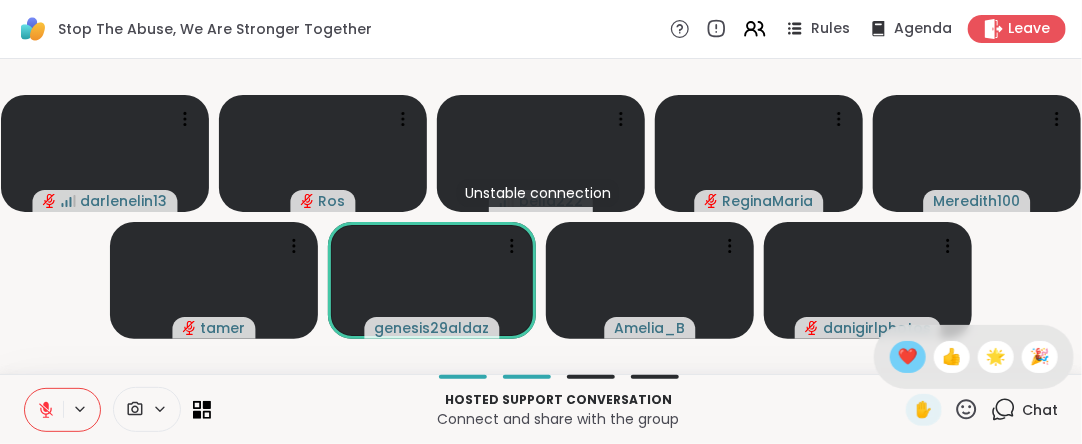 click on "❤️" at bounding box center [908, 357] 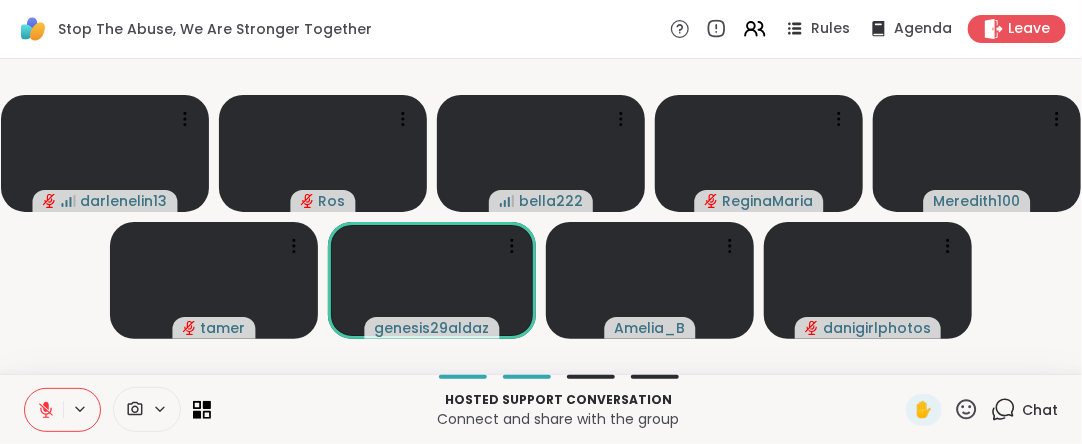 click 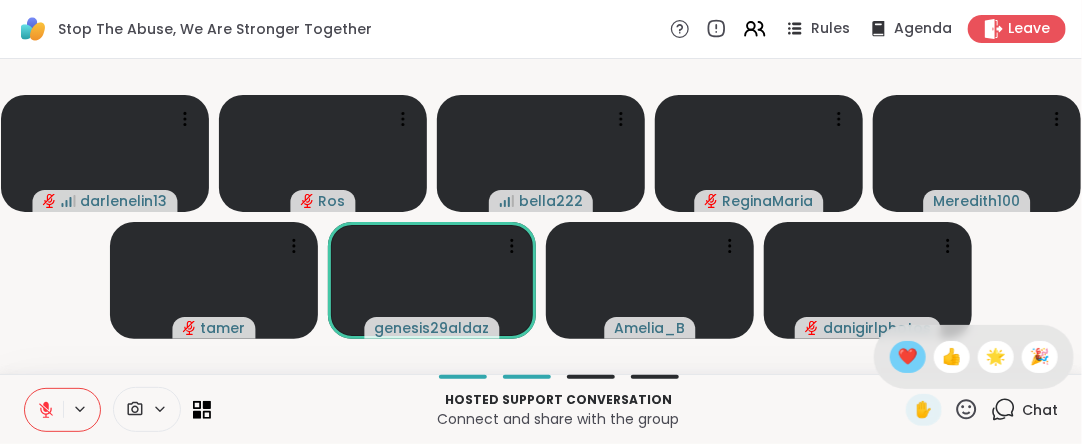 click on "❤️" at bounding box center (908, 357) 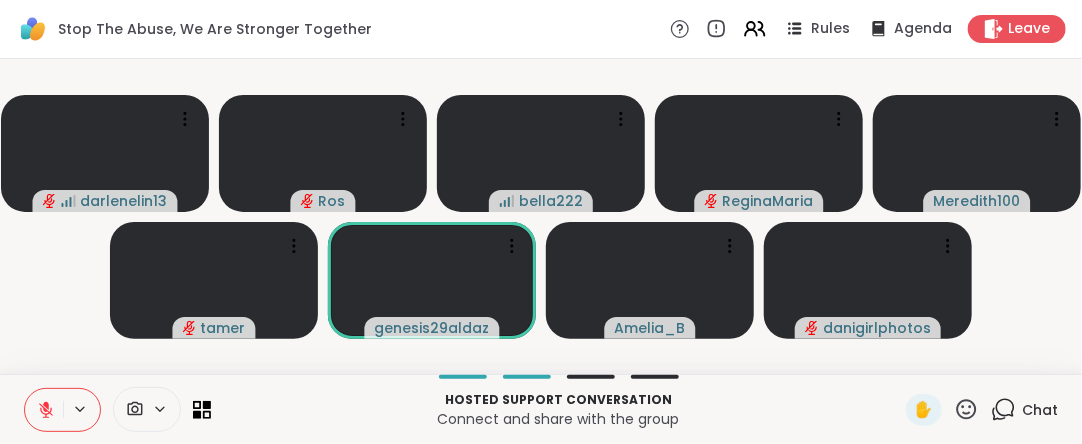 click 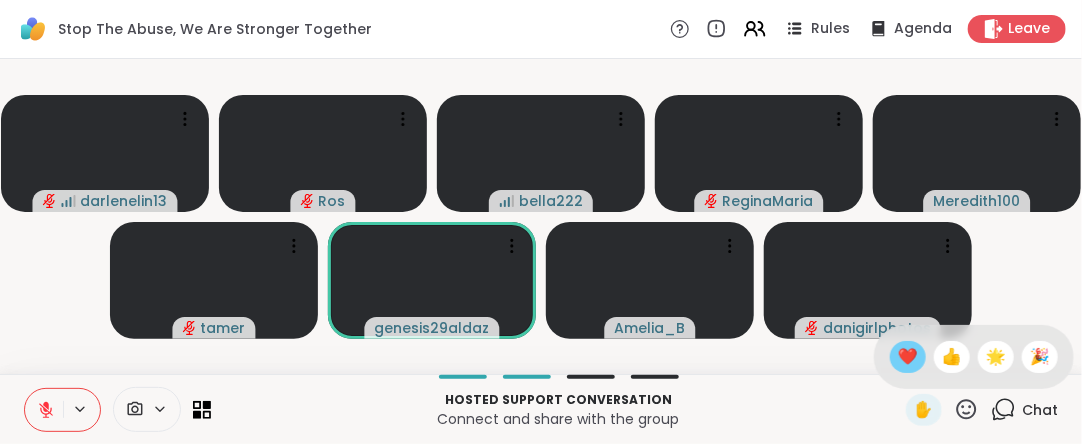 click on "❤️" at bounding box center [908, 357] 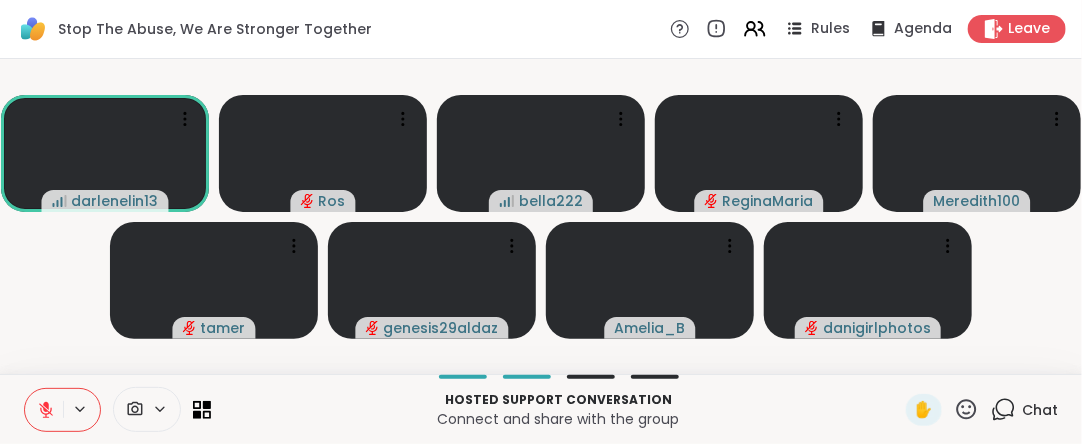 click 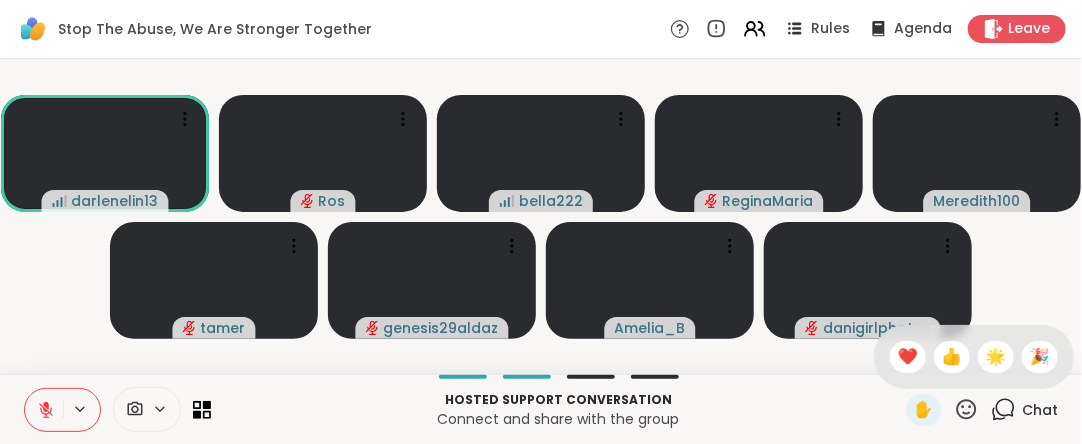 click on "❤️" at bounding box center (908, 357) 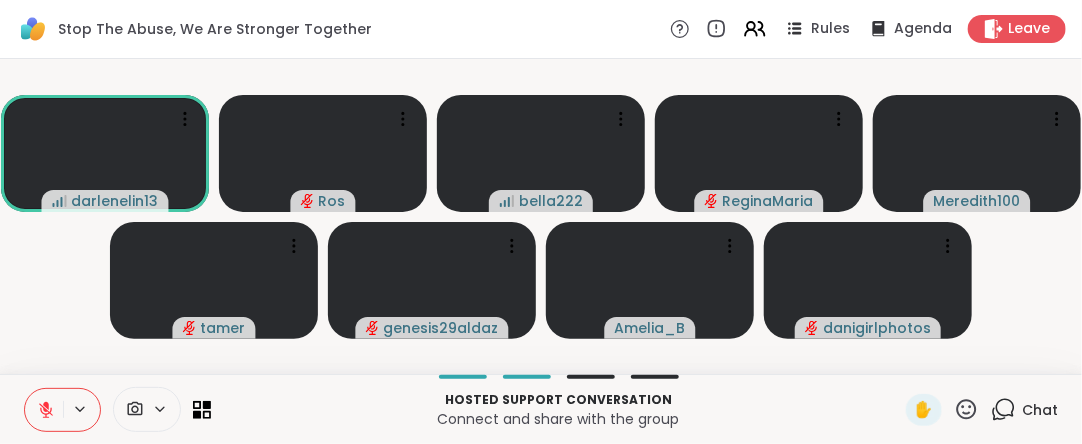 click 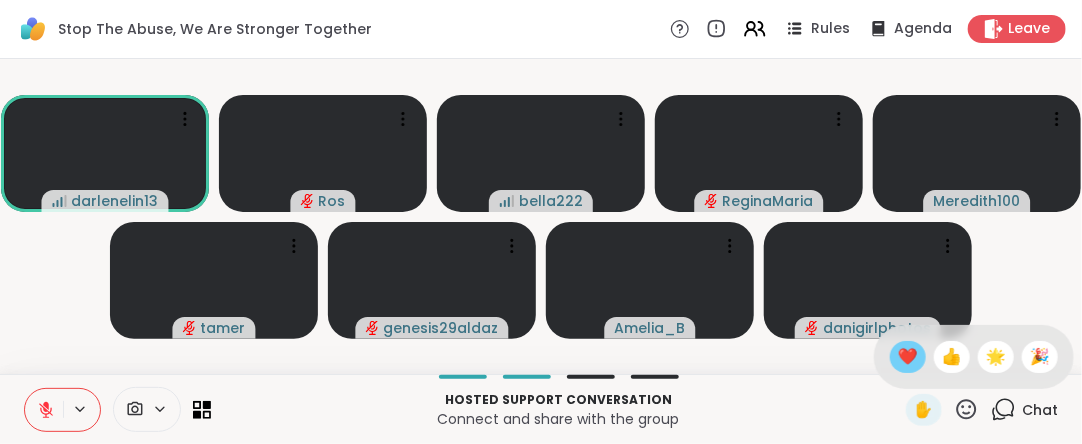 click on "❤️" at bounding box center [908, 357] 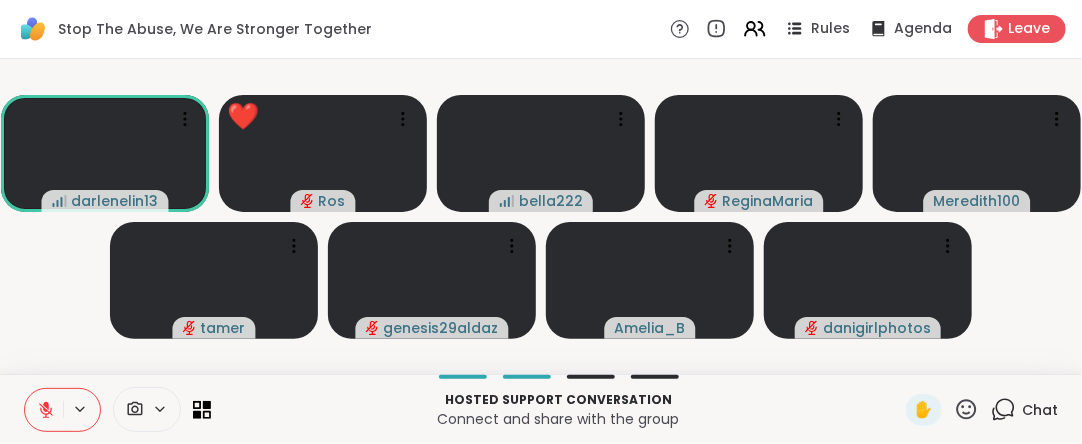 click 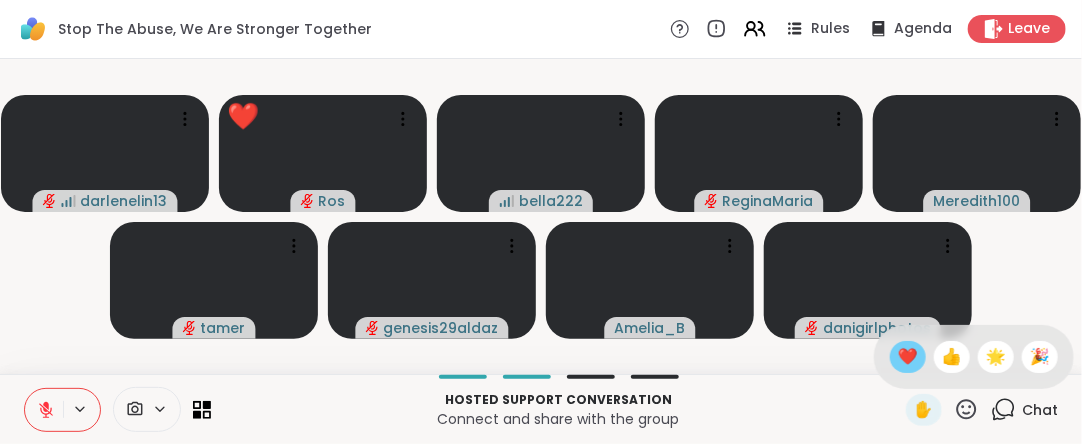 click on "❤️" at bounding box center (908, 357) 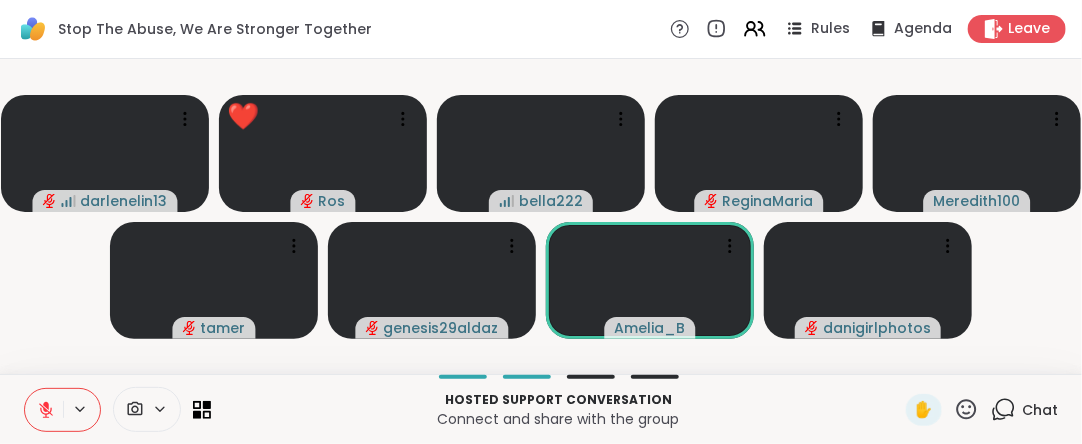 click 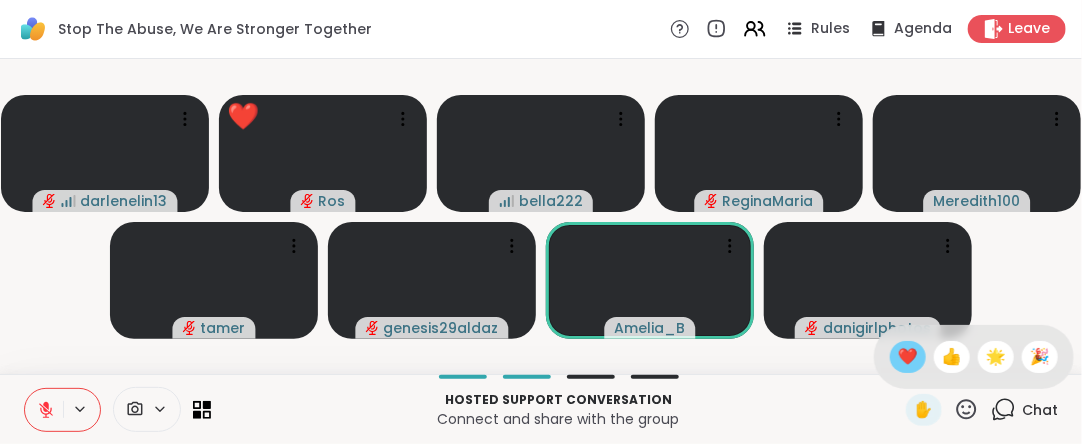 click on "❤️" at bounding box center [908, 357] 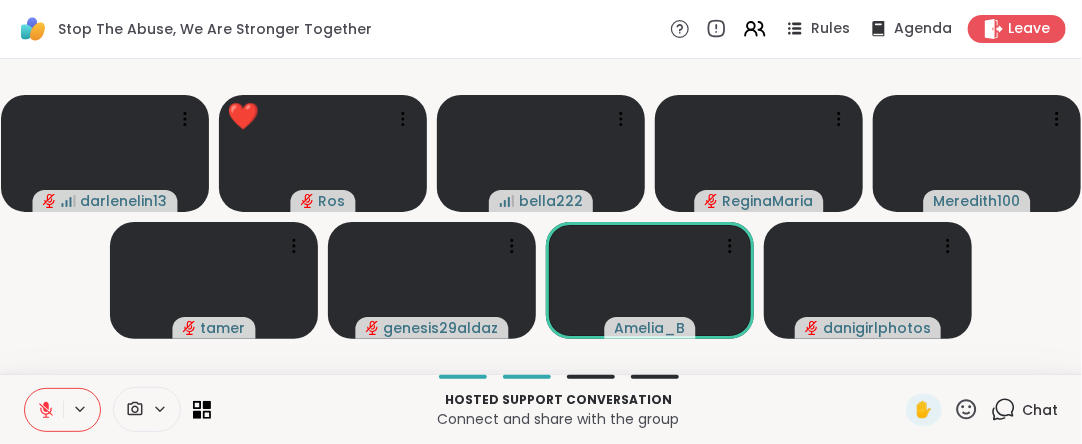 click 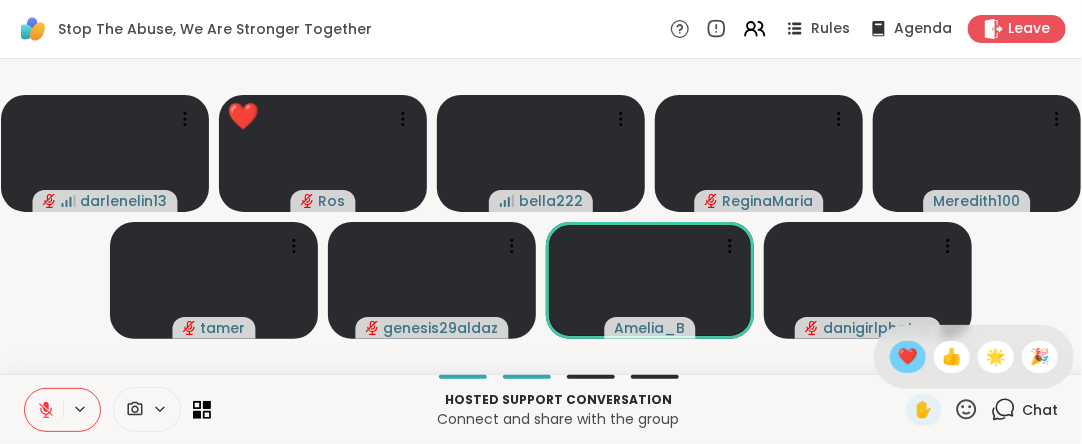 click on "❤️" at bounding box center [908, 357] 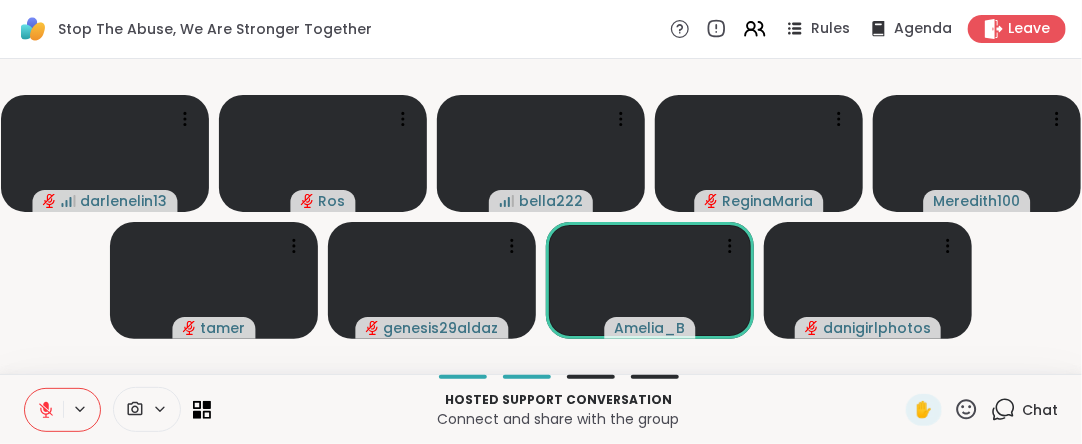click 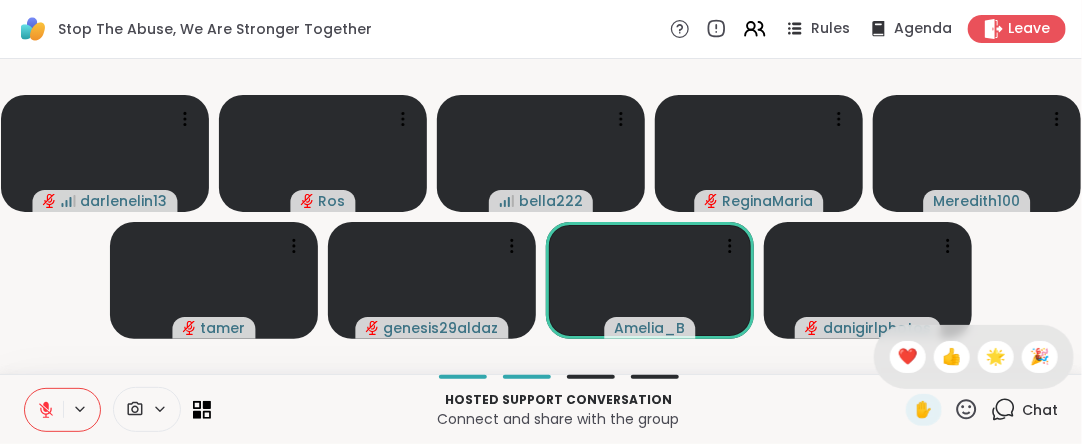 click on "❤️" at bounding box center (908, 357) 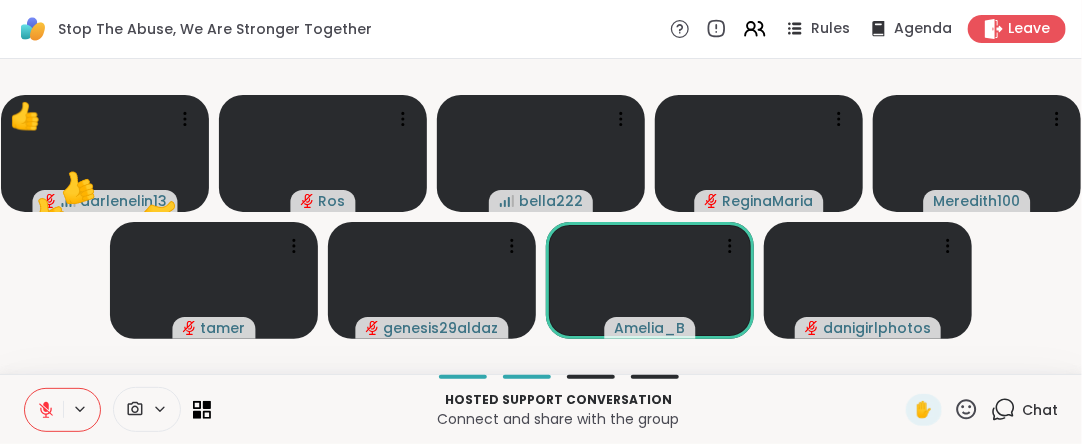click 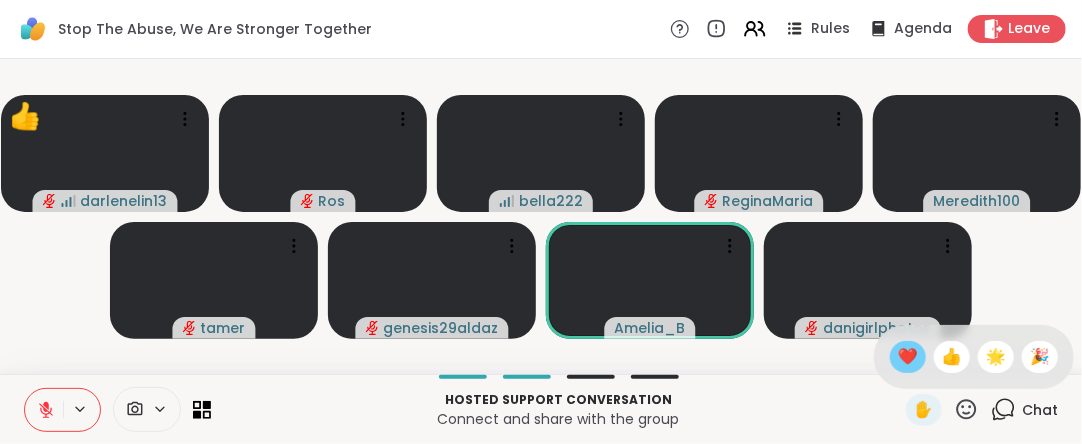 click on "❤️" at bounding box center (908, 357) 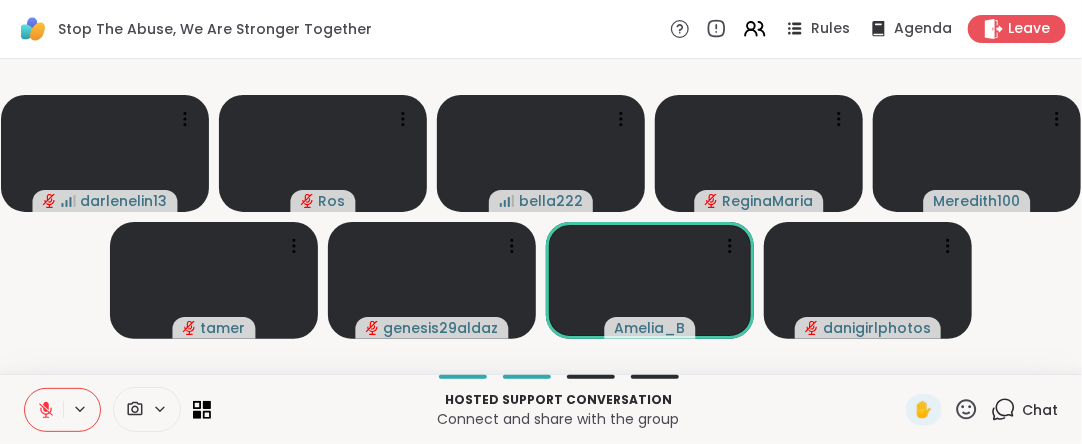 click 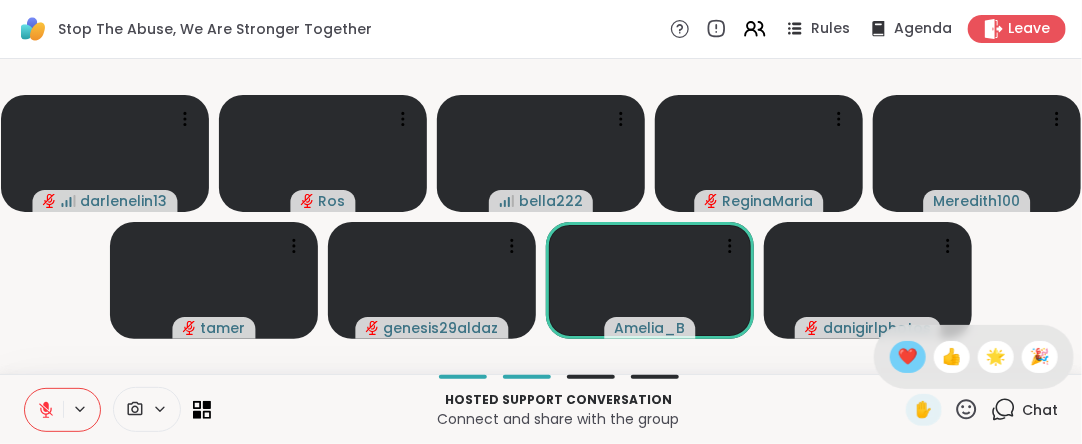 click on "❤️" at bounding box center (908, 357) 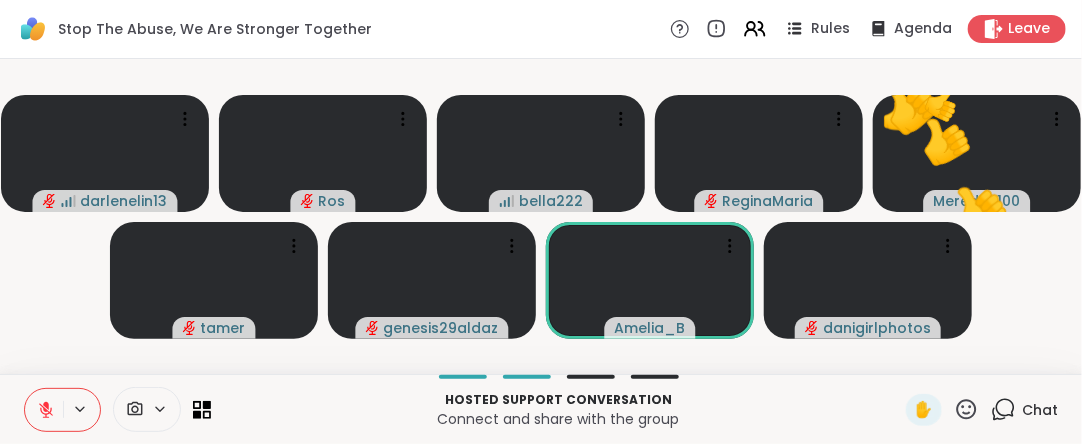 click 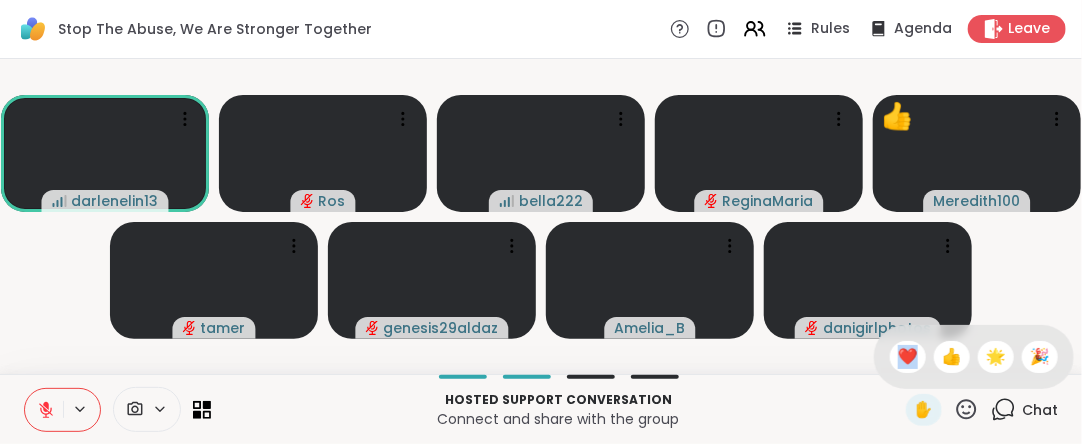 drag, startPoint x: 906, startPoint y: 355, endPoint x: 886, endPoint y: 355, distance: 20 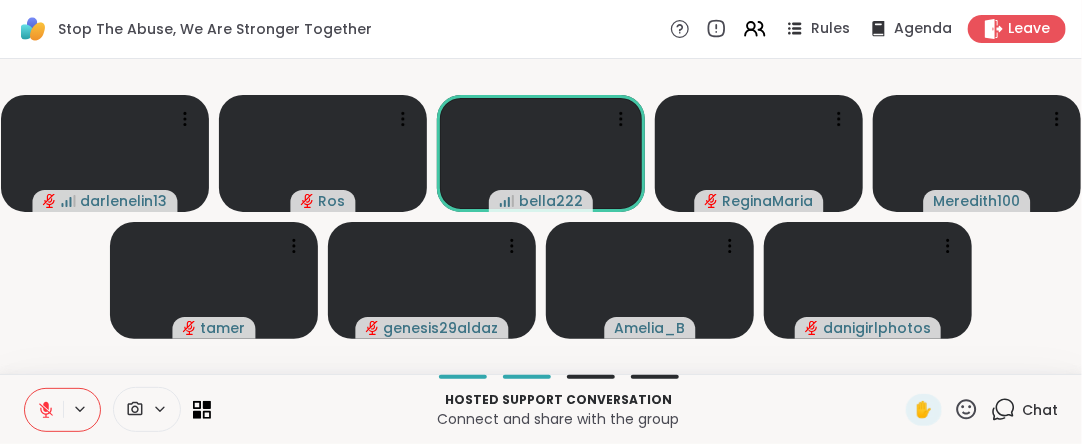 click 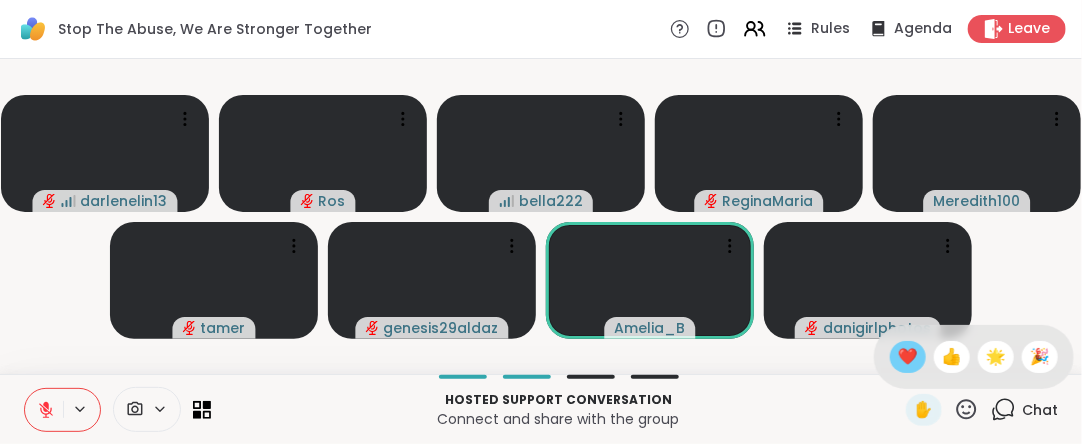 click on "❤️" at bounding box center [908, 357] 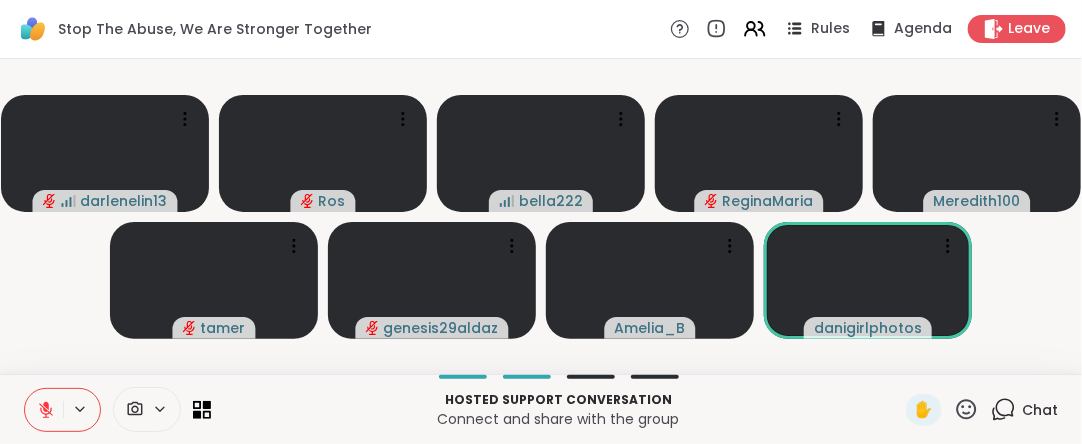 click 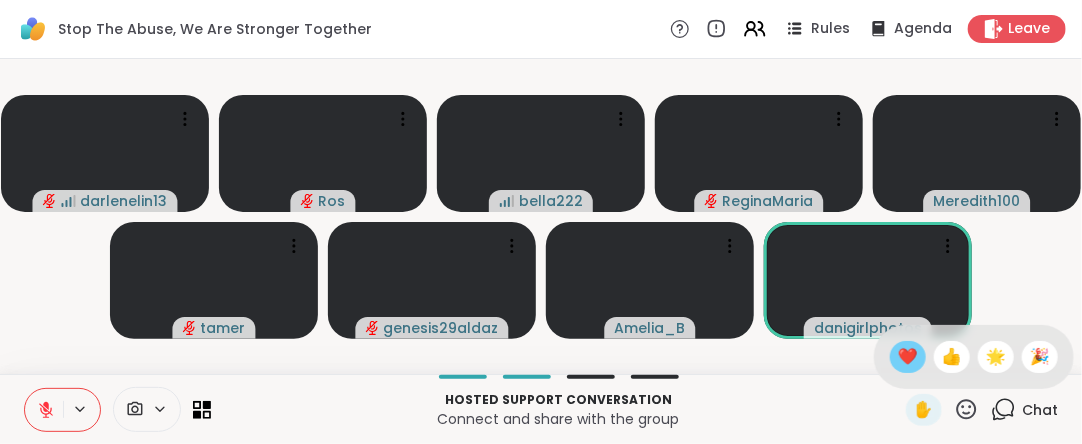 click on "❤️" at bounding box center (908, 357) 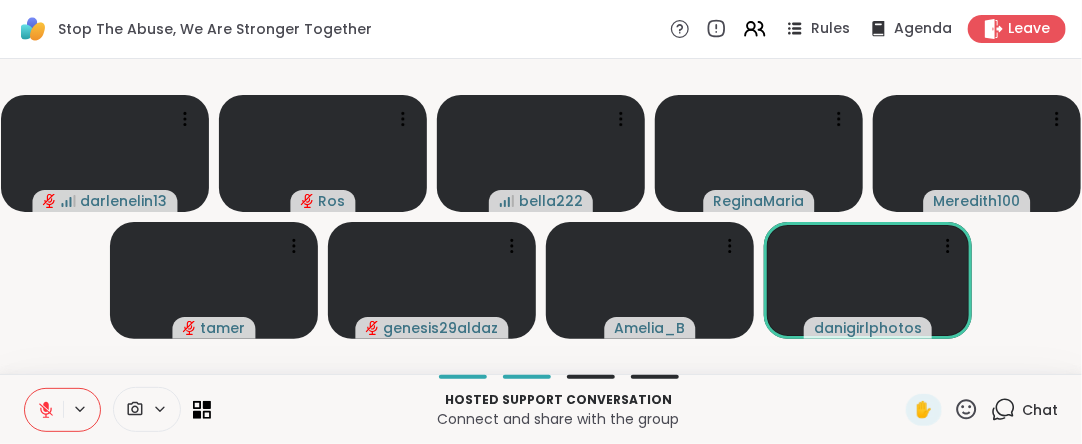 click 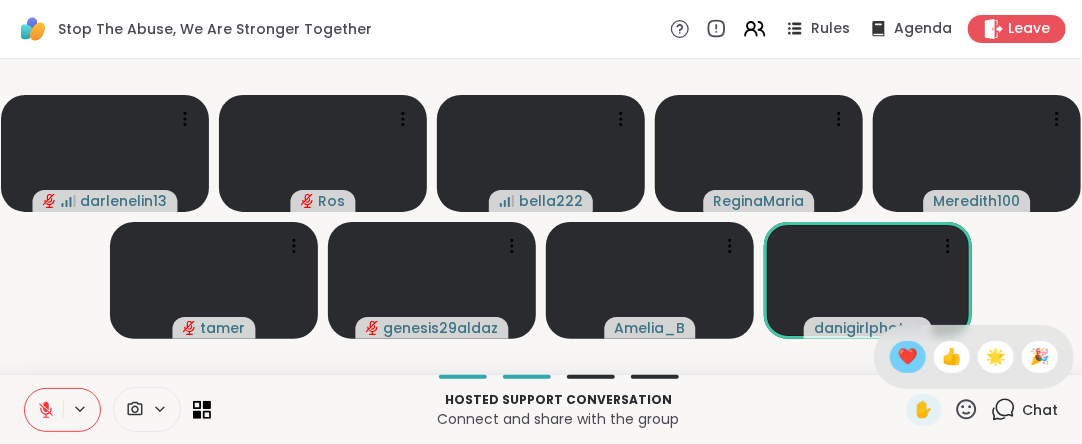 click on "❤️" at bounding box center (908, 357) 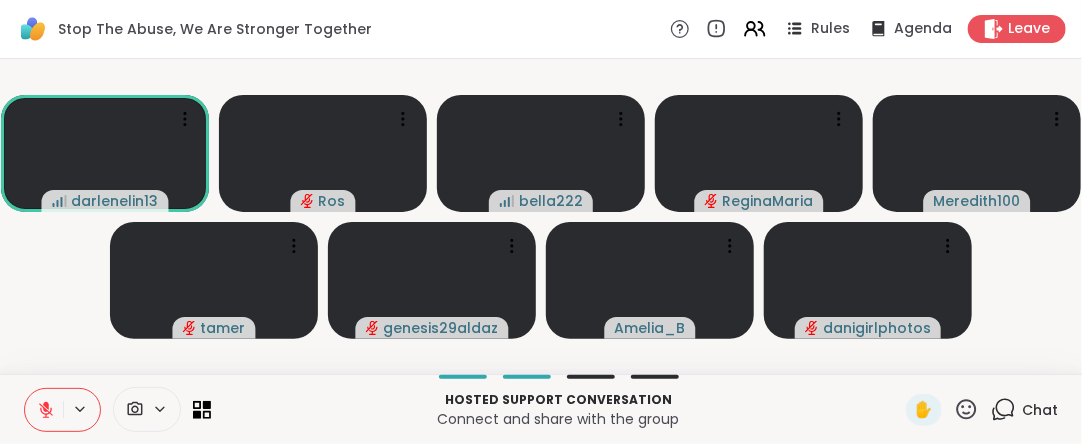 click 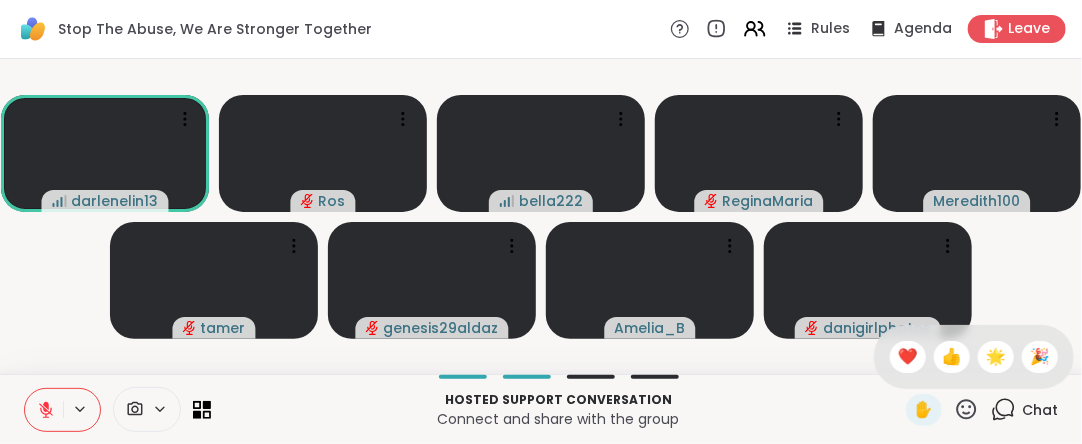 click on "❤️" at bounding box center [908, 357] 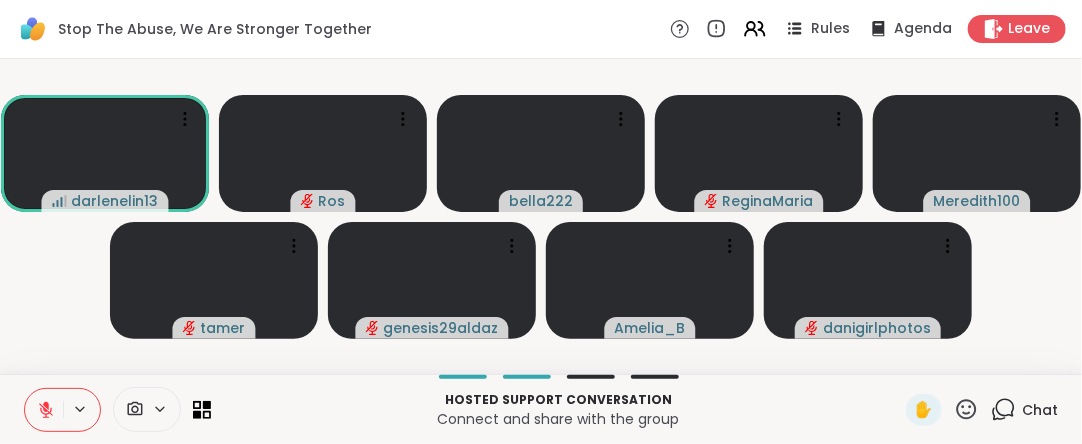 click 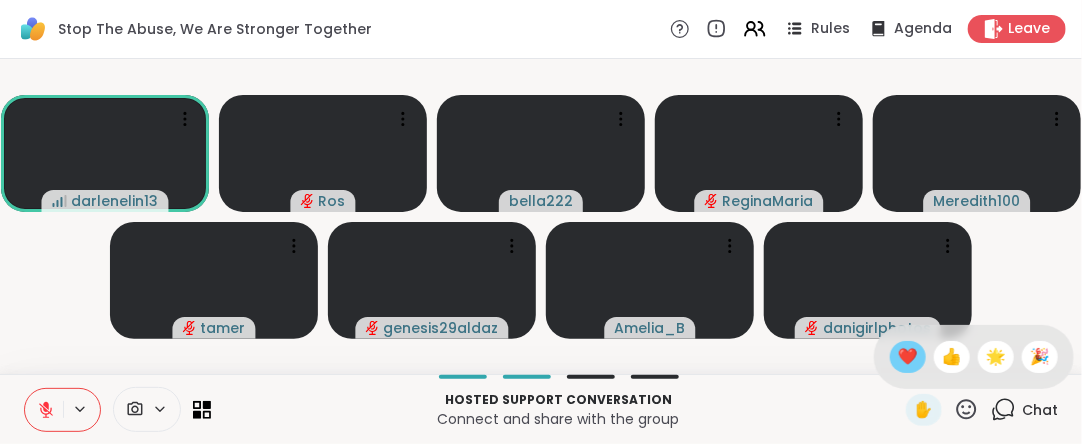 click on "❤️" at bounding box center [908, 357] 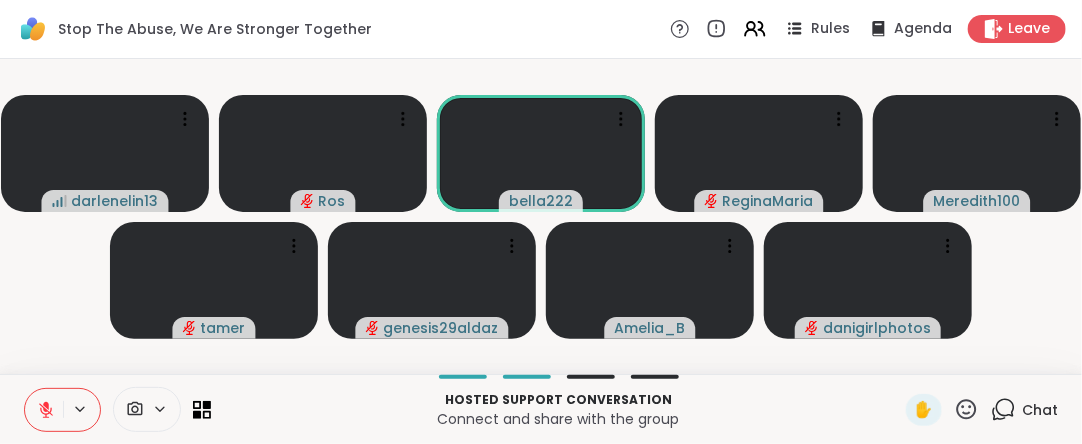 click 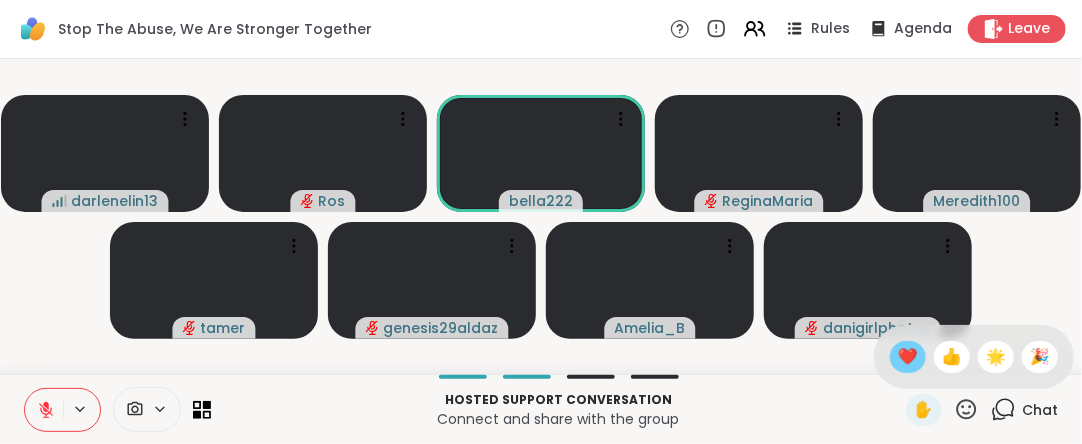 click on "❤️" at bounding box center (908, 357) 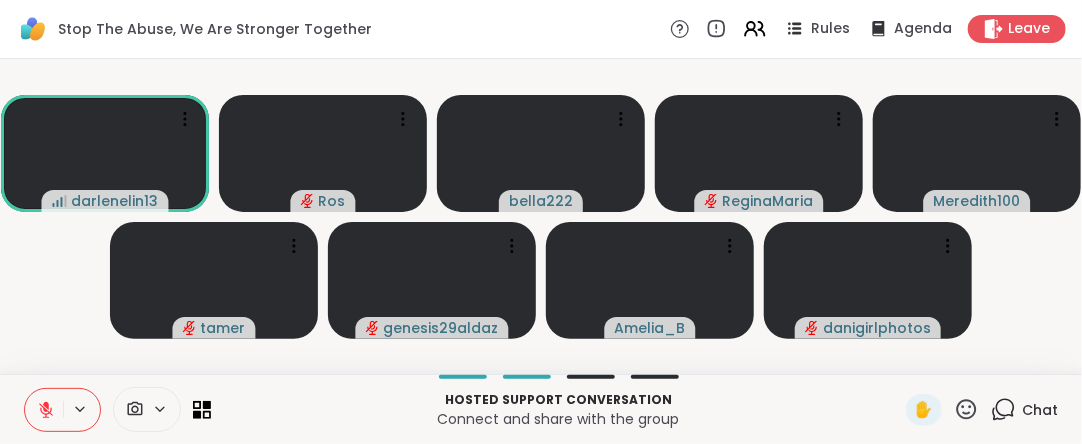click 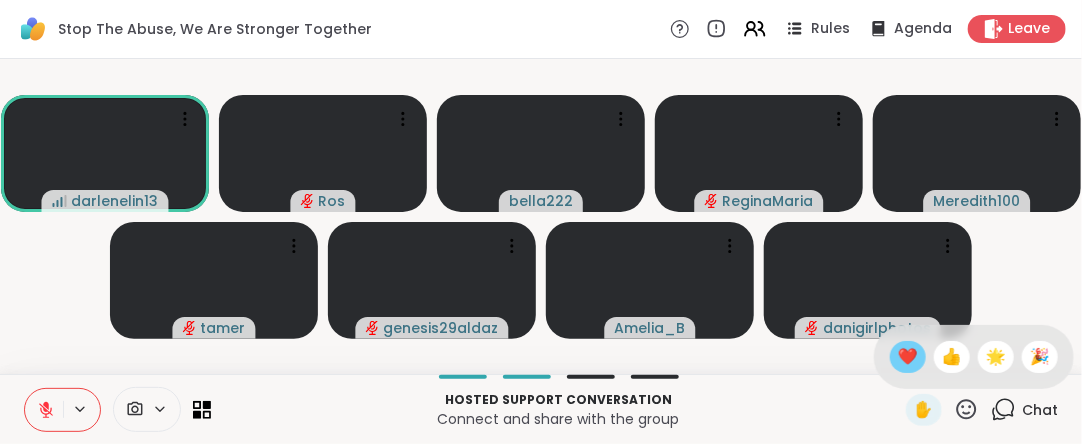 click on "❤️" at bounding box center (908, 357) 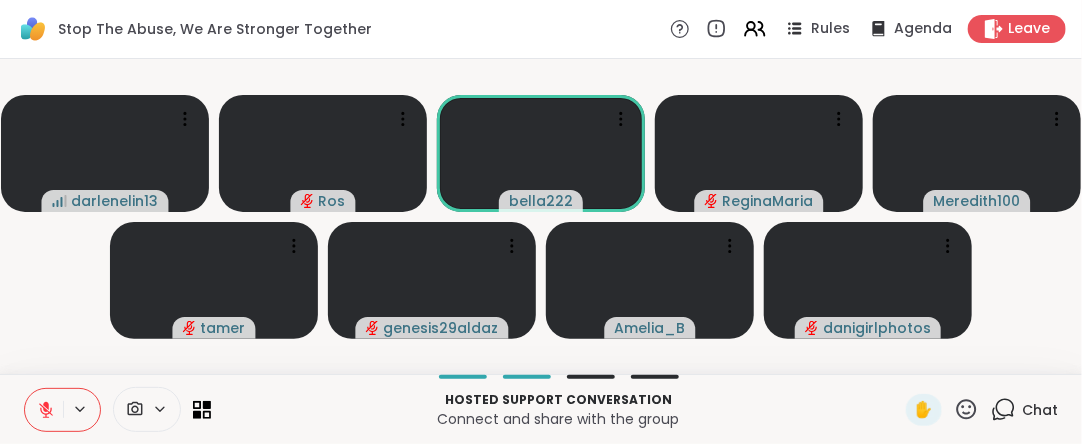 click 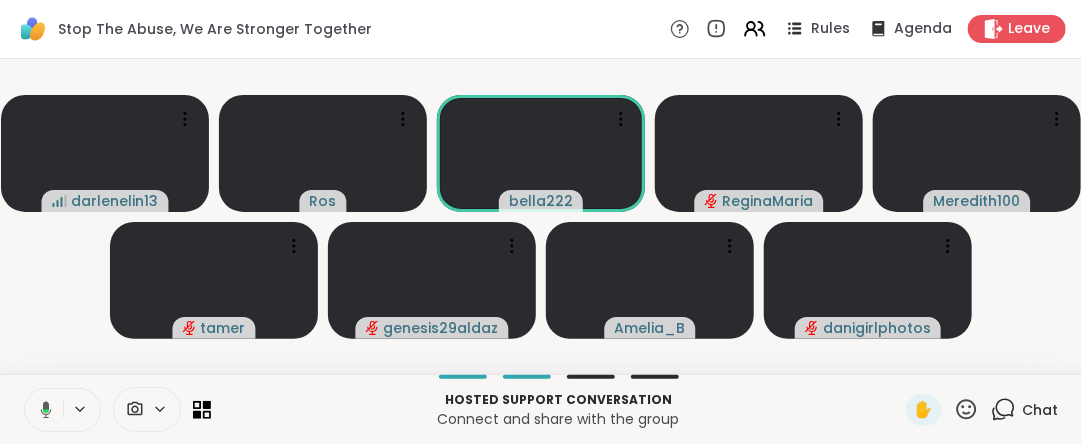 click 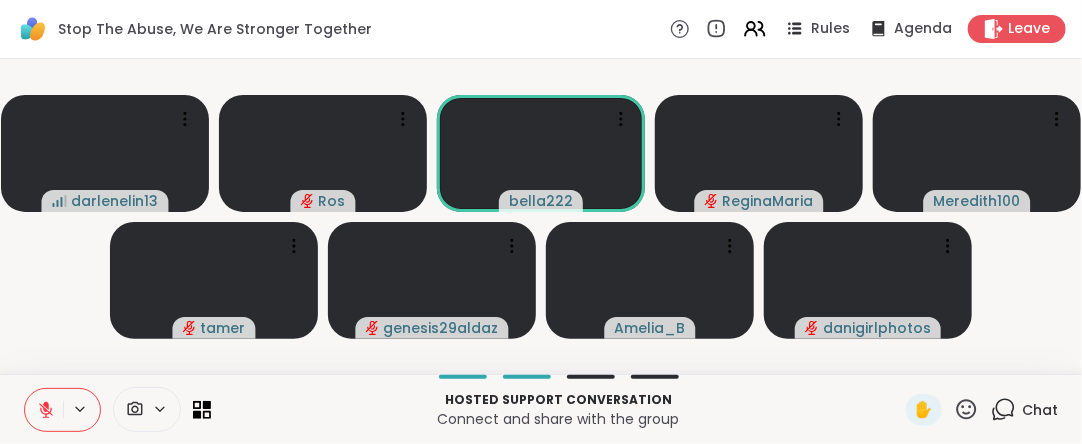 click 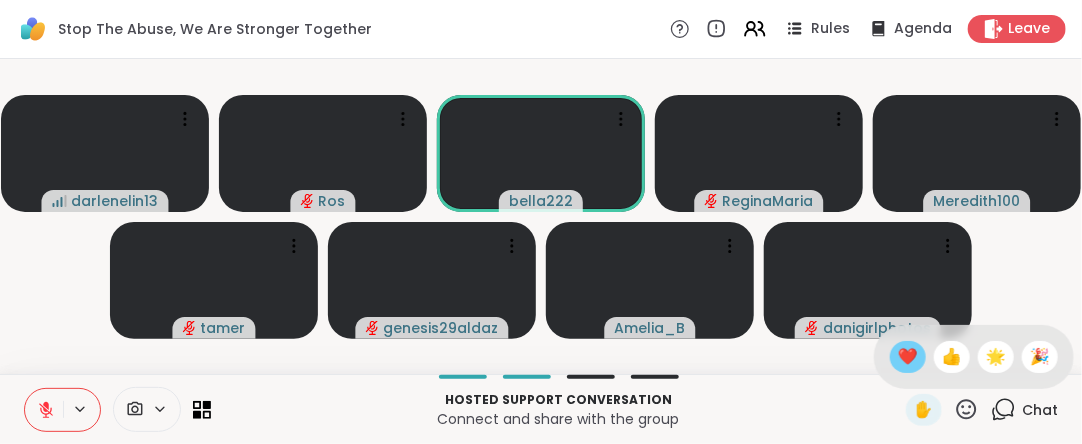 click on "❤️" at bounding box center [908, 357] 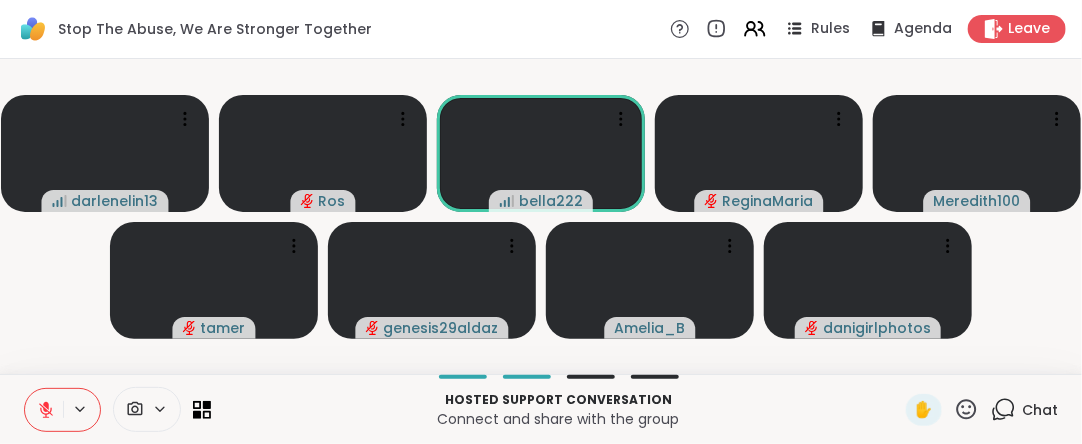 click 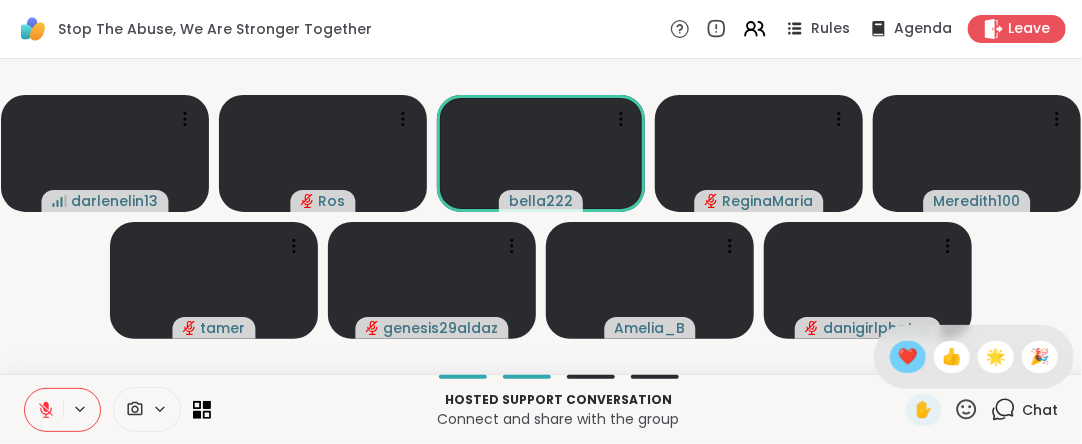 click on "❤️" at bounding box center (908, 357) 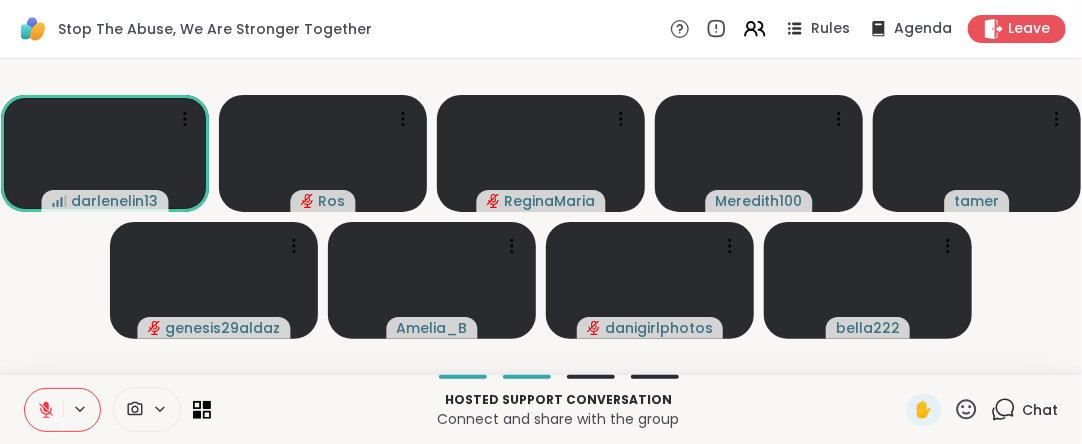 click 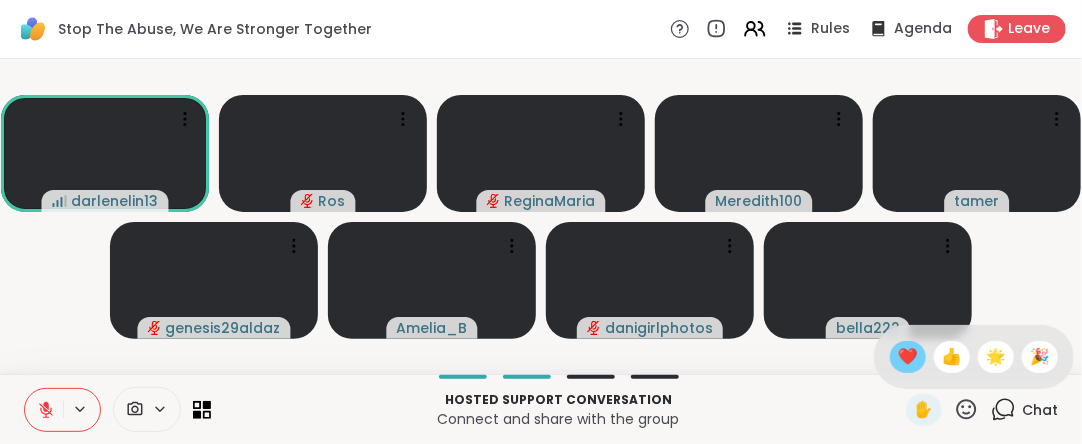 click on "❤️" at bounding box center (908, 357) 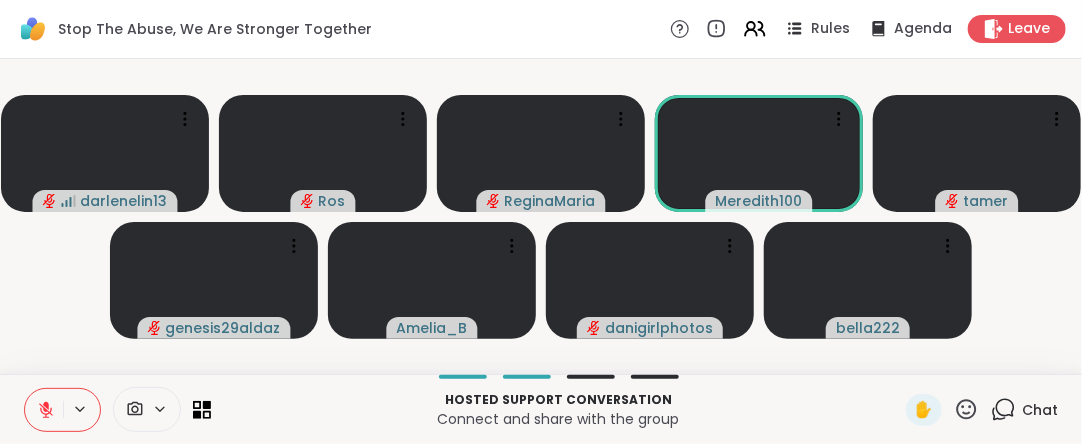 click 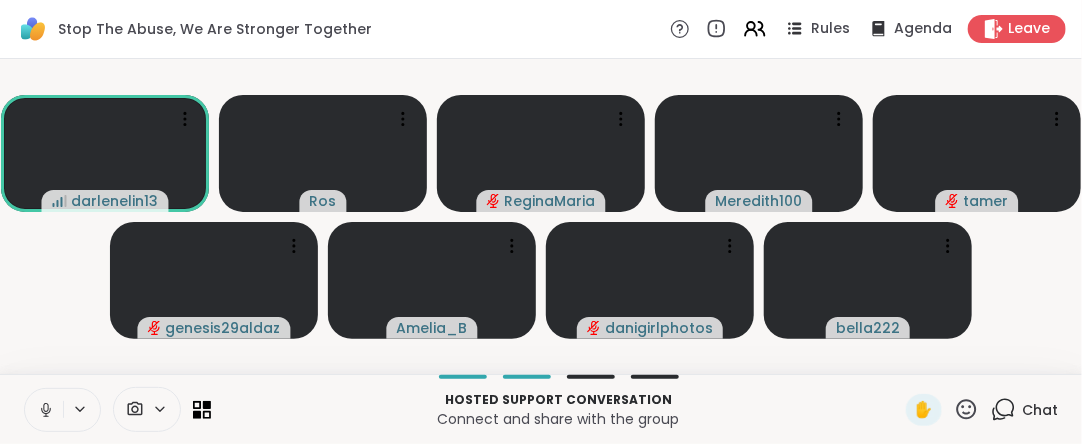 click at bounding box center (44, 410) 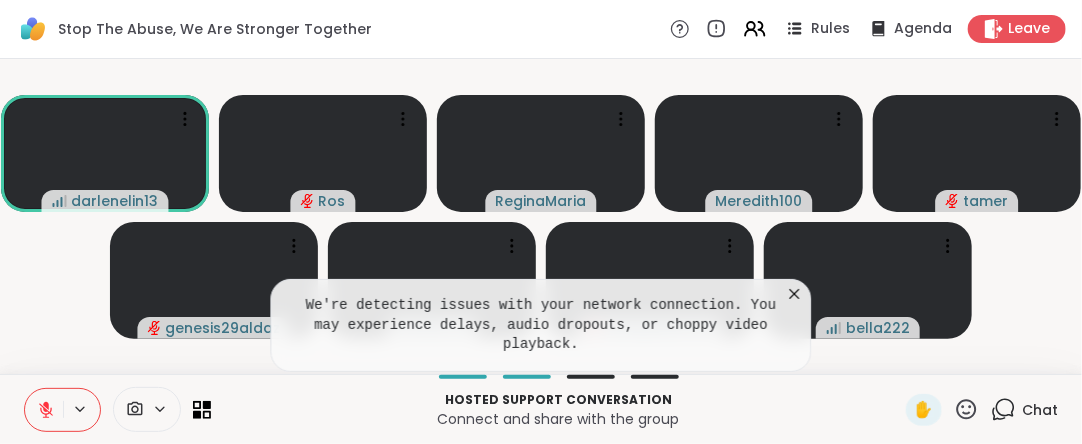click 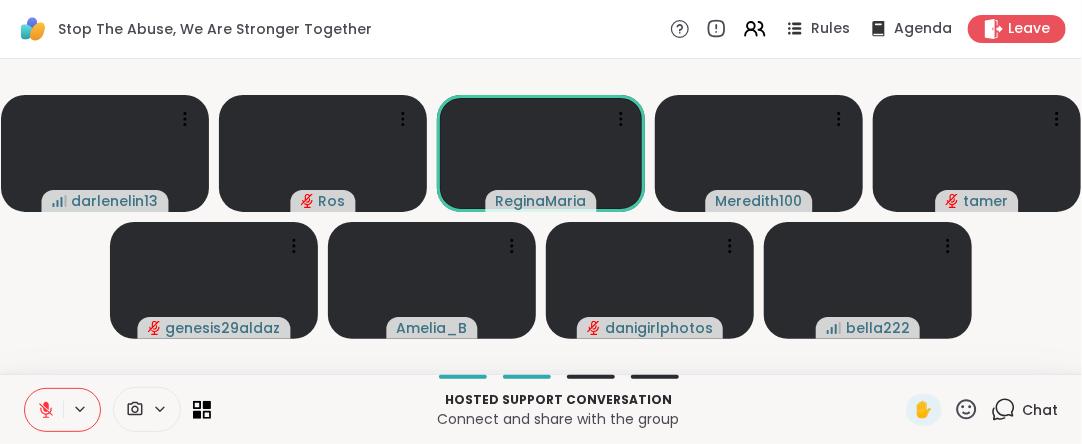 click 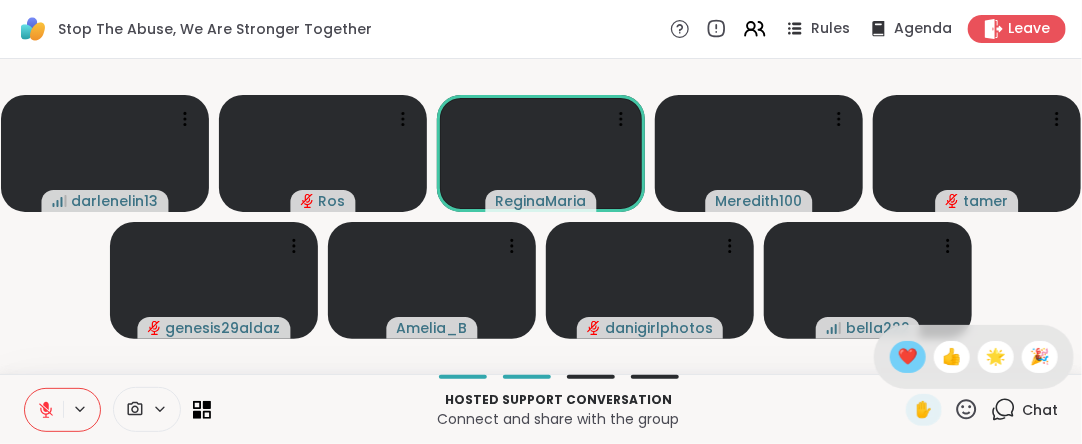 click on "❤️" at bounding box center (908, 357) 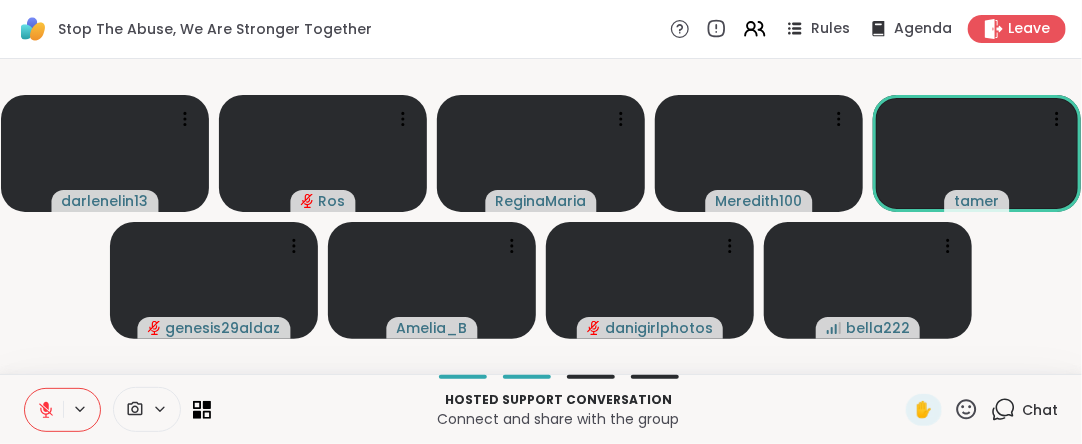 drag, startPoint x: 952, startPoint y: 410, endPoint x: 948, endPoint y: 391, distance: 19.416489 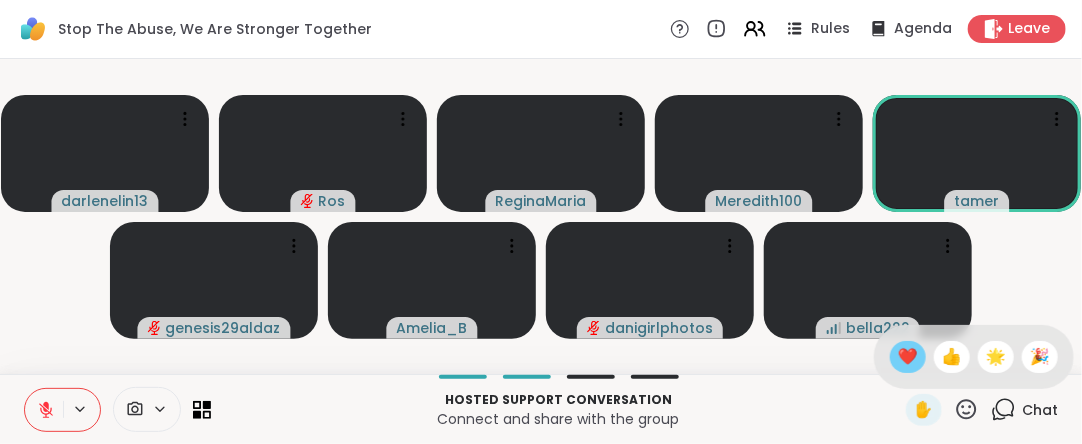 click on "❤️" at bounding box center [908, 357] 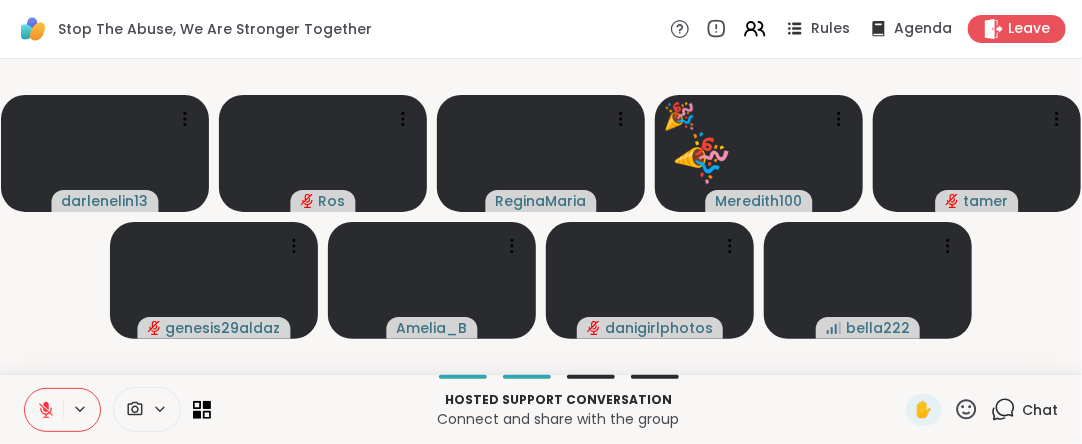 click 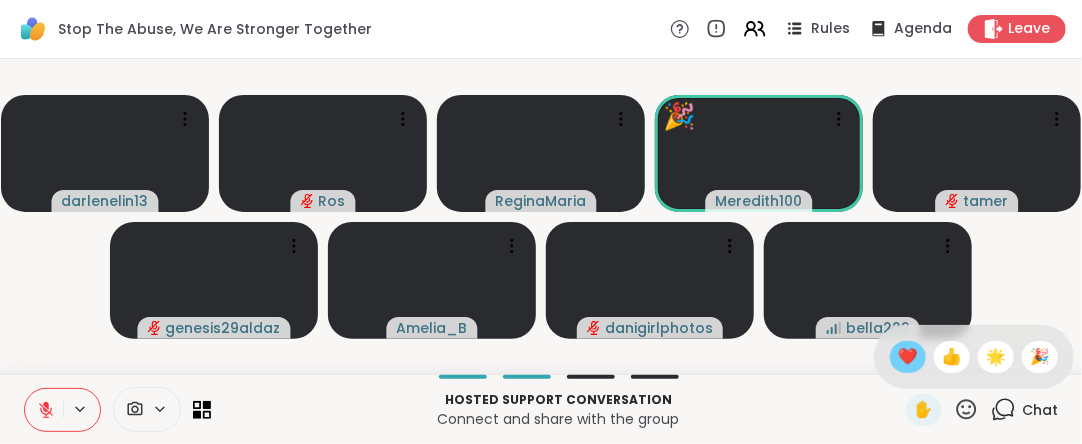 click on "❤️" at bounding box center [908, 357] 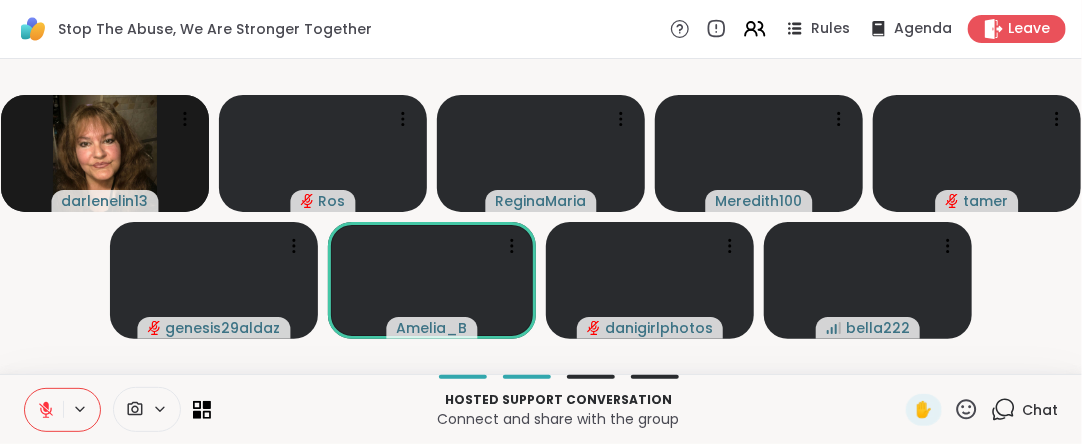 click 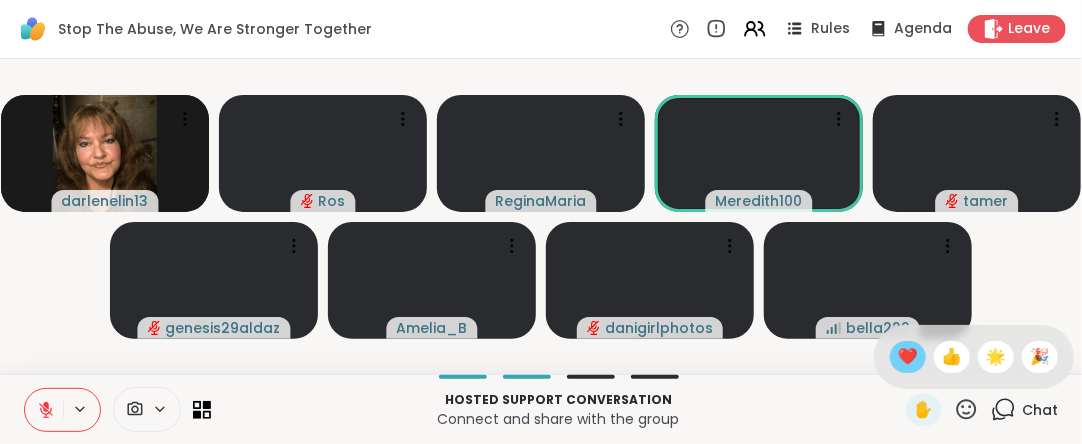 click on "❤️" at bounding box center (908, 357) 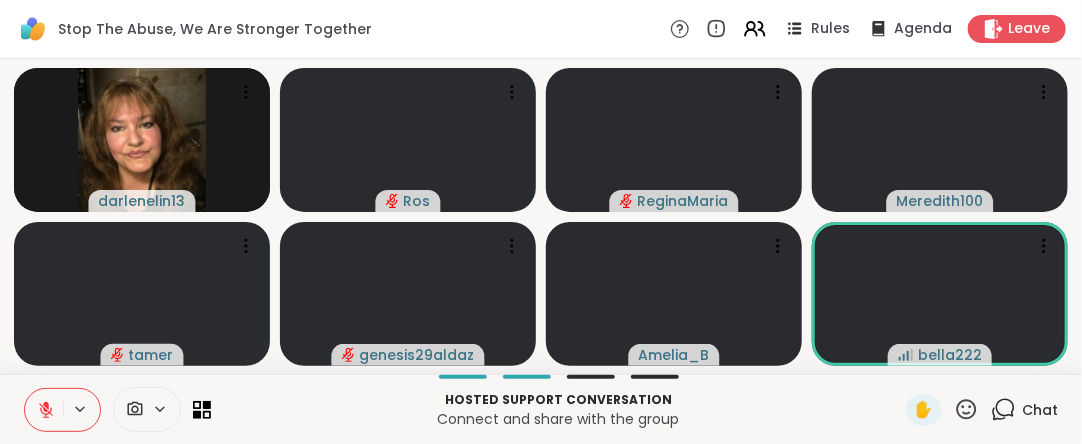 click 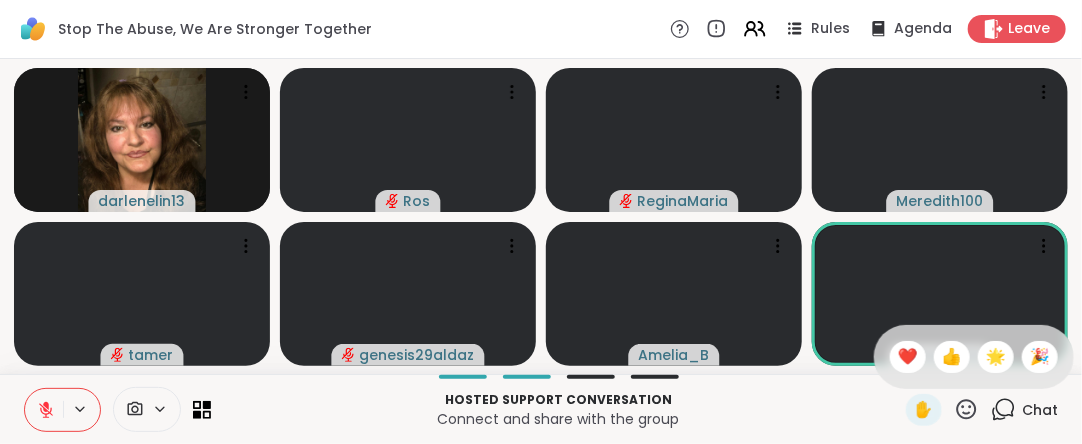 drag, startPoint x: 892, startPoint y: 338, endPoint x: 885, endPoint y: 372, distance: 34.713108 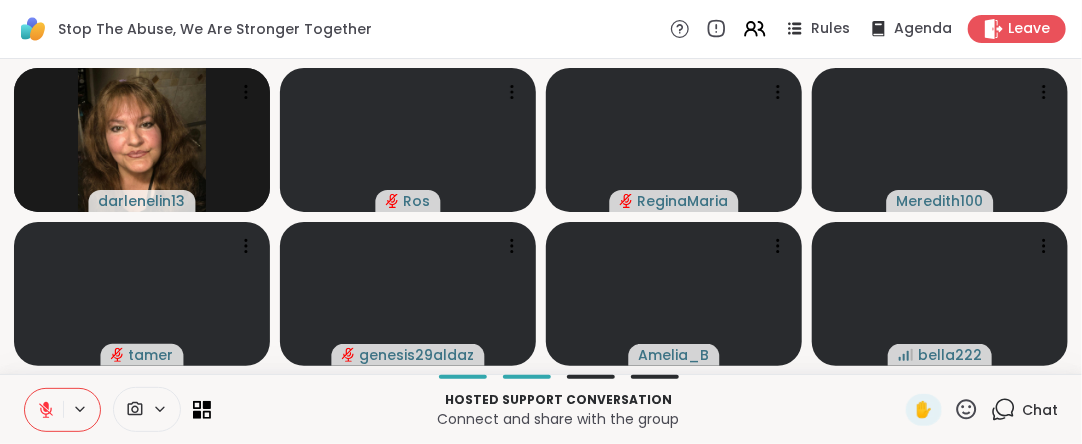 click on "✋" at bounding box center [942, 410] 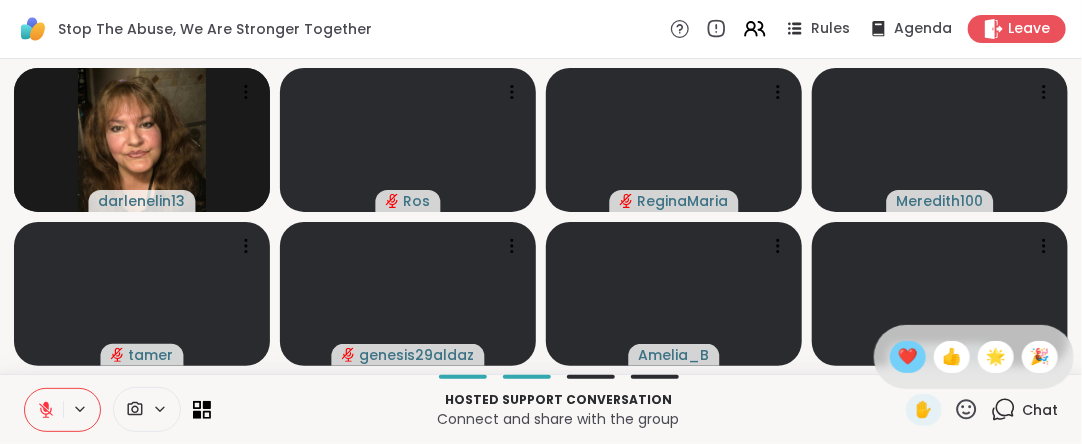 click on "❤️" at bounding box center [908, 357] 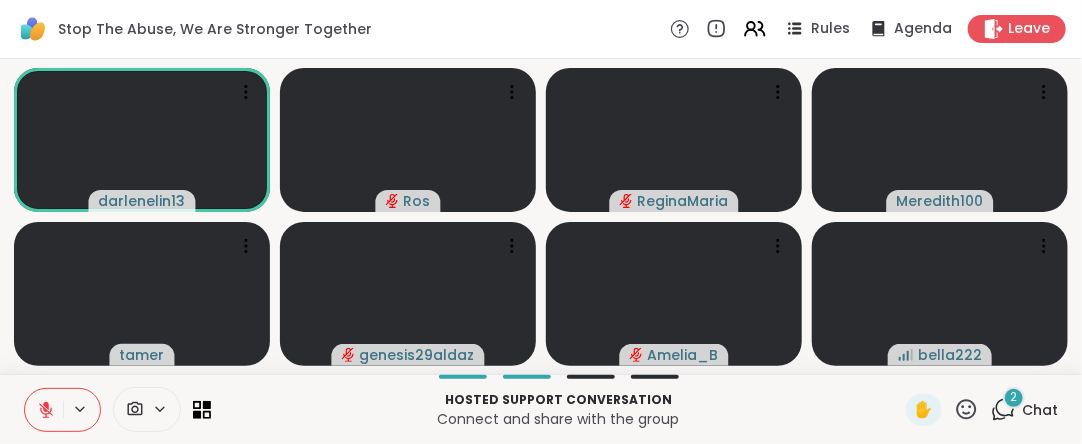 click 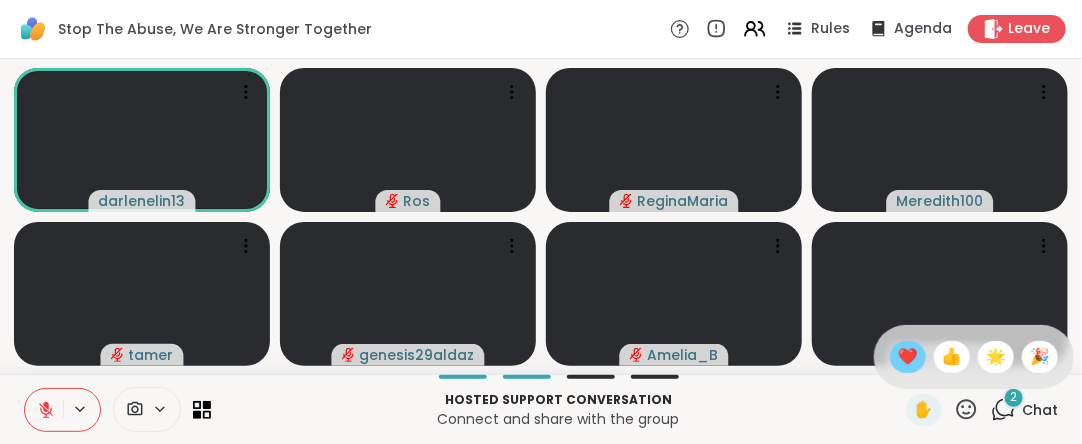 click on "❤️" at bounding box center [908, 357] 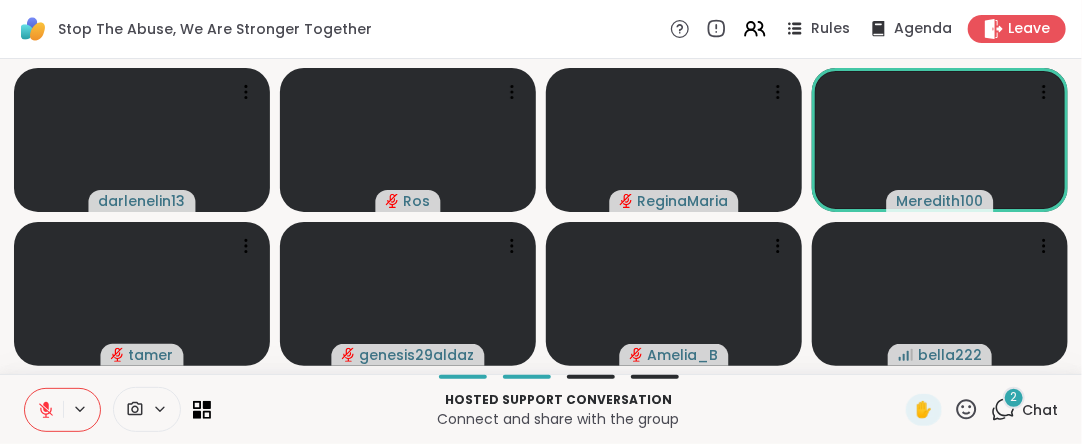 click 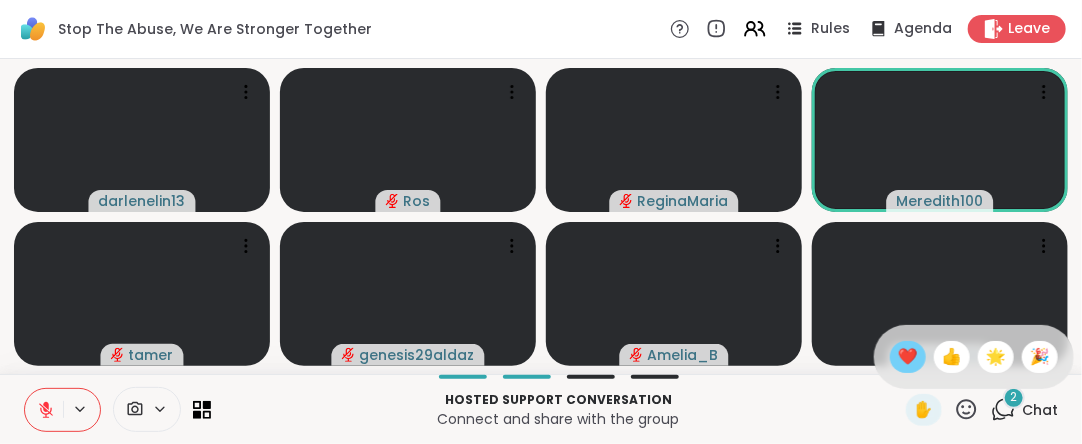 click on "❤️" at bounding box center (908, 357) 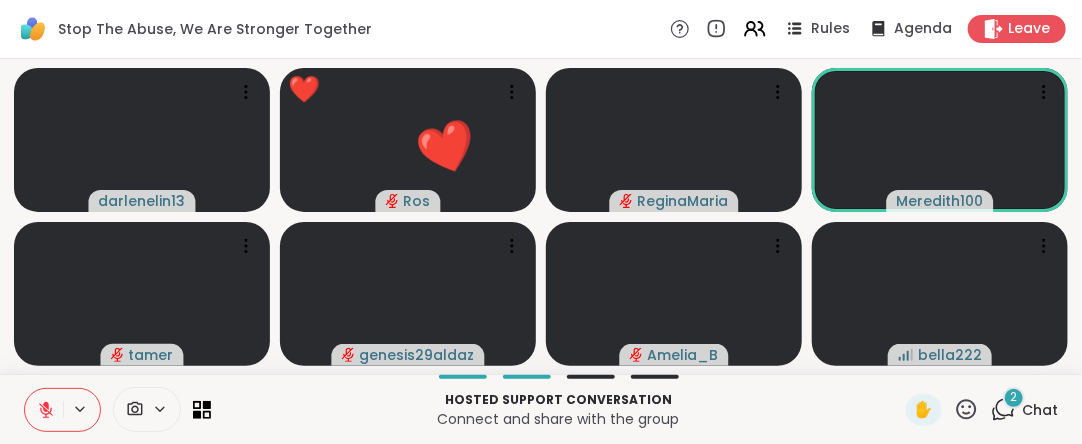 click 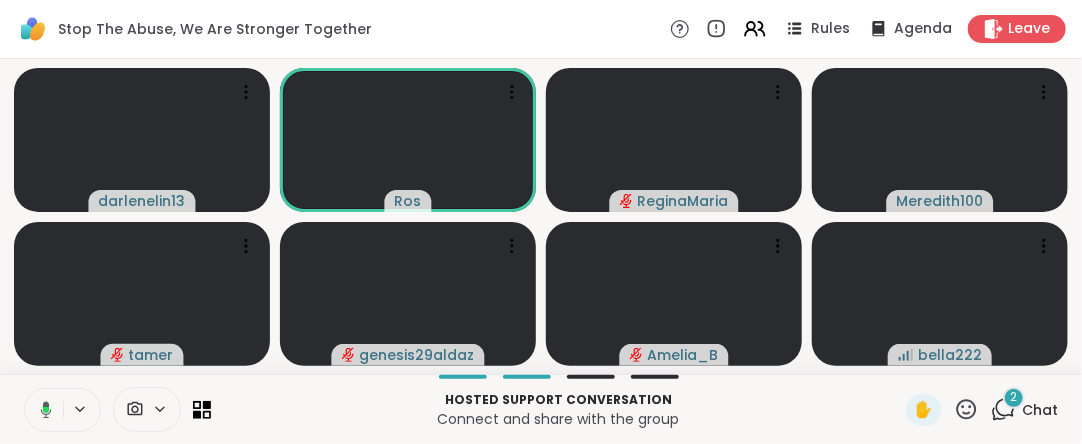 click 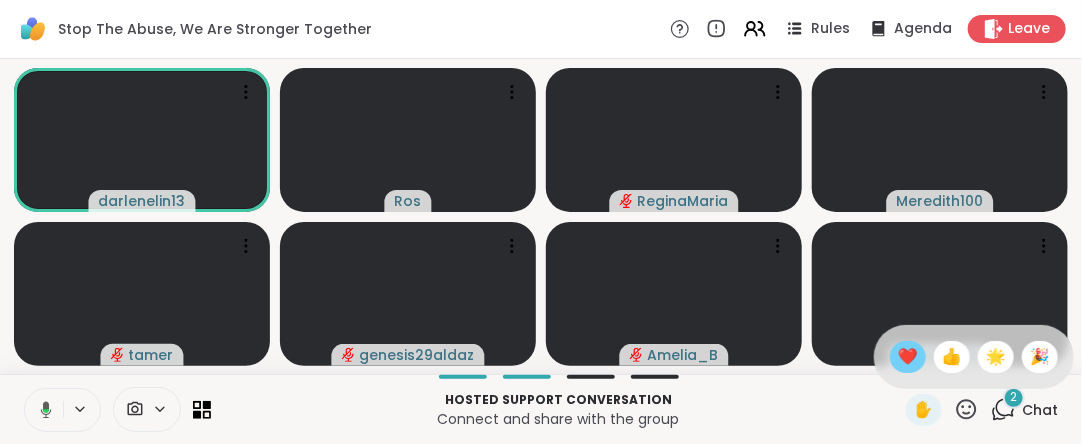 click on "❤️" at bounding box center (908, 357) 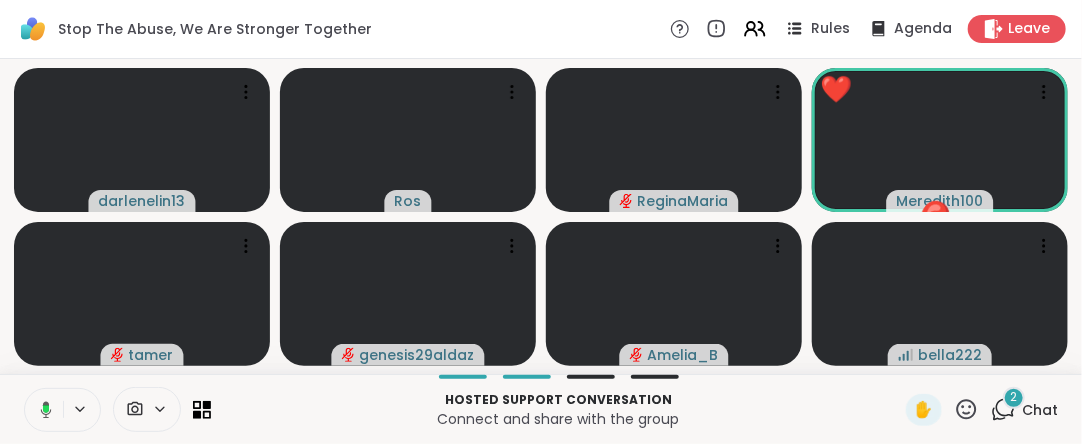 click 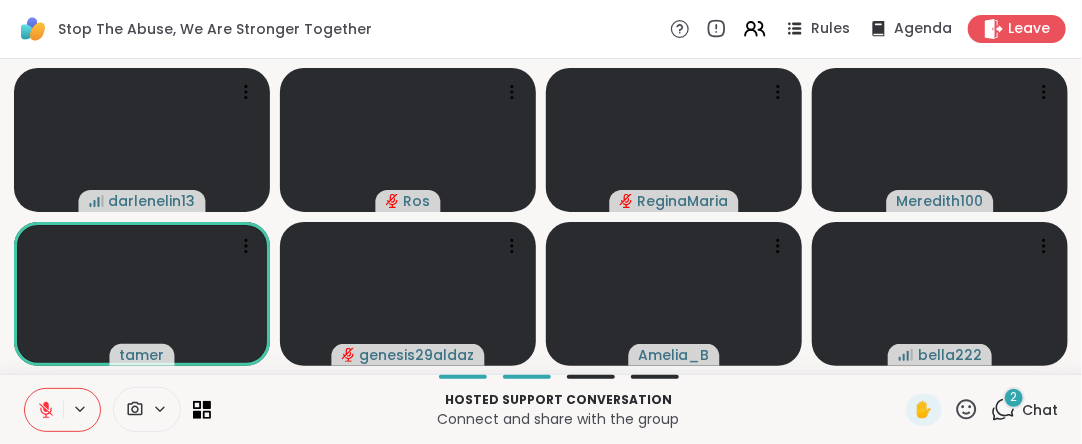 click 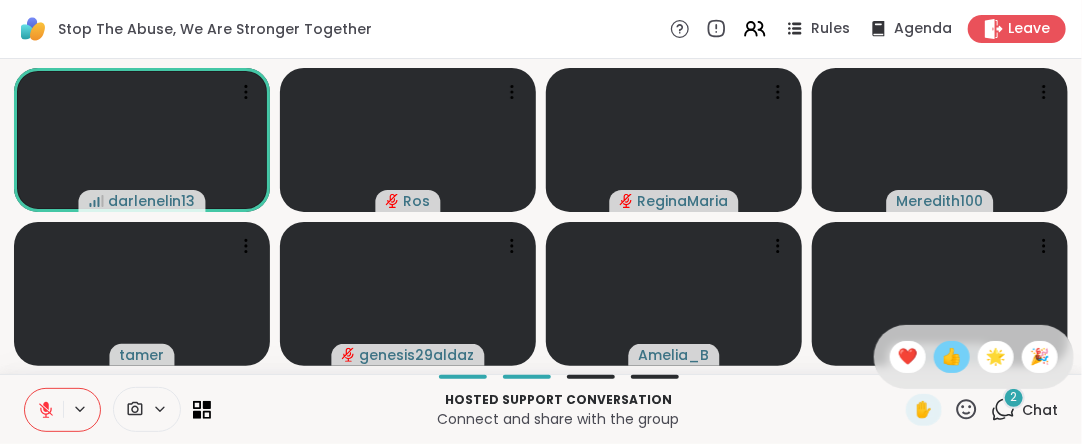 click on "👍" at bounding box center [952, 357] 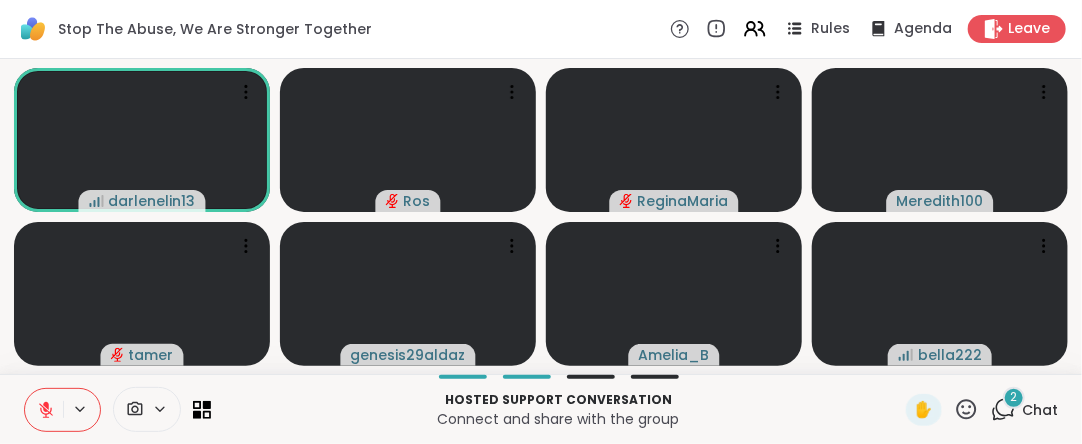 click 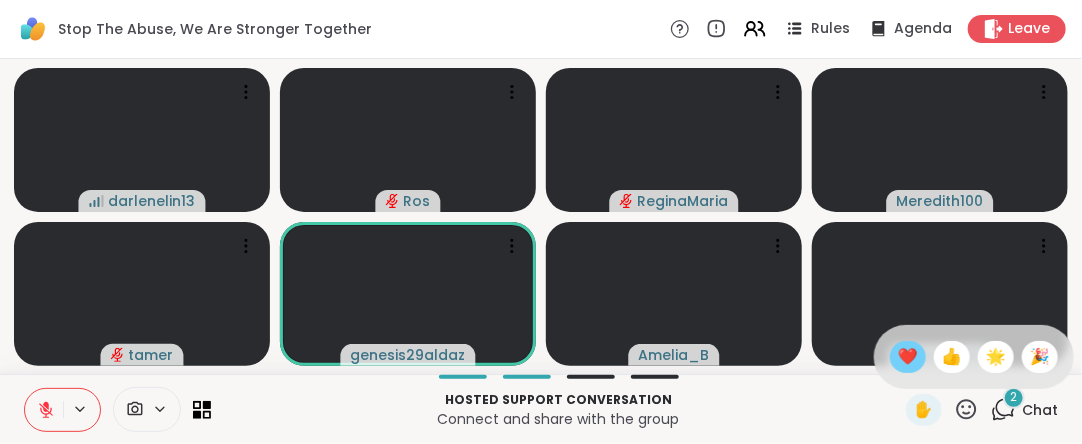 click on "❤️" at bounding box center [908, 357] 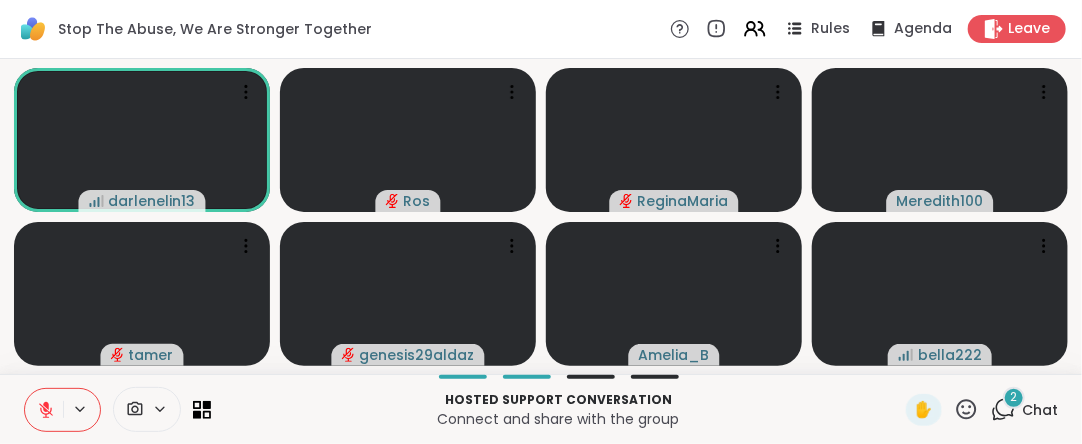 click 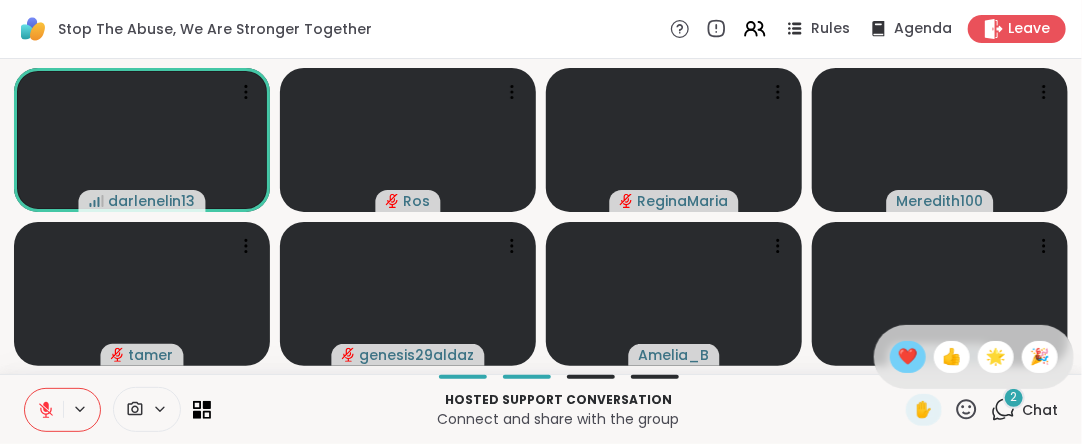 click on "❤️" at bounding box center (908, 357) 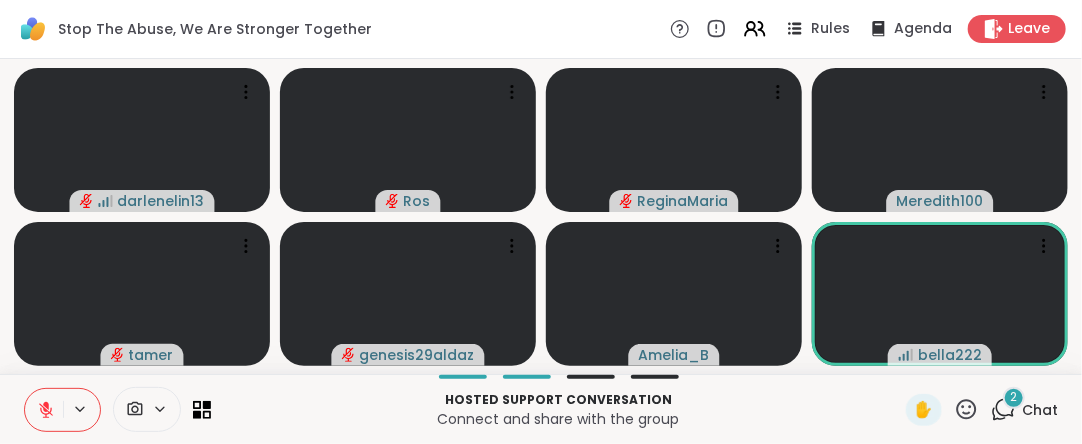 click 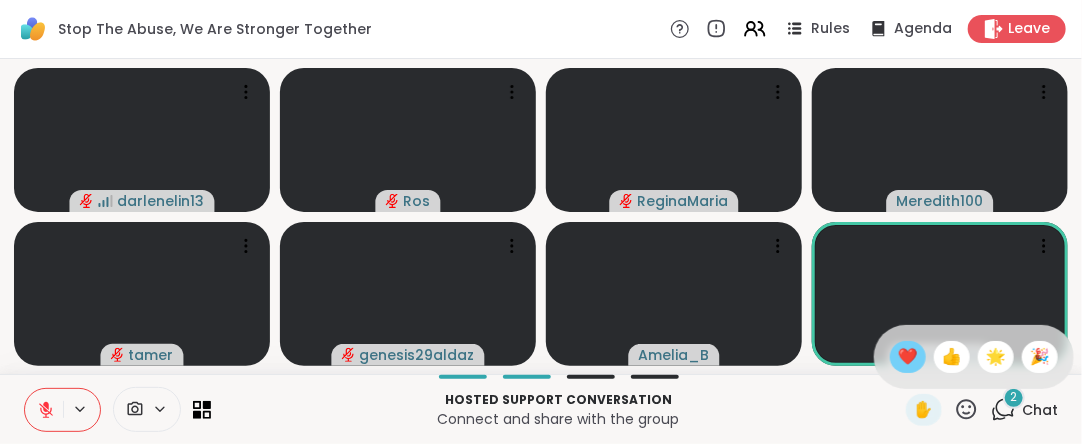 click on "❤️" at bounding box center (908, 357) 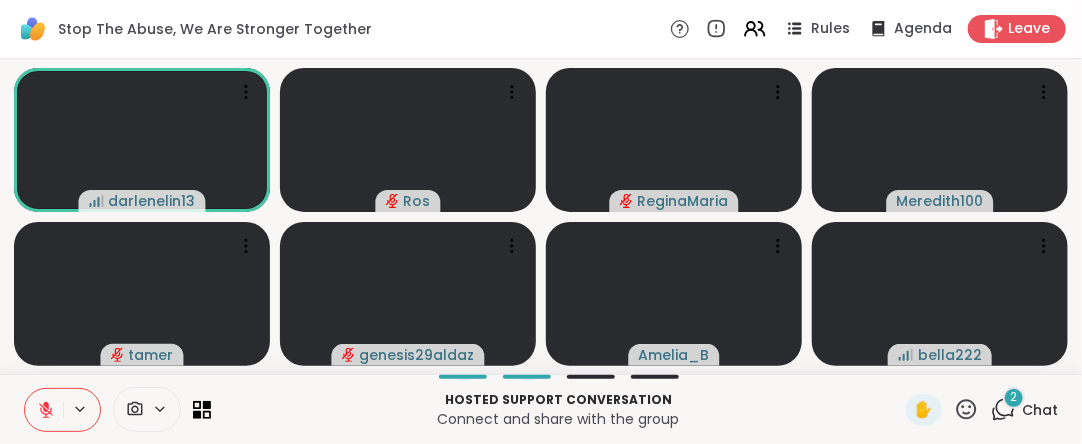 click 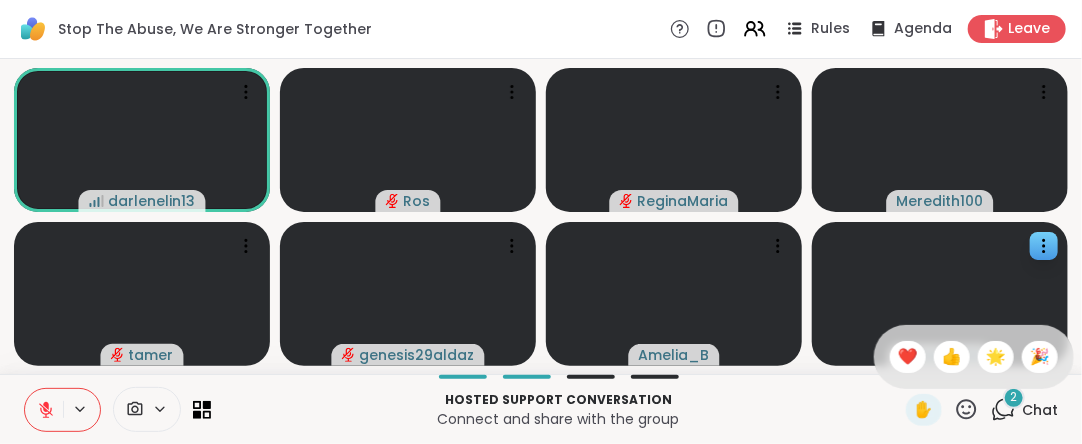 click on "✋ ❤️ 👍 🌟 🎉" at bounding box center (974, 357) 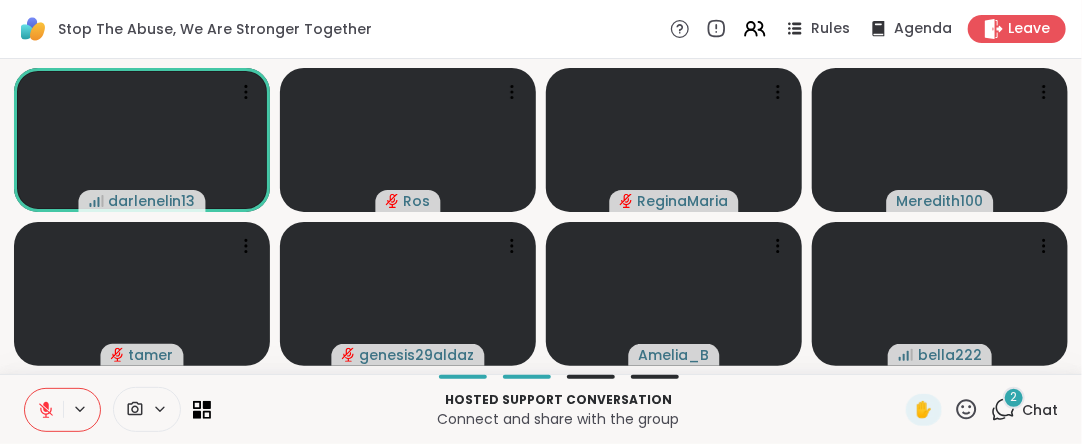 drag, startPoint x: 959, startPoint y: 406, endPoint x: 941, endPoint y: 390, distance: 24.083189 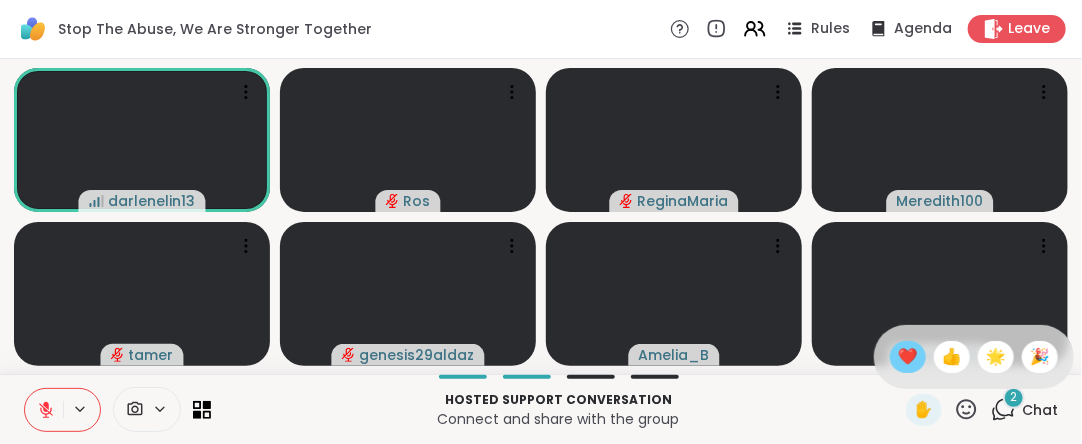 click on "❤️" at bounding box center [908, 357] 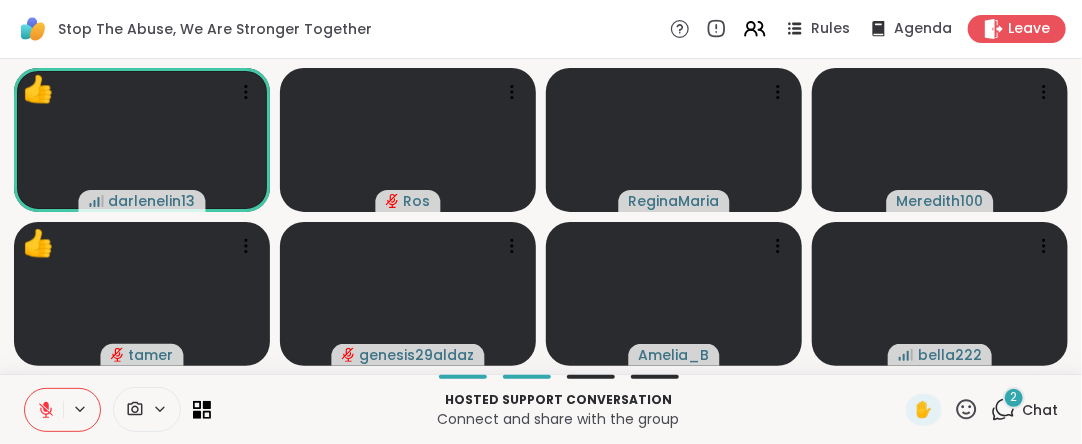click 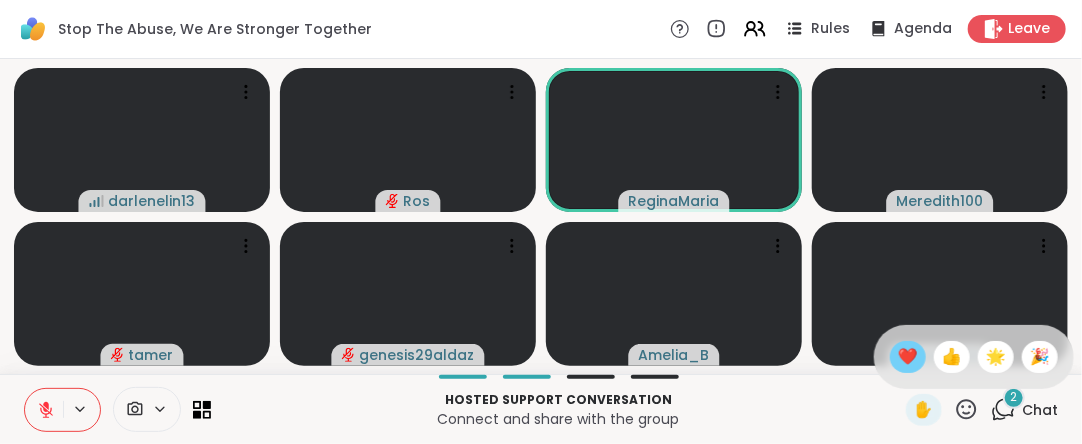 click on "❤️" at bounding box center [908, 357] 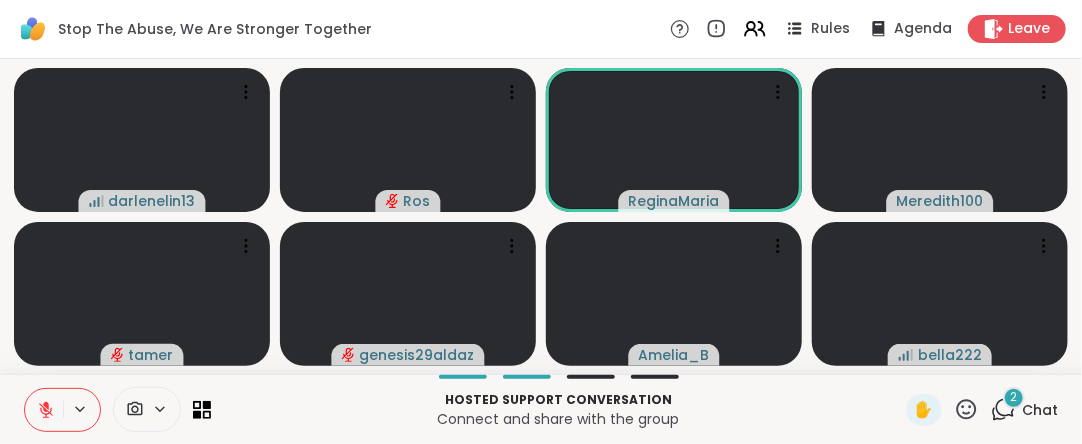 click 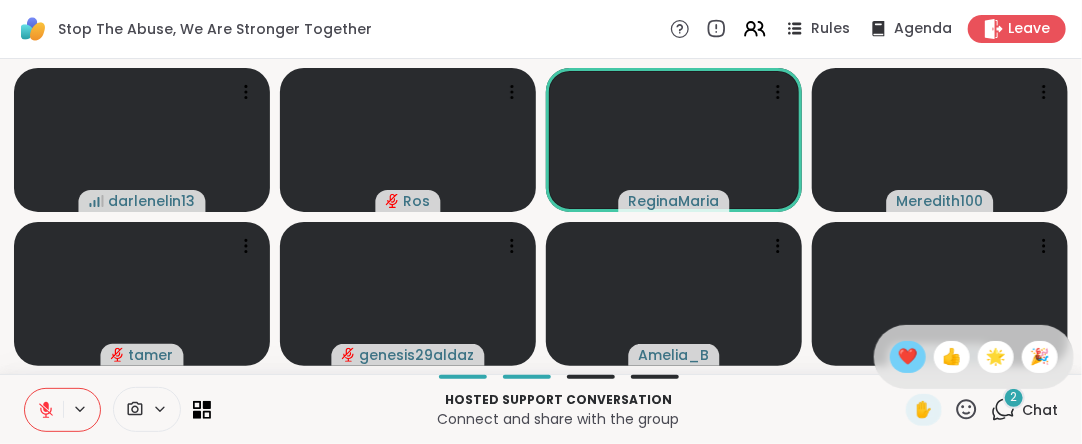 click on "❤️" at bounding box center (908, 357) 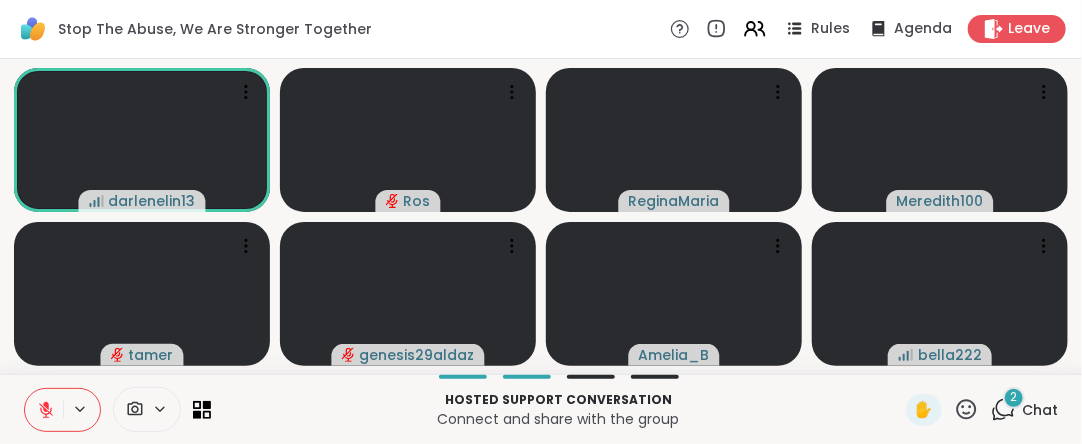 click 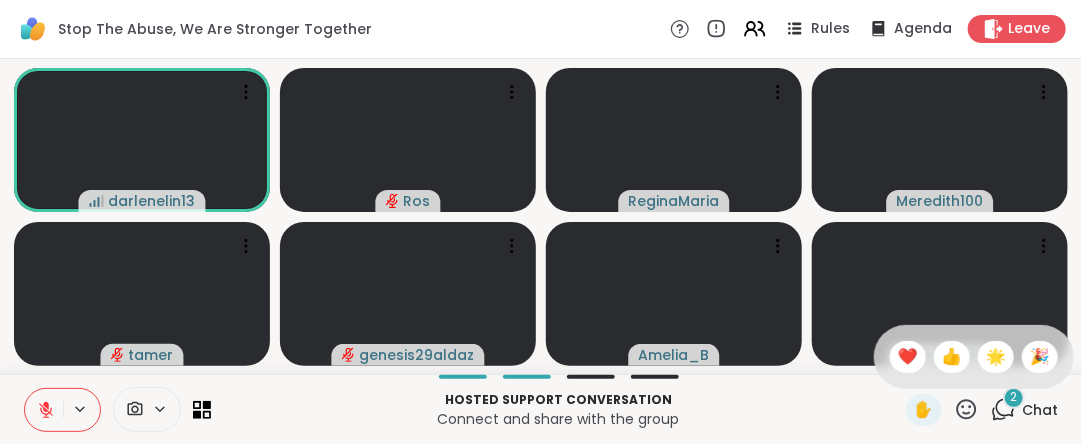 drag, startPoint x: 956, startPoint y: 415, endPoint x: 956, endPoint y: 395, distance: 20 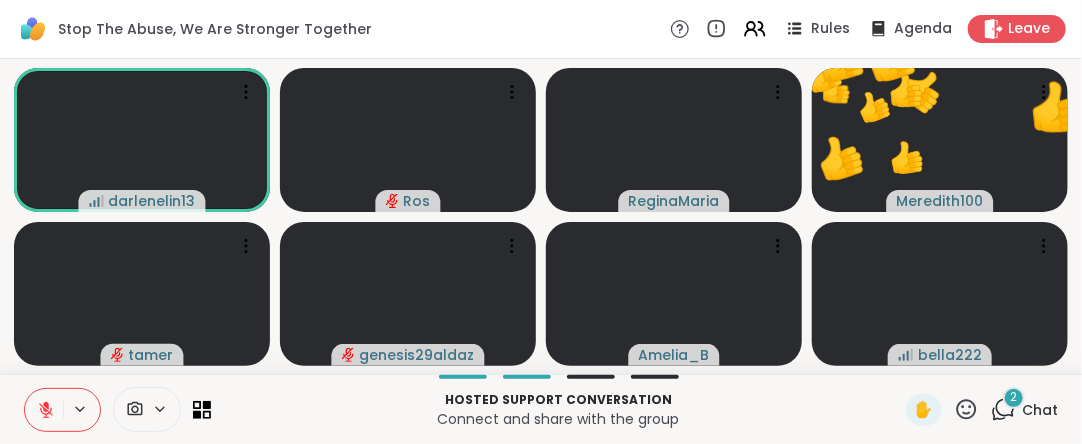 click 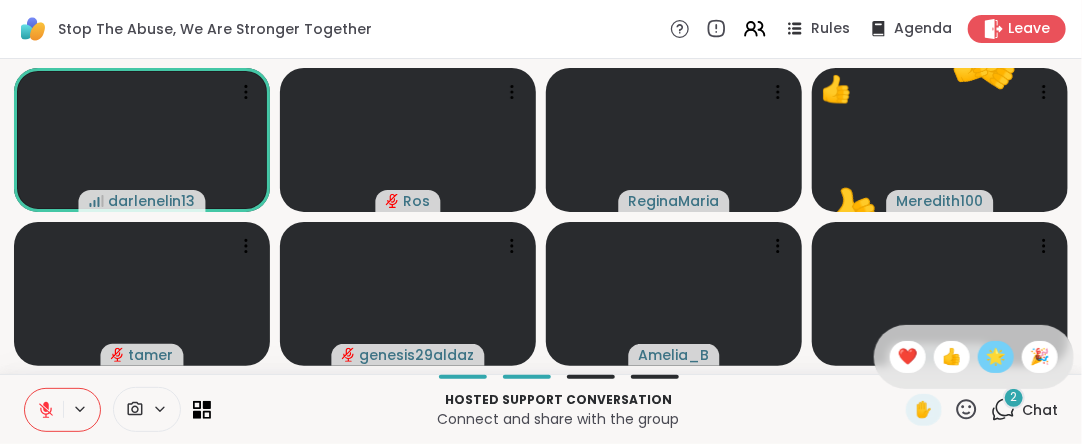 click on "🌟" at bounding box center [996, 357] 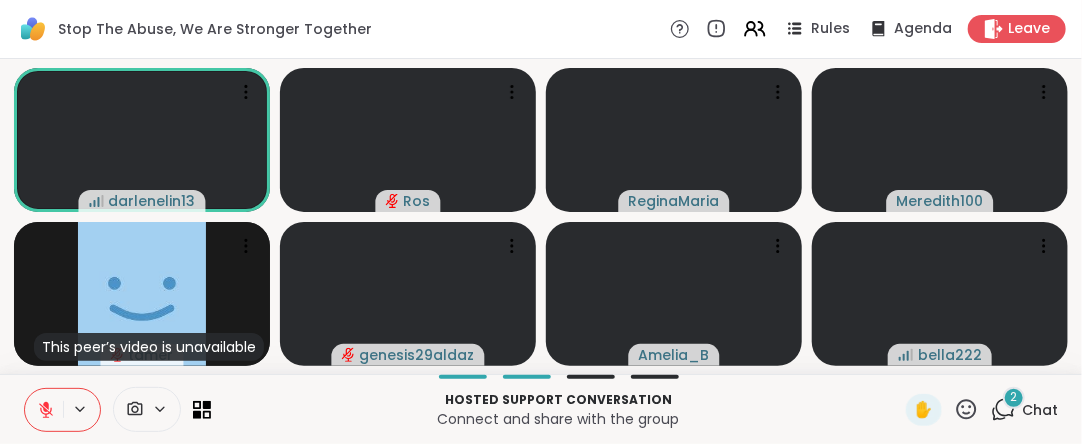 click 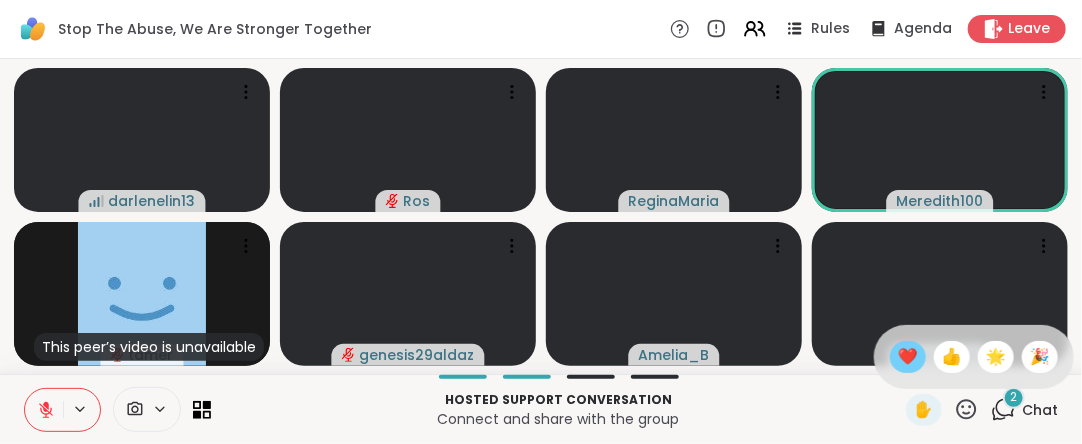 click on "❤️" at bounding box center [908, 357] 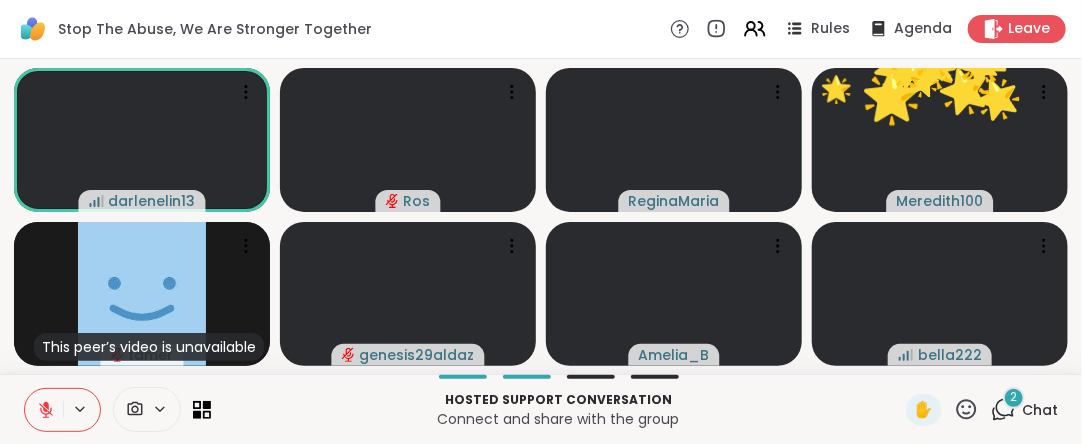 click 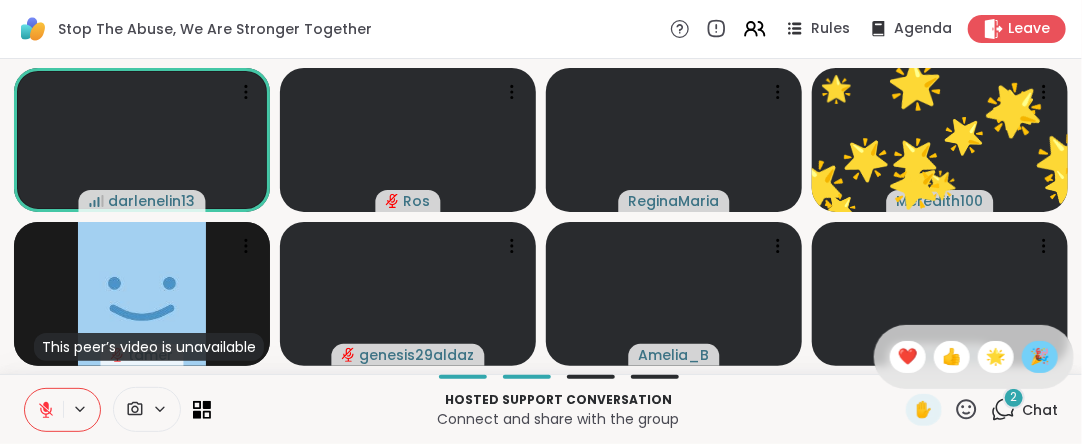 click on "🎉" at bounding box center [1040, 357] 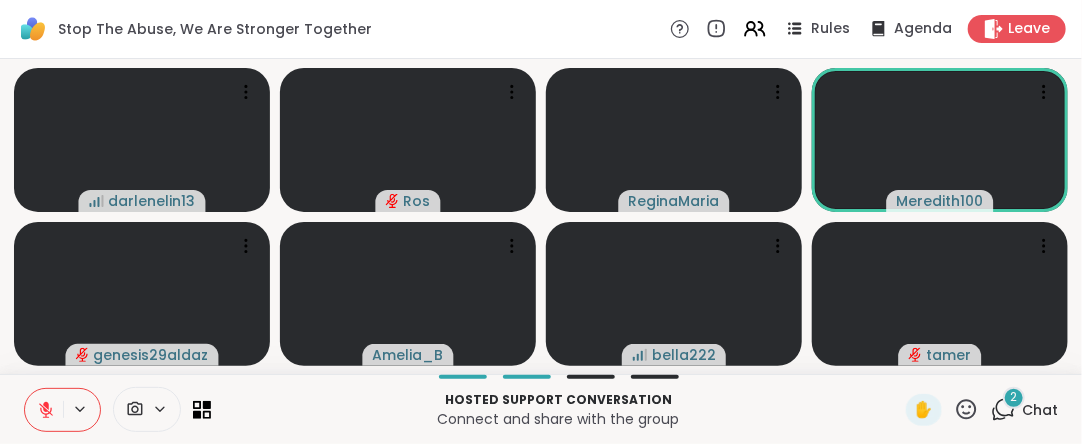click 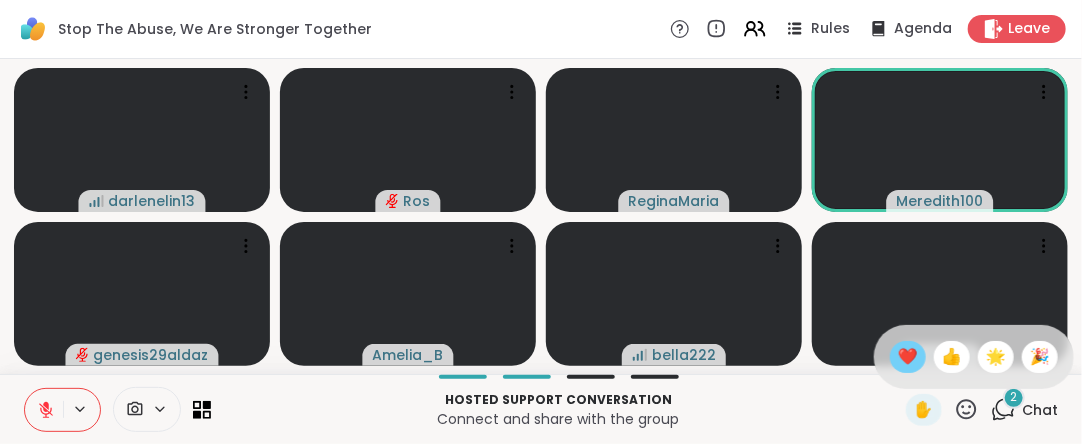 click on "❤️" at bounding box center [908, 357] 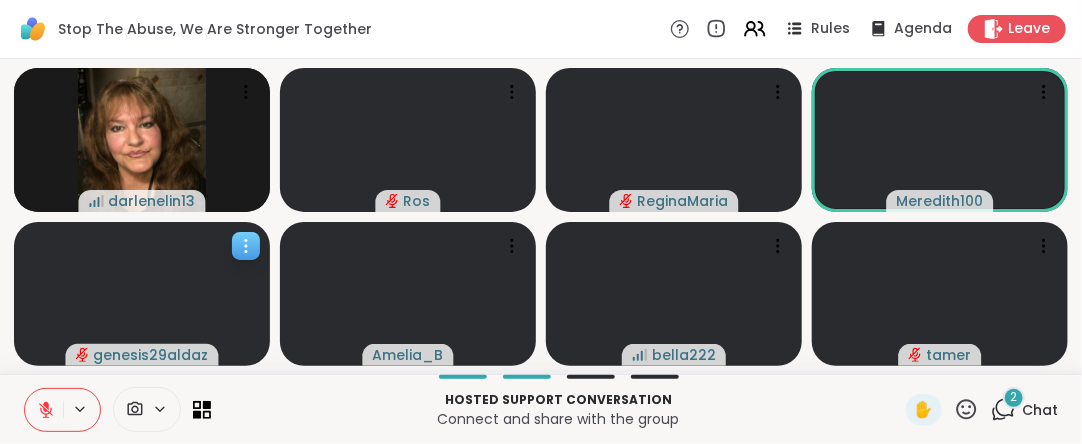 click 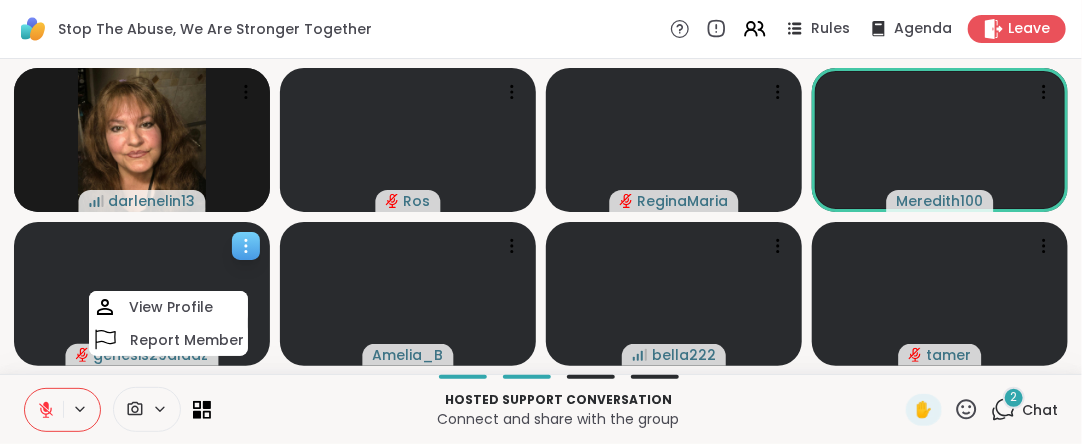 click at bounding box center (142, 294) 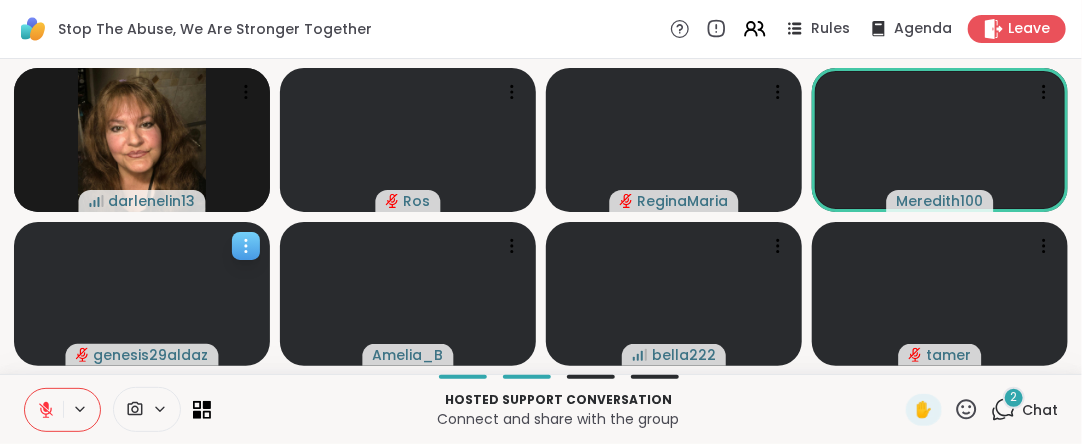 click 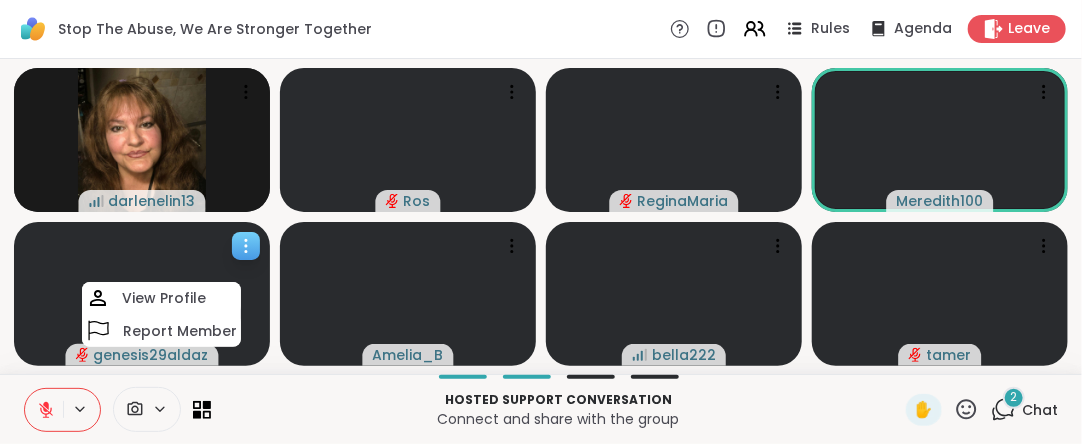 drag, startPoint x: 83, startPoint y: 313, endPoint x: 64, endPoint y: 313, distance: 19 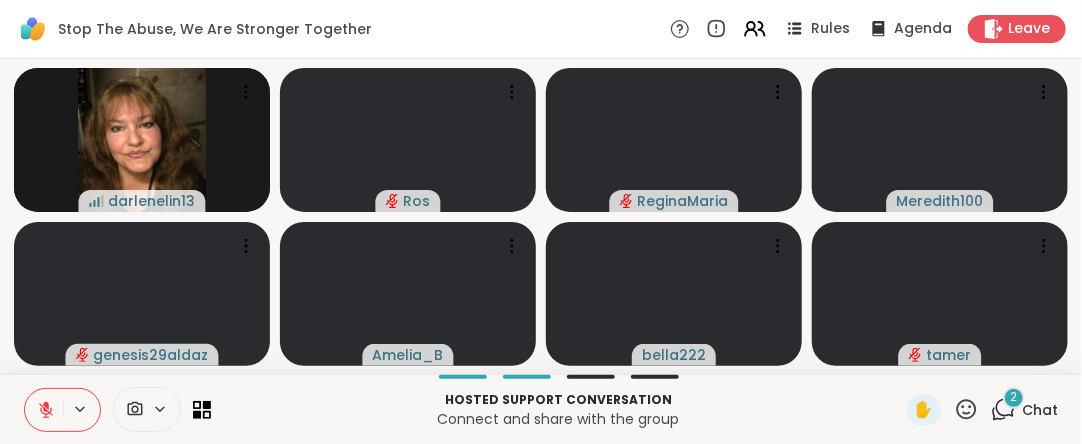 click 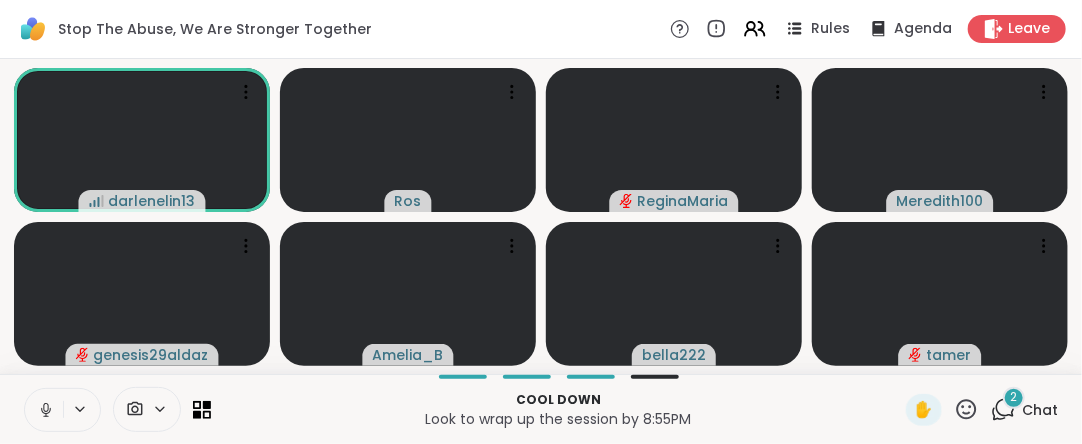 click 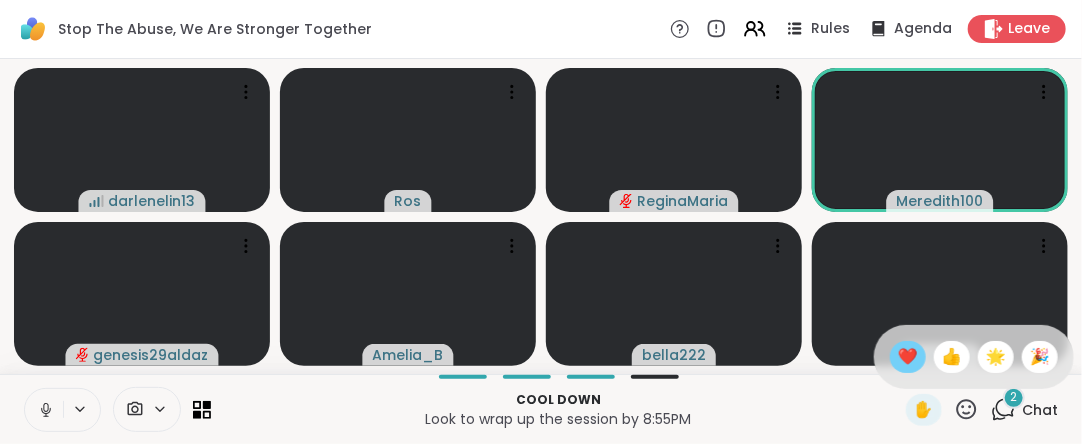 click on "❤️" at bounding box center [908, 357] 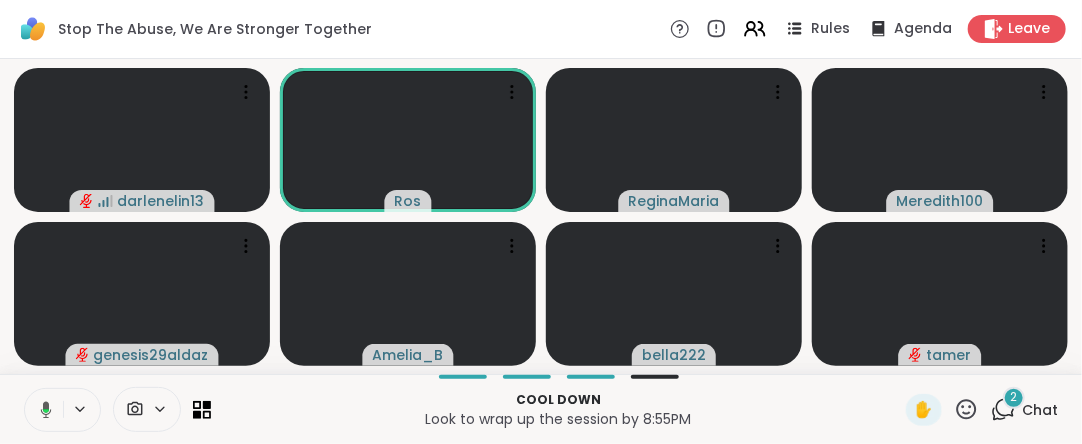 click 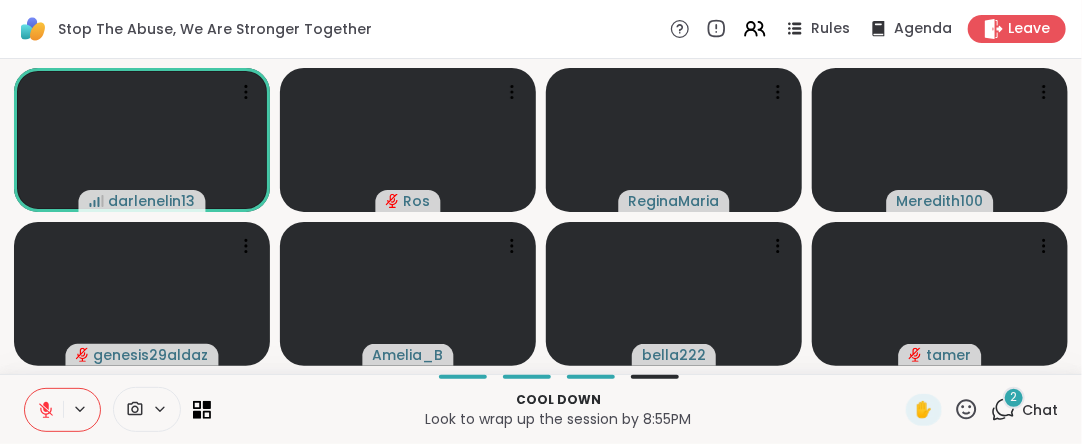 click 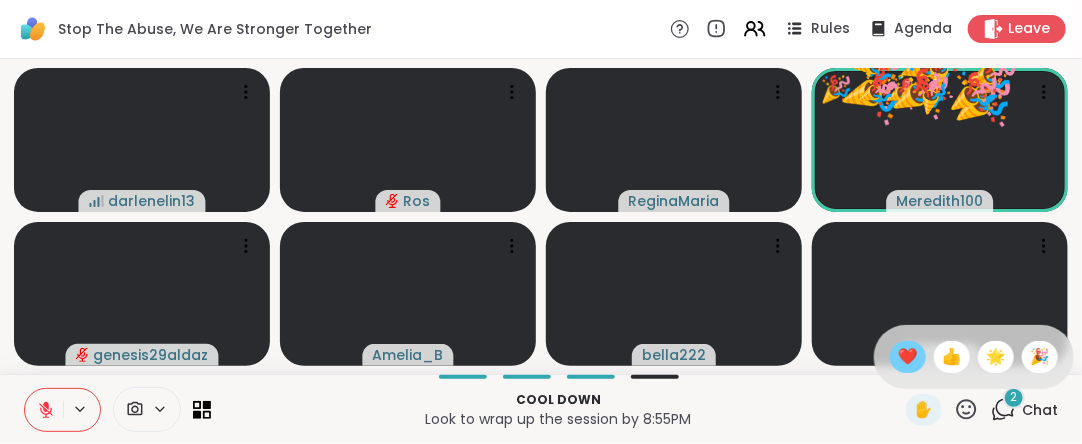 click on "❤️" at bounding box center (908, 357) 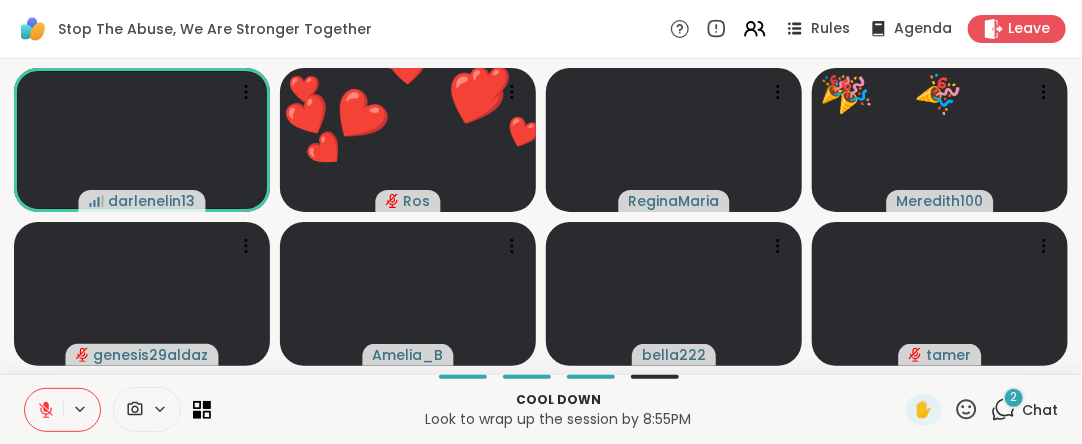 click 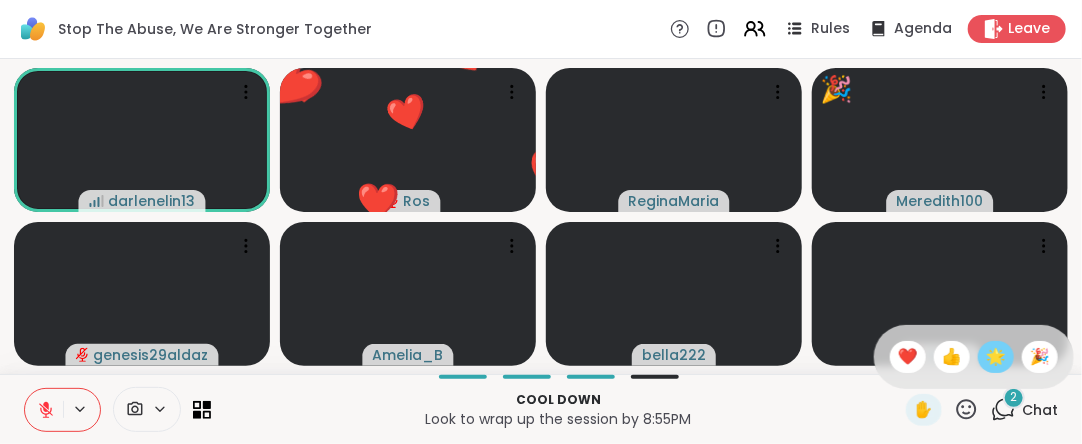 click on "🌟" at bounding box center [996, 357] 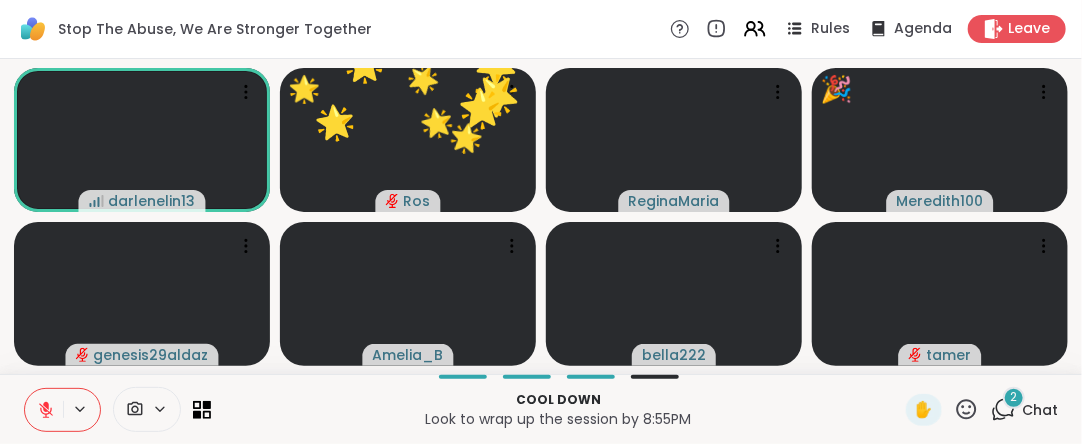 drag, startPoint x: 949, startPoint y: 427, endPoint x: 959, endPoint y: 425, distance: 10.198039 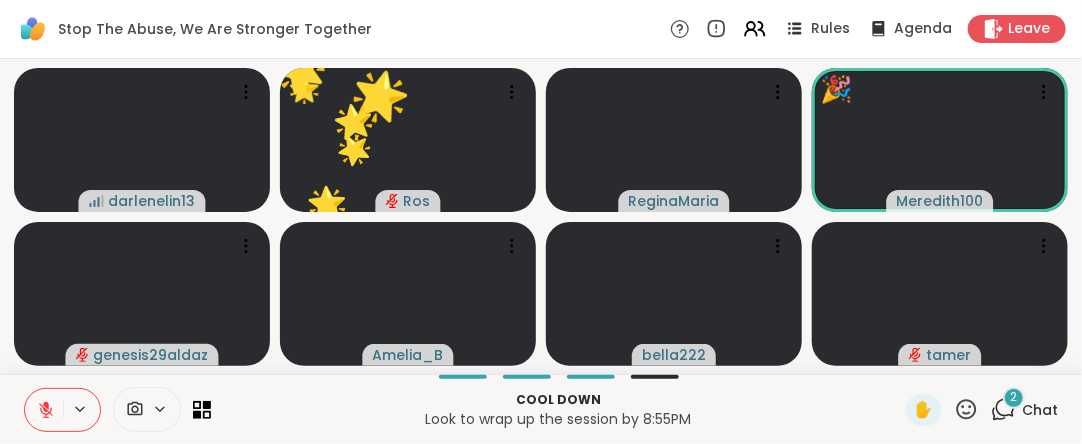 click 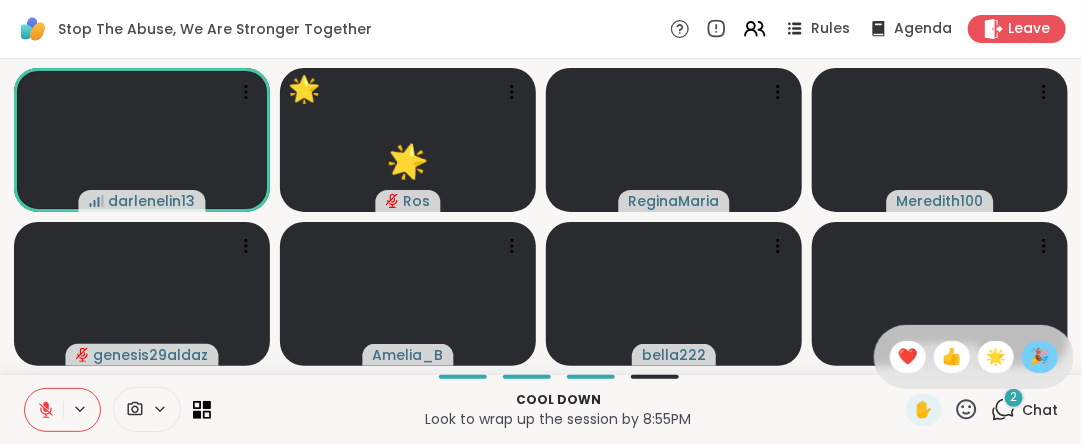 click on "🎉" at bounding box center (1040, 357) 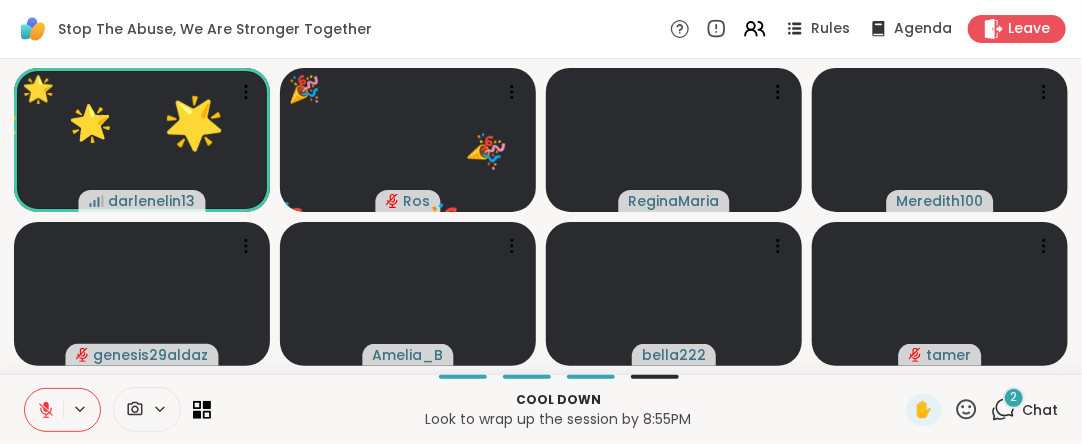 click 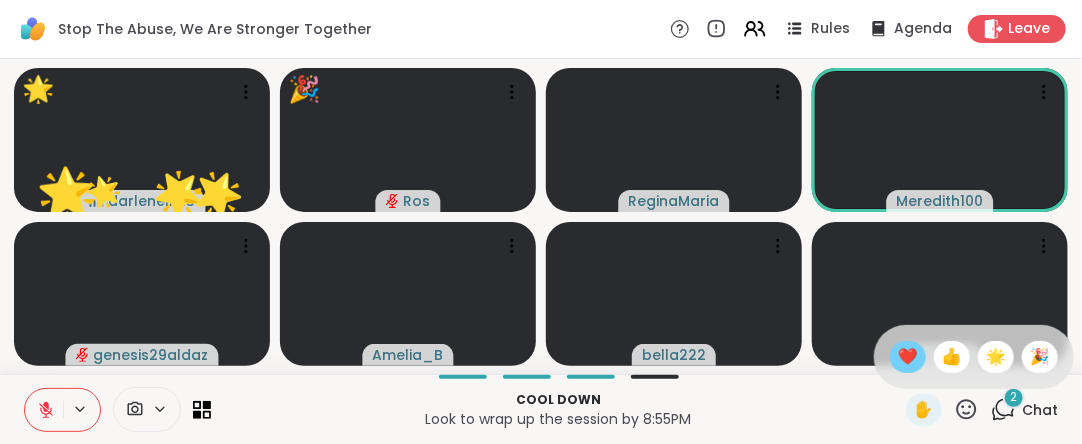 click on "❤️" at bounding box center [908, 357] 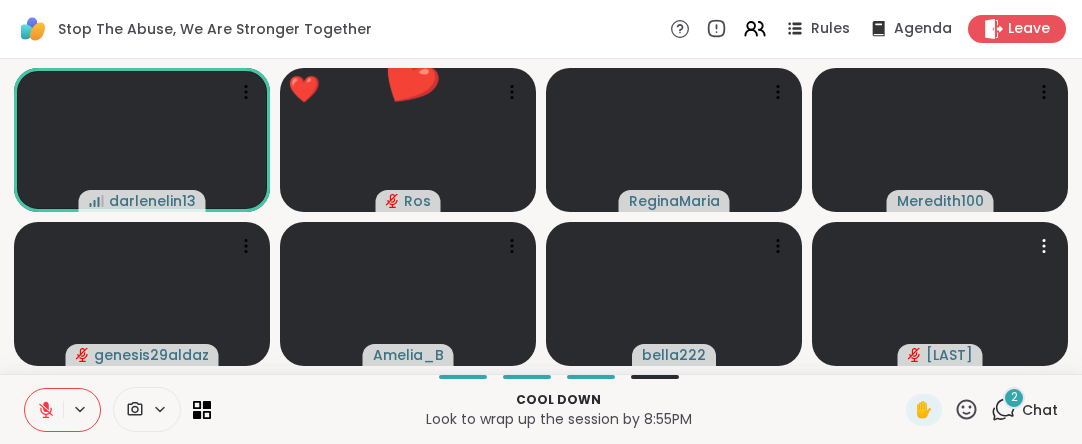 scroll, scrollTop: 0, scrollLeft: 0, axis: both 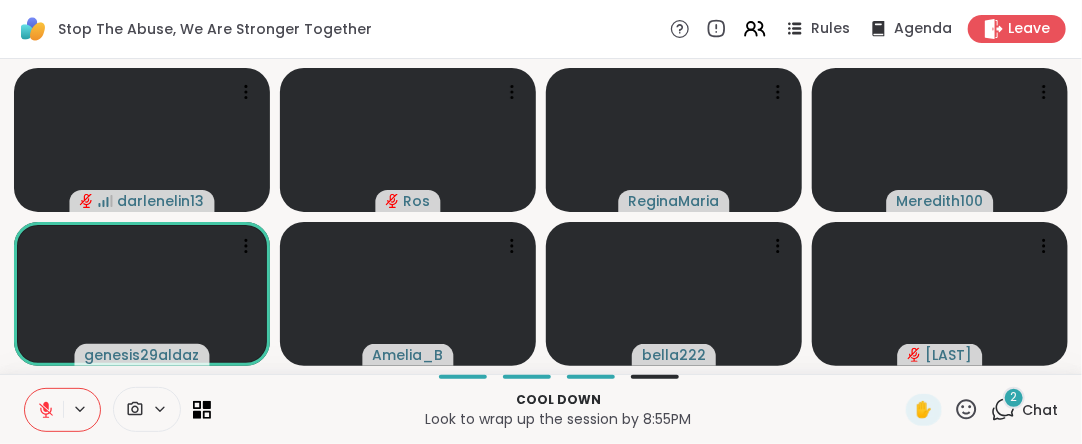 click 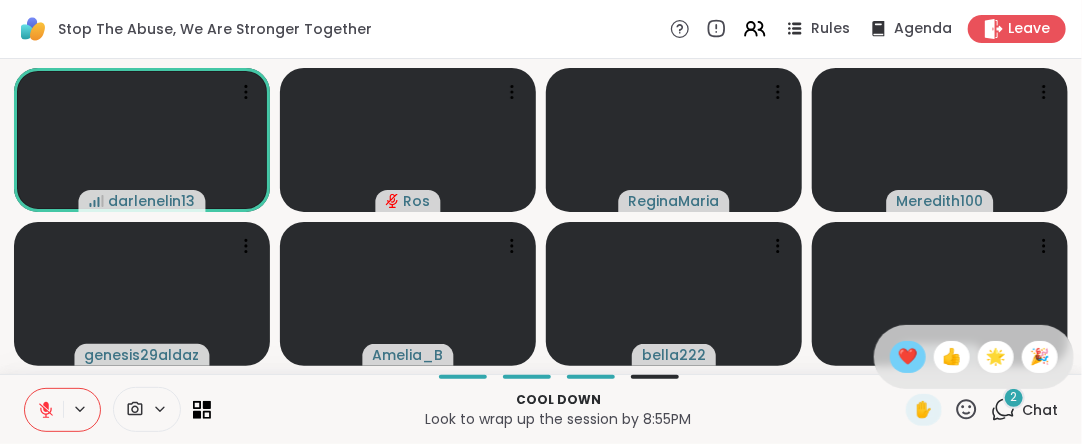 click on "❤️" at bounding box center [908, 357] 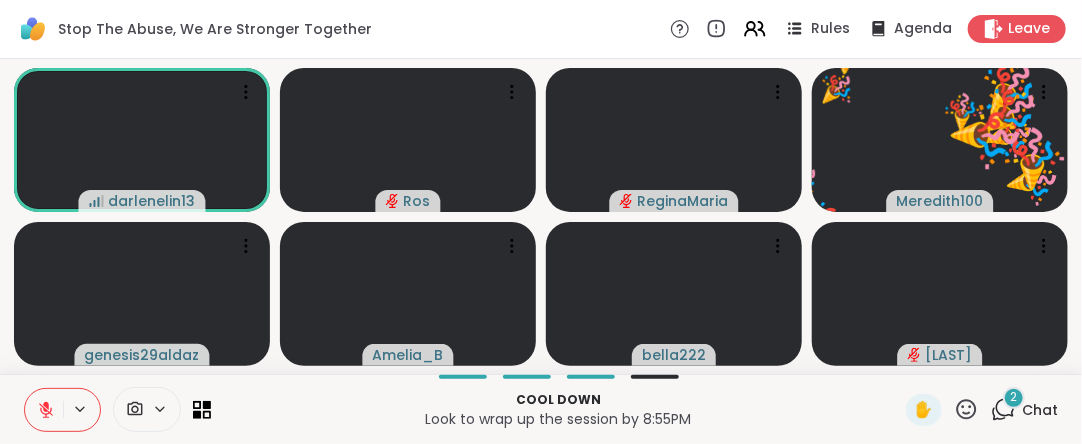 click 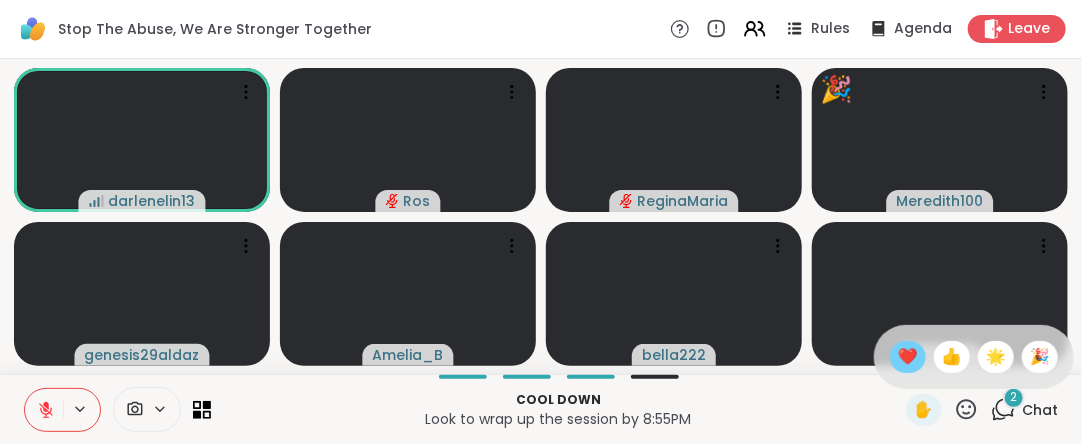 click on "❤️" at bounding box center (908, 357) 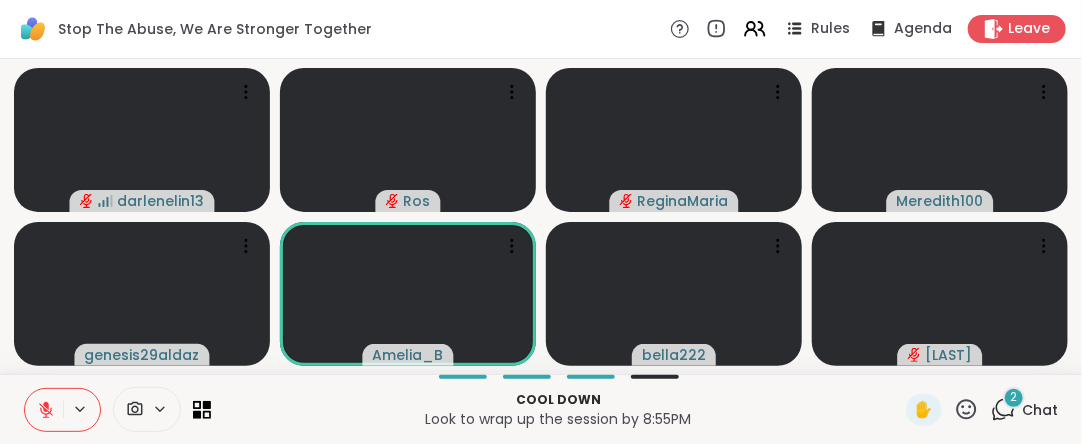 click 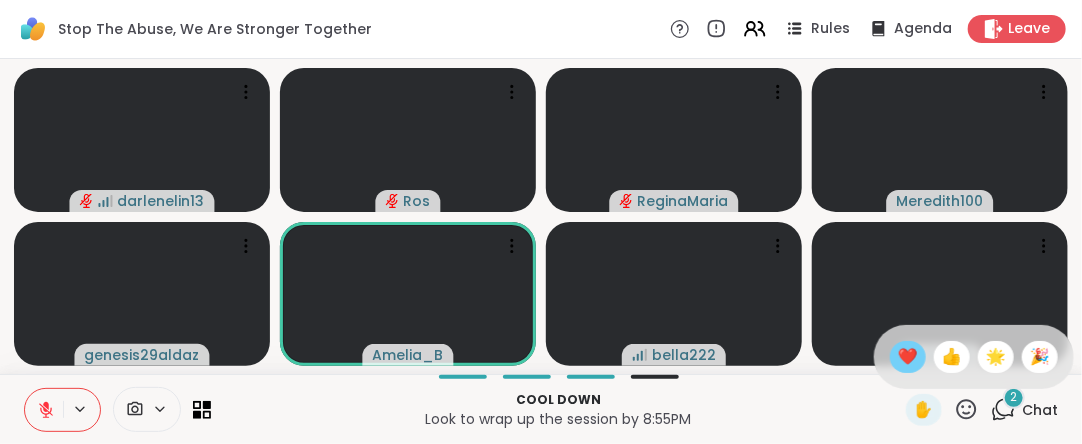 click on "❤️" at bounding box center (908, 357) 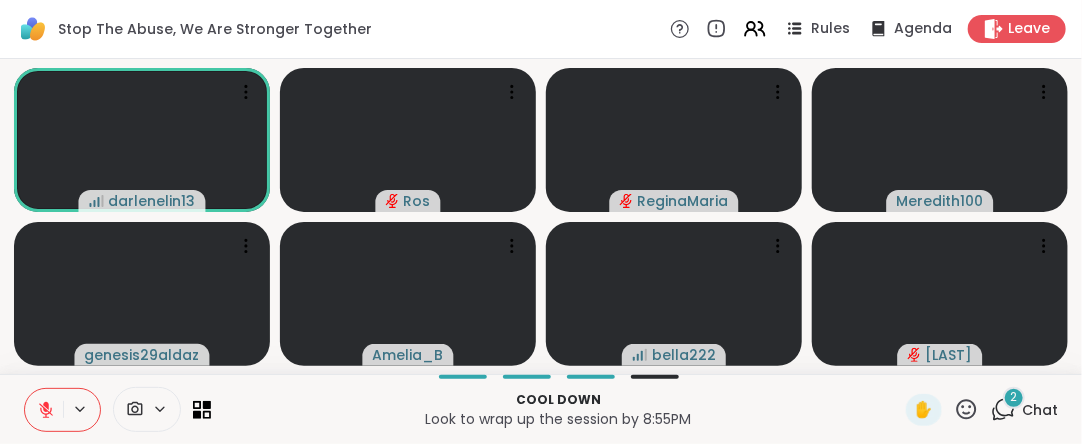 click 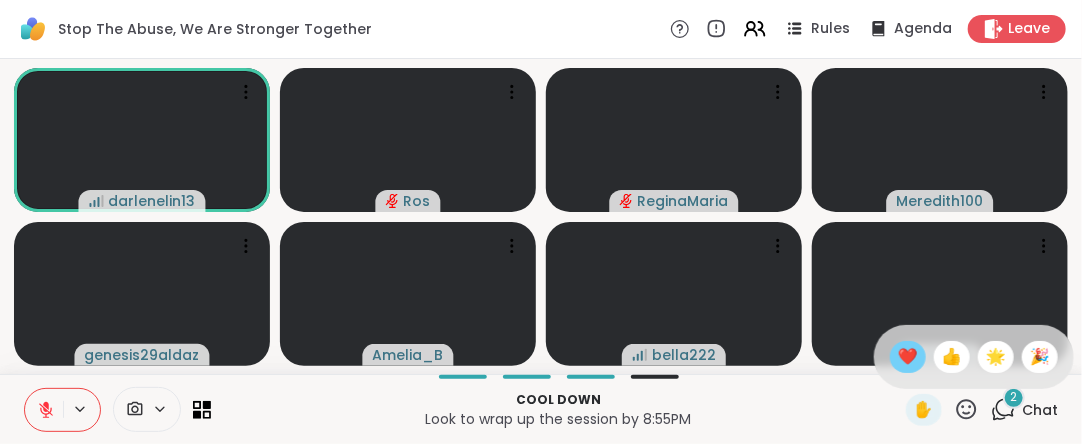 click on "❤️" at bounding box center (908, 357) 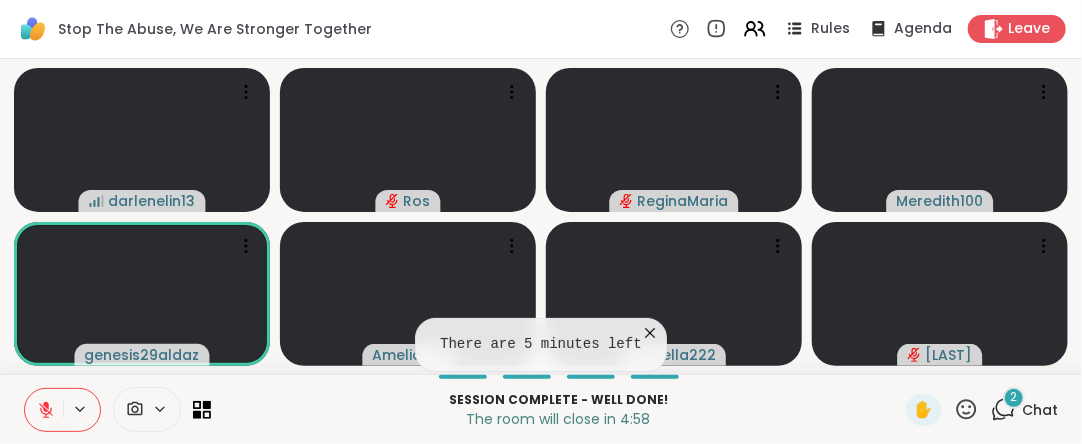 click 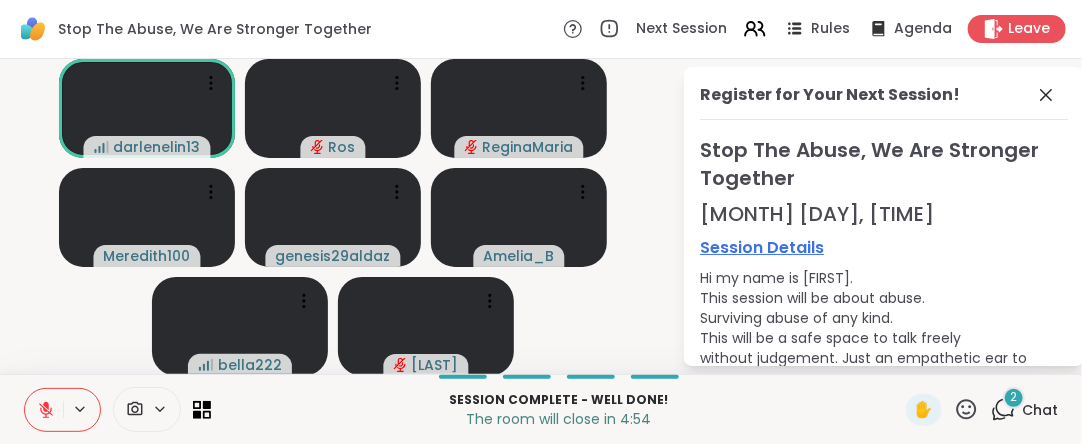 click 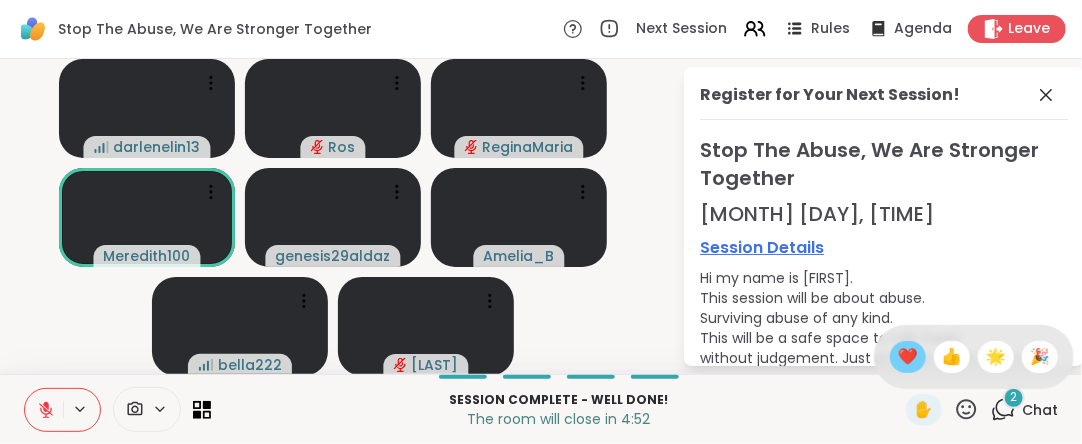 click on "❤️" at bounding box center [908, 357] 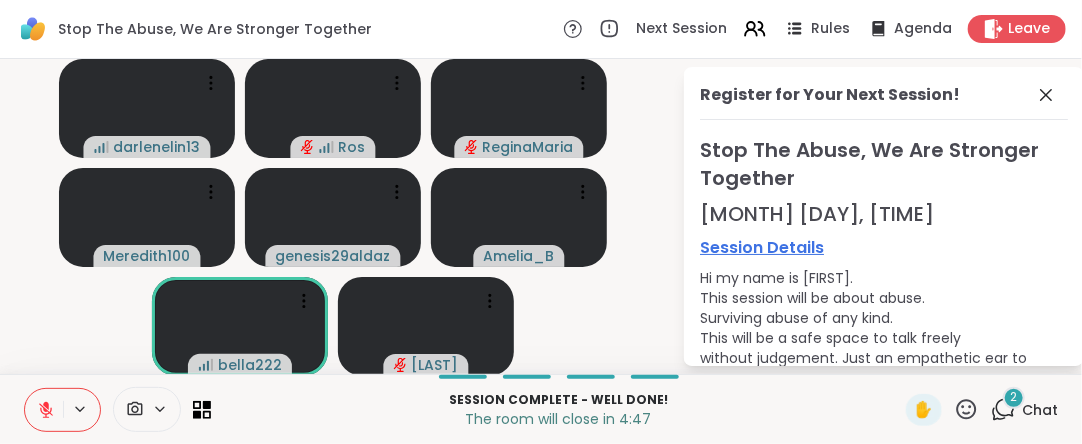 click 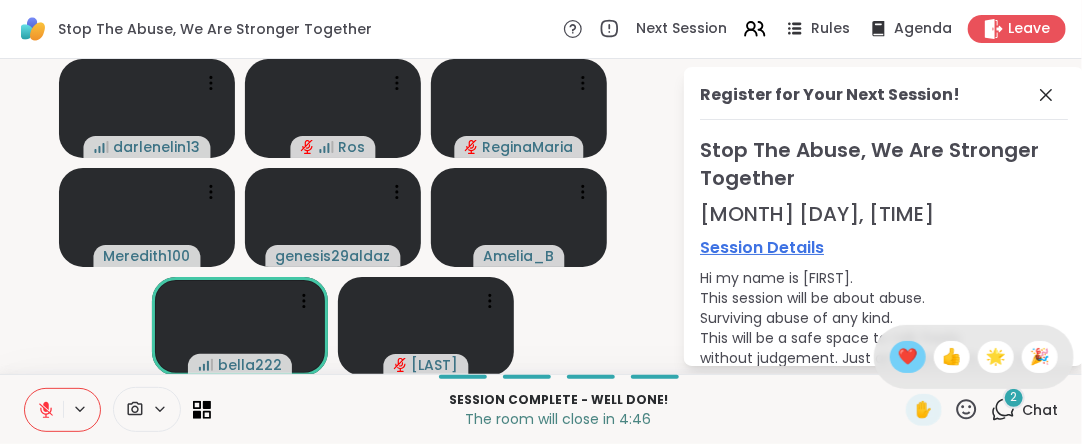 click on "❤️" at bounding box center [908, 357] 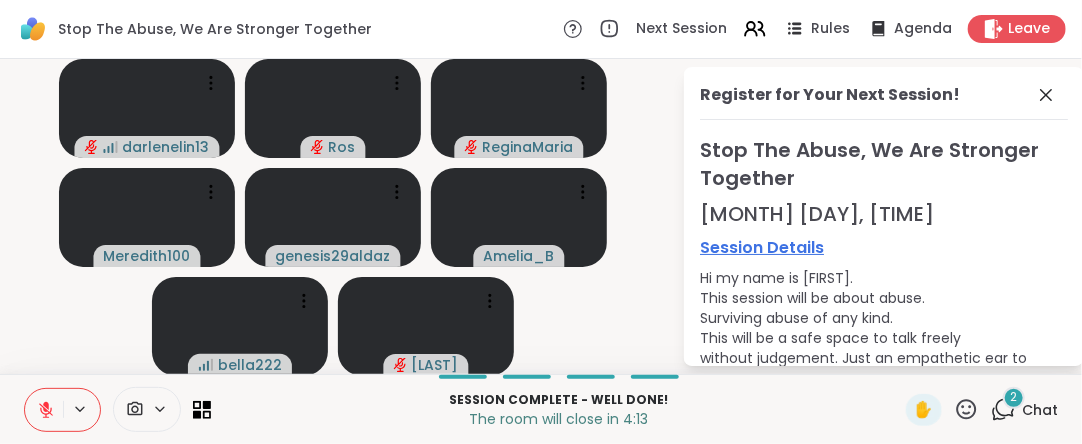 click 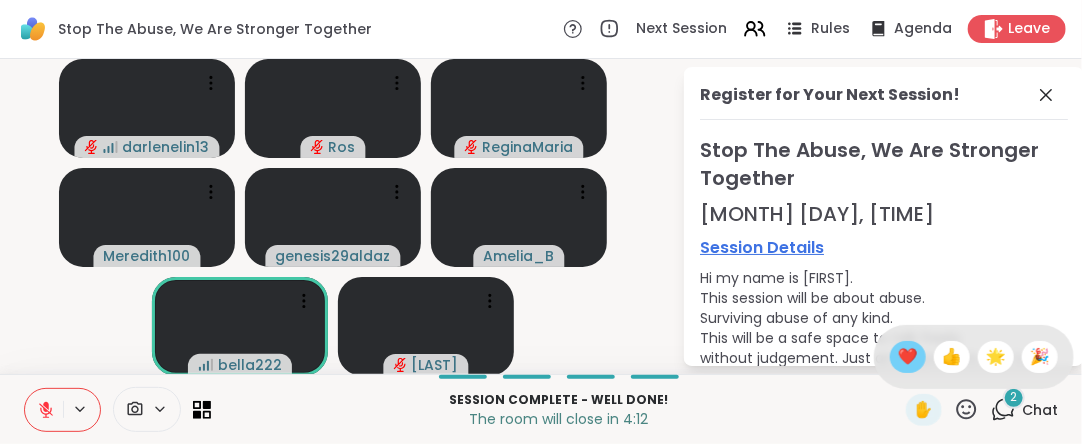 click on "❤️" at bounding box center [908, 357] 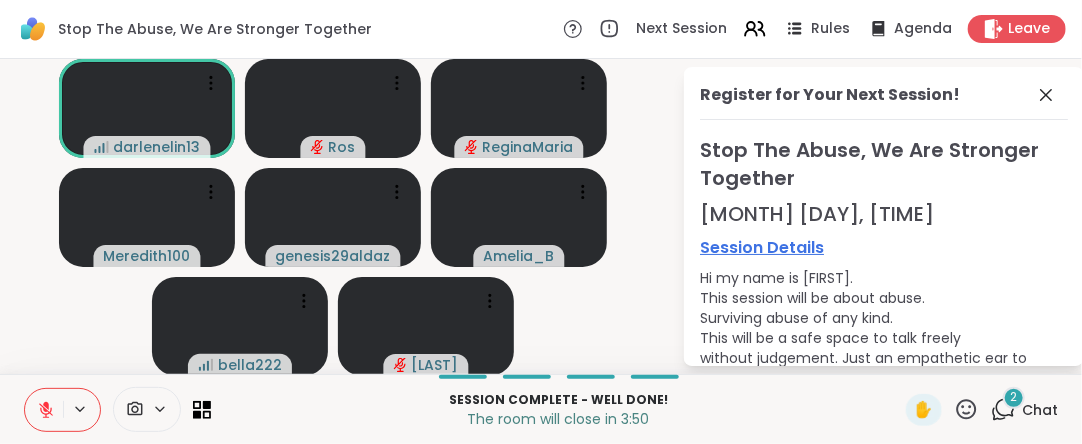 click 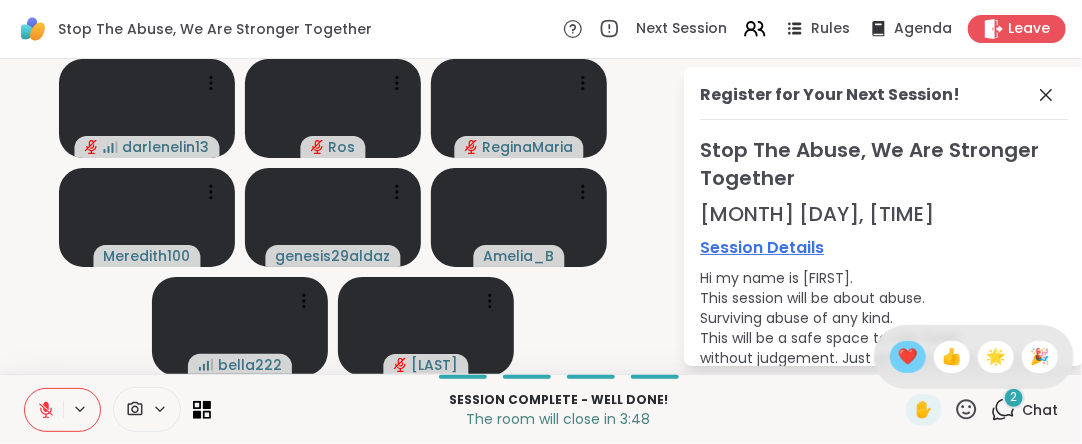 click on "❤️" at bounding box center (908, 357) 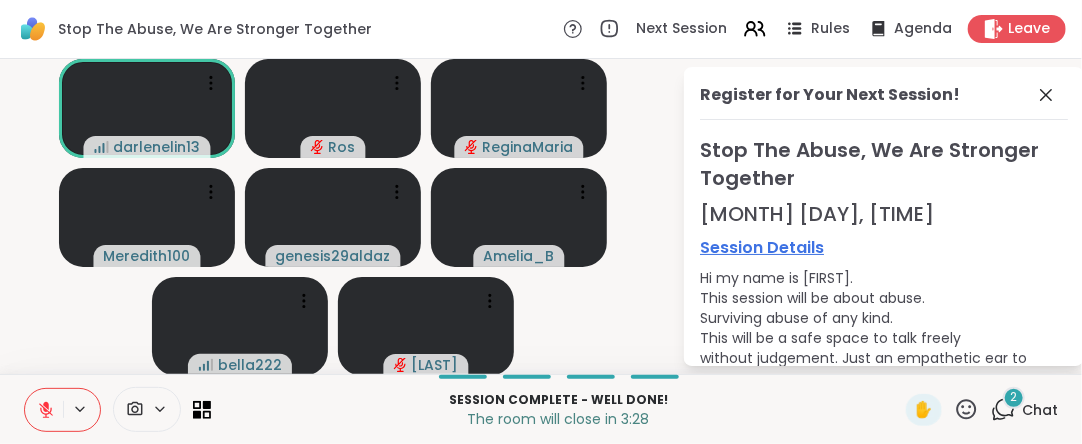 click 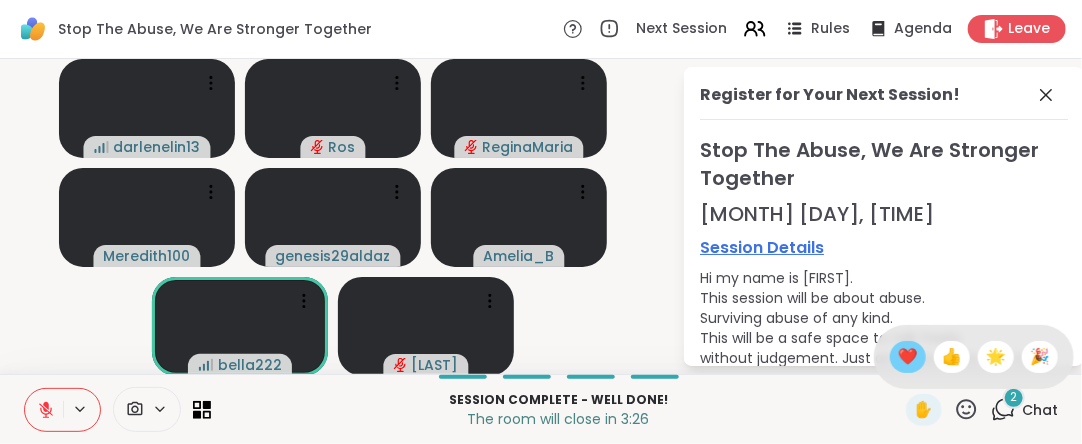 click on "❤️" at bounding box center (908, 357) 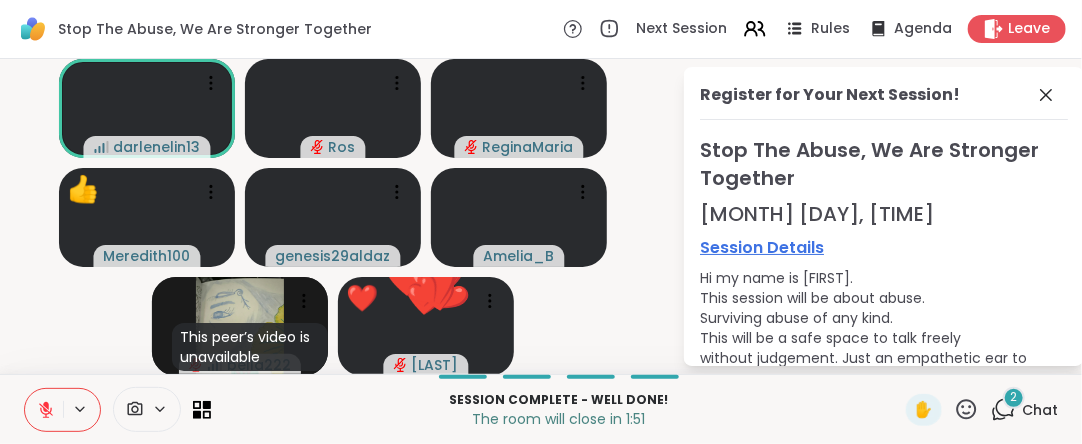 click 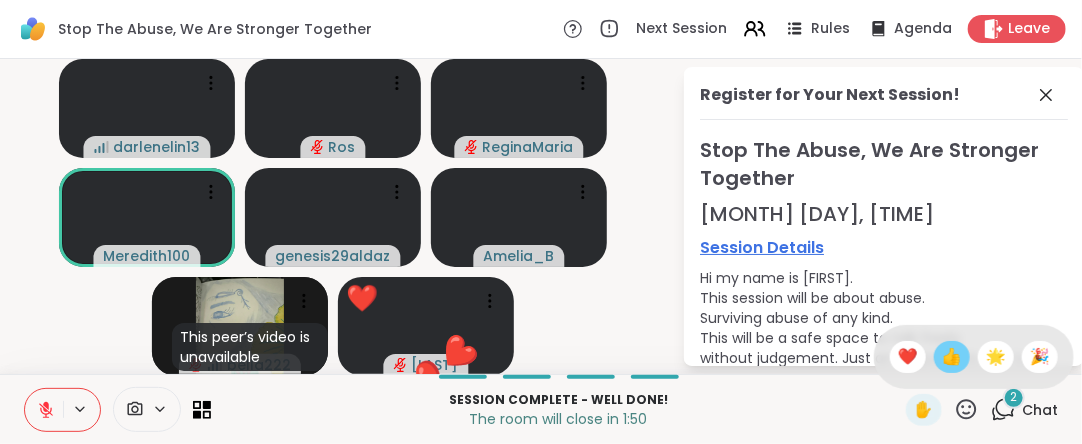 click on "👍" at bounding box center (952, 357) 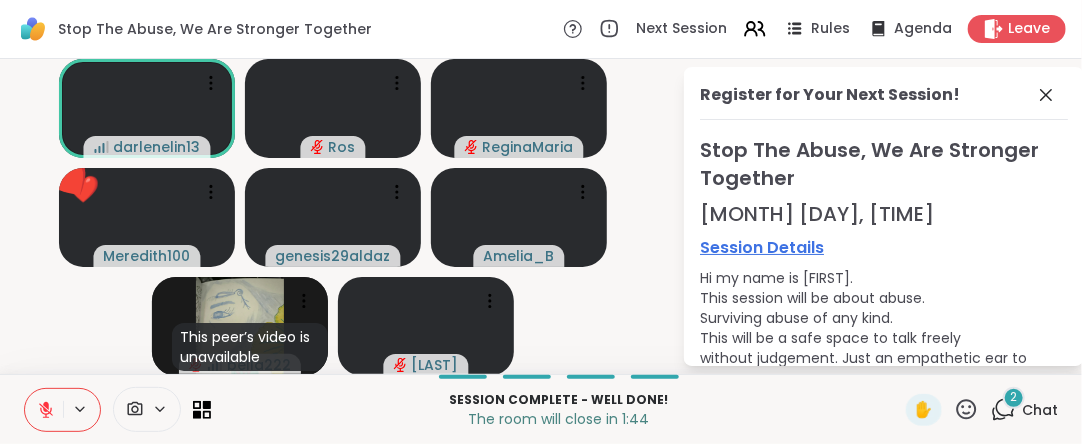 click 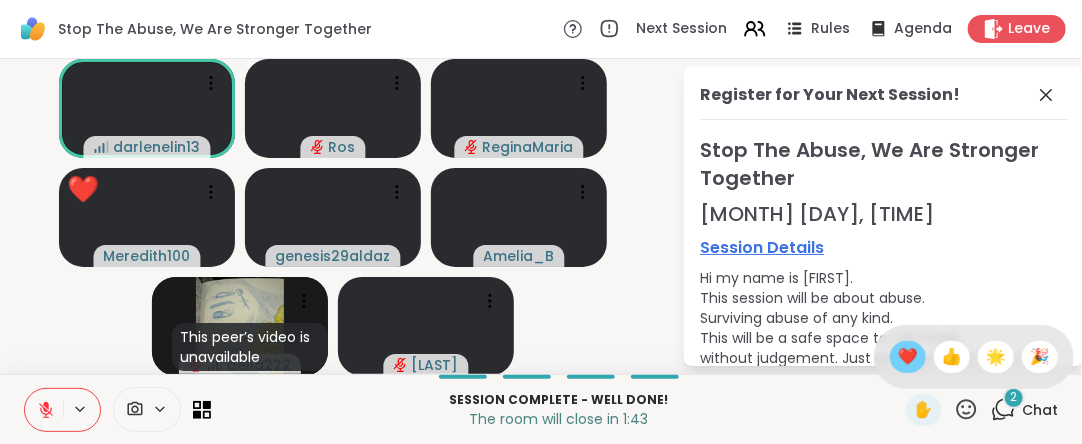 click on "❤️" at bounding box center (908, 357) 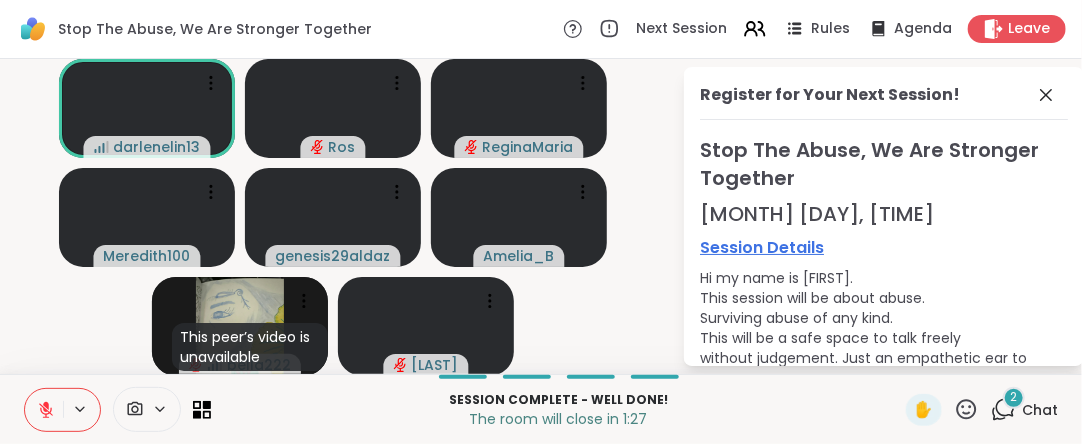 click 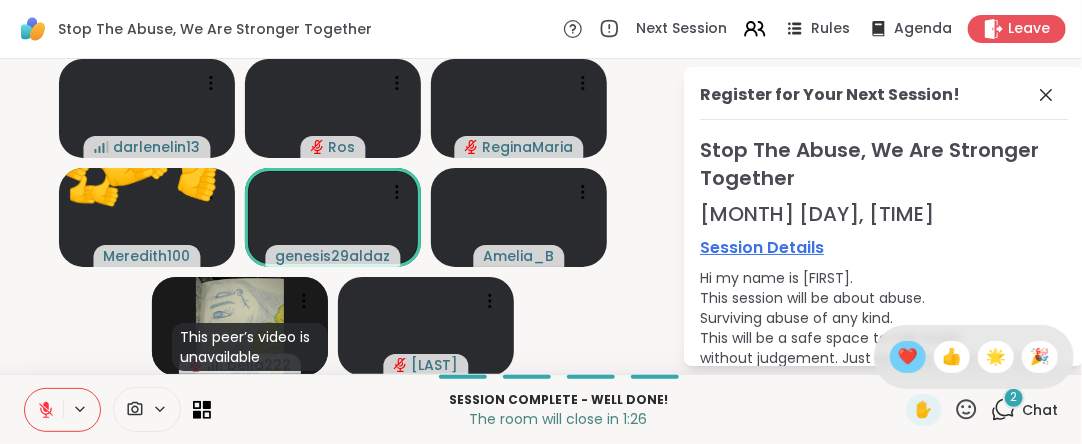 click on "❤️" at bounding box center (908, 357) 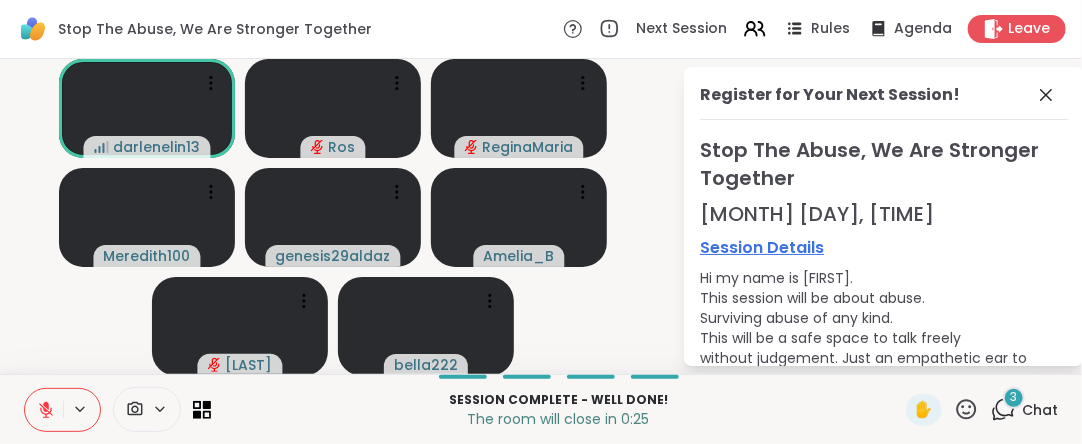 click 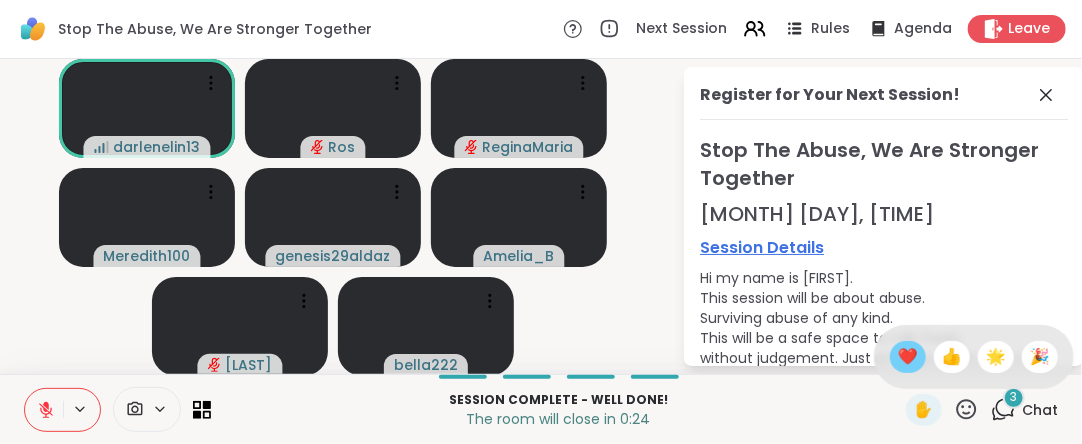 click on "❤️" at bounding box center [908, 357] 